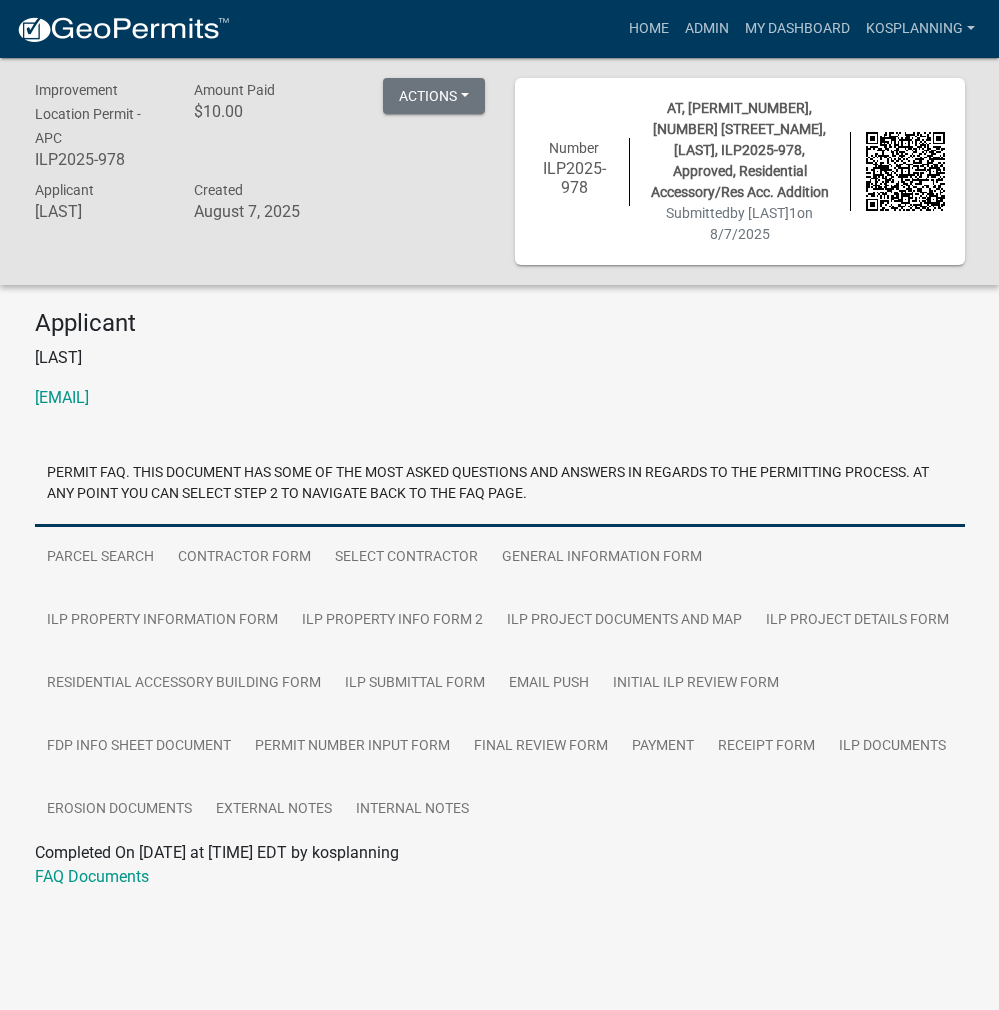 scroll, scrollTop: 0, scrollLeft: 0, axis: both 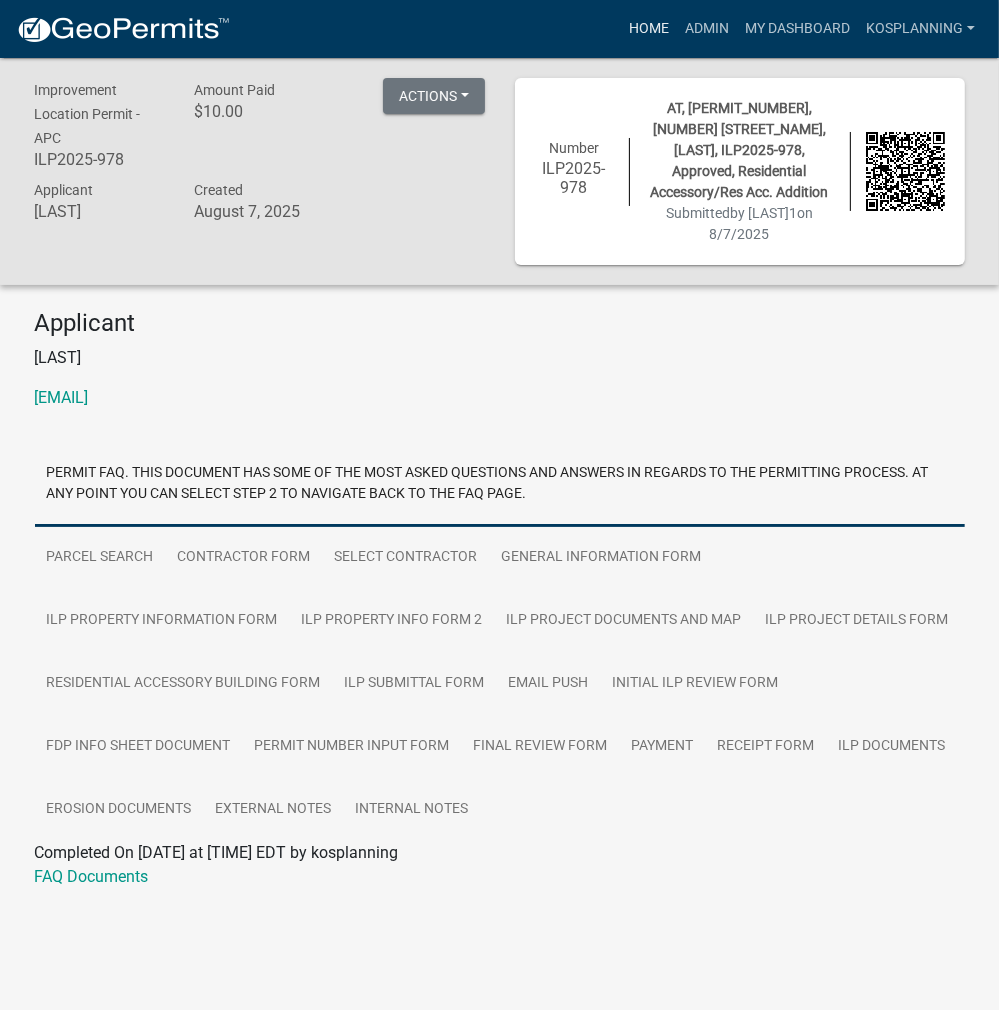 click on "Home" at bounding box center (649, 29) 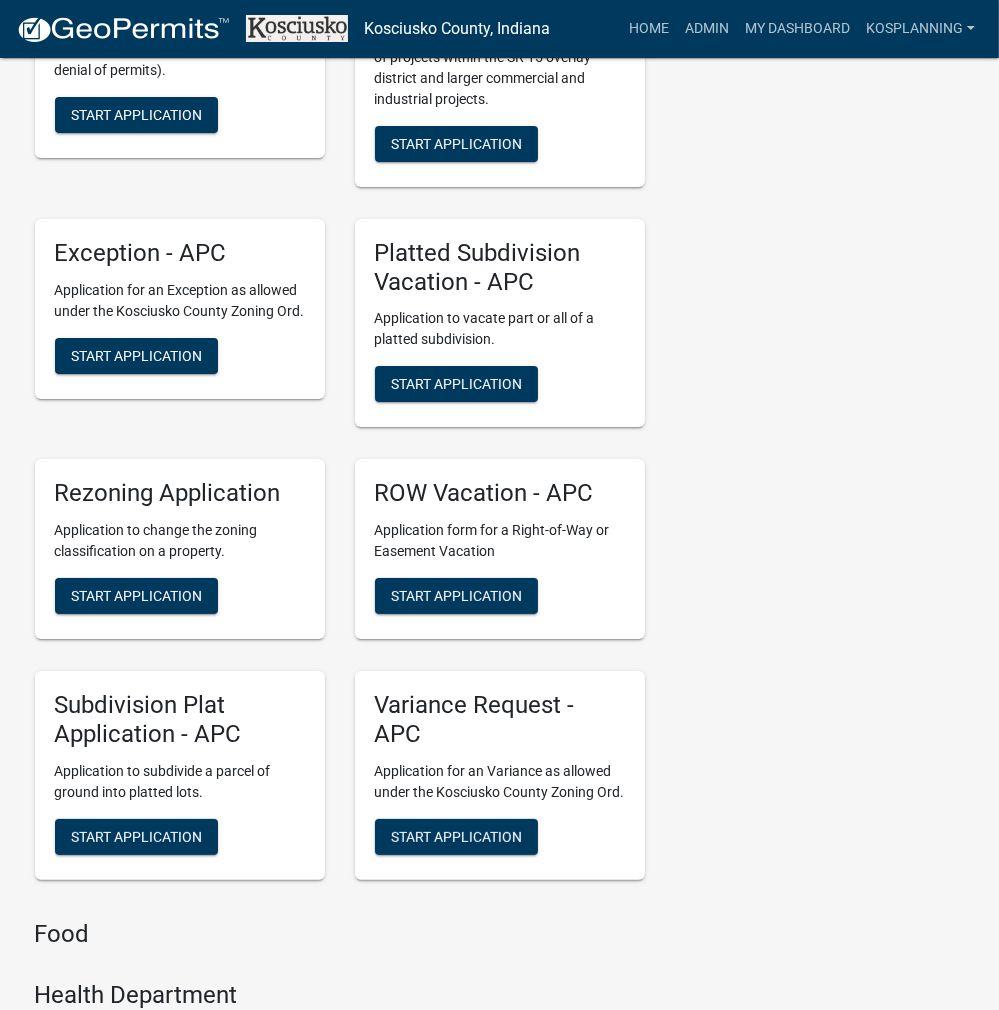 scroll, scrollTop: 4900, scrollLeft: 0, axis: vertical 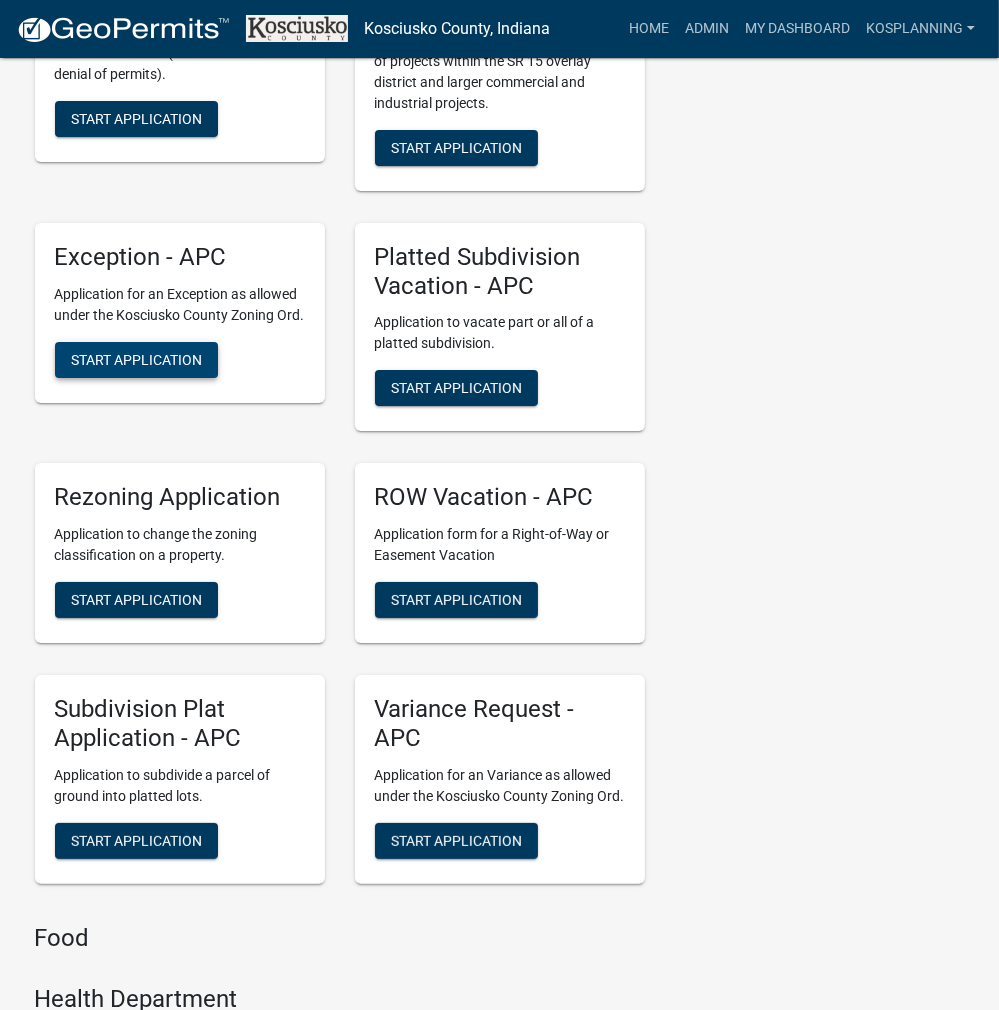 click on "Start Application" at bounding box center [136, 359] 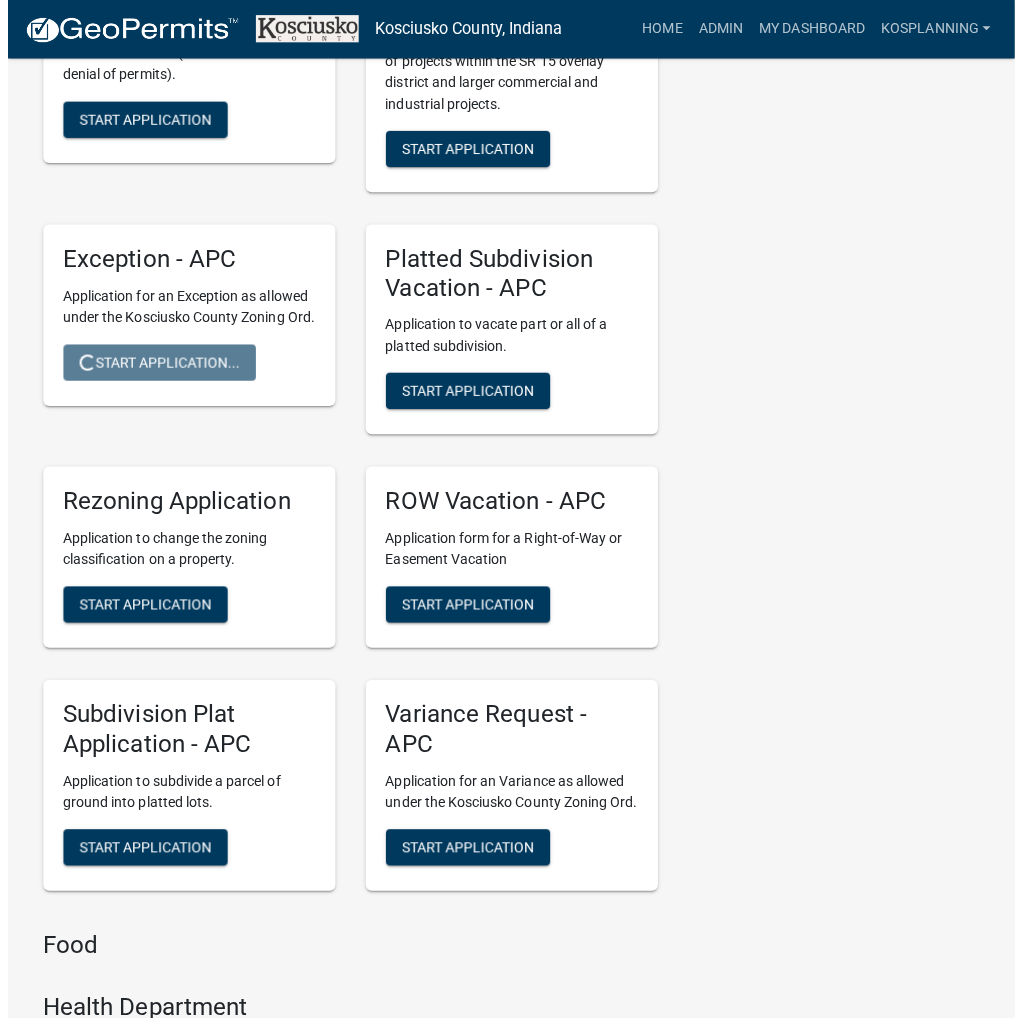 scroll, scrollTop: 0, scrollLeft: 0, axis: both 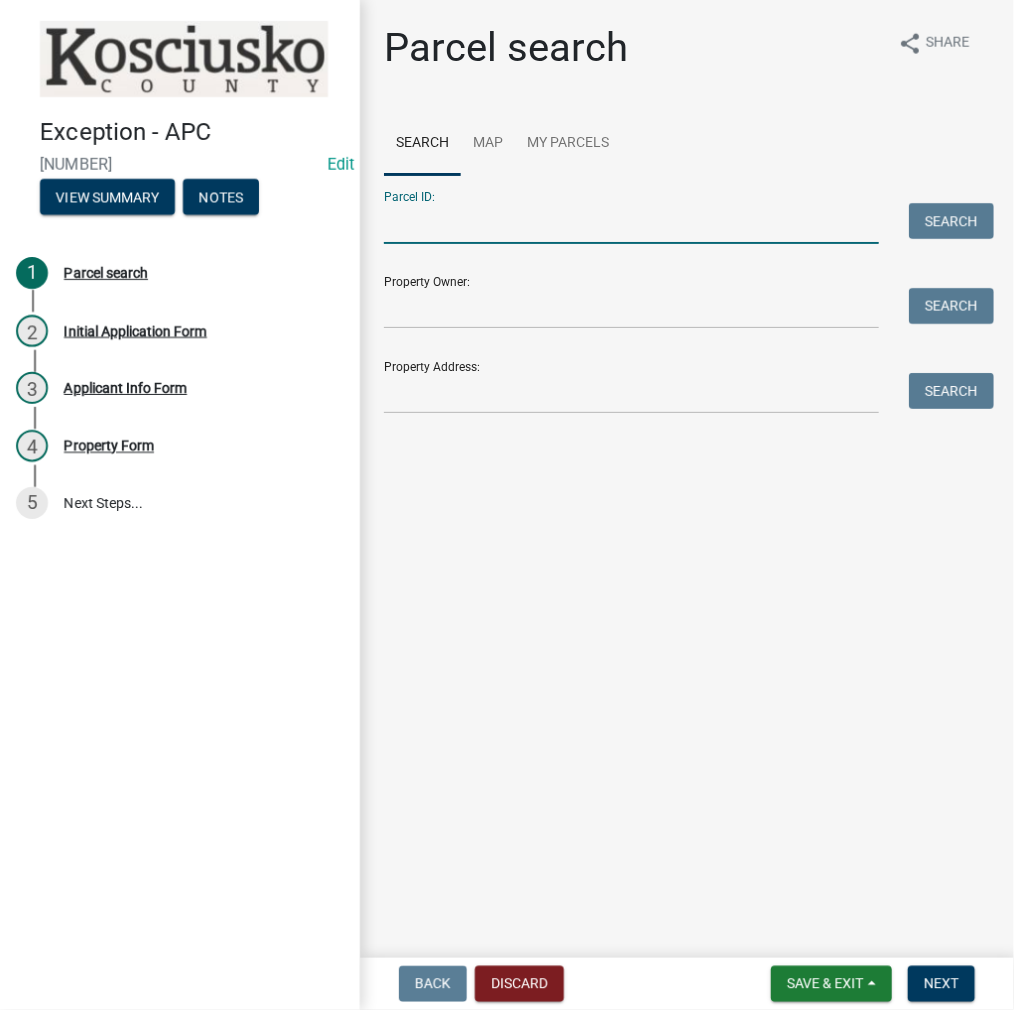click on "Parcel ID:" at bounding box center (631, 223) 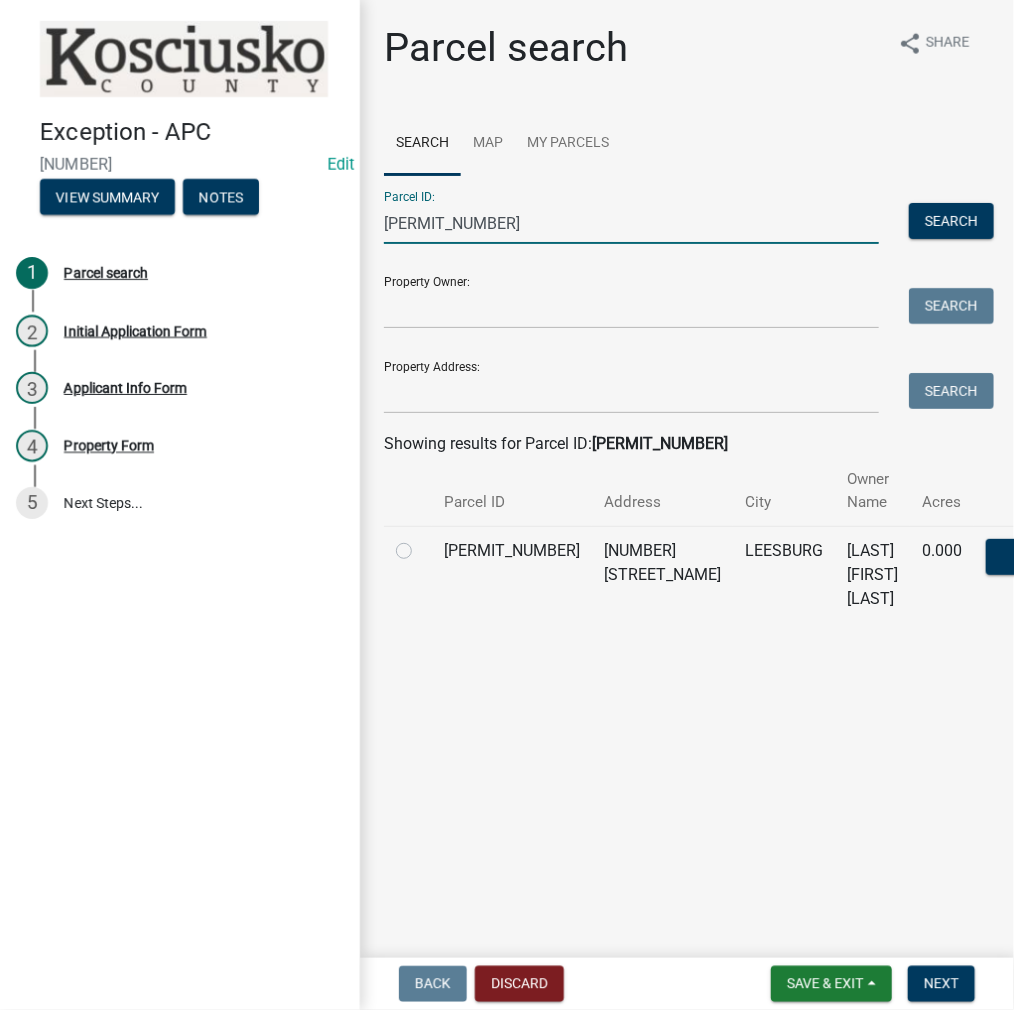 type on "[PERMIT_NUMBER]" 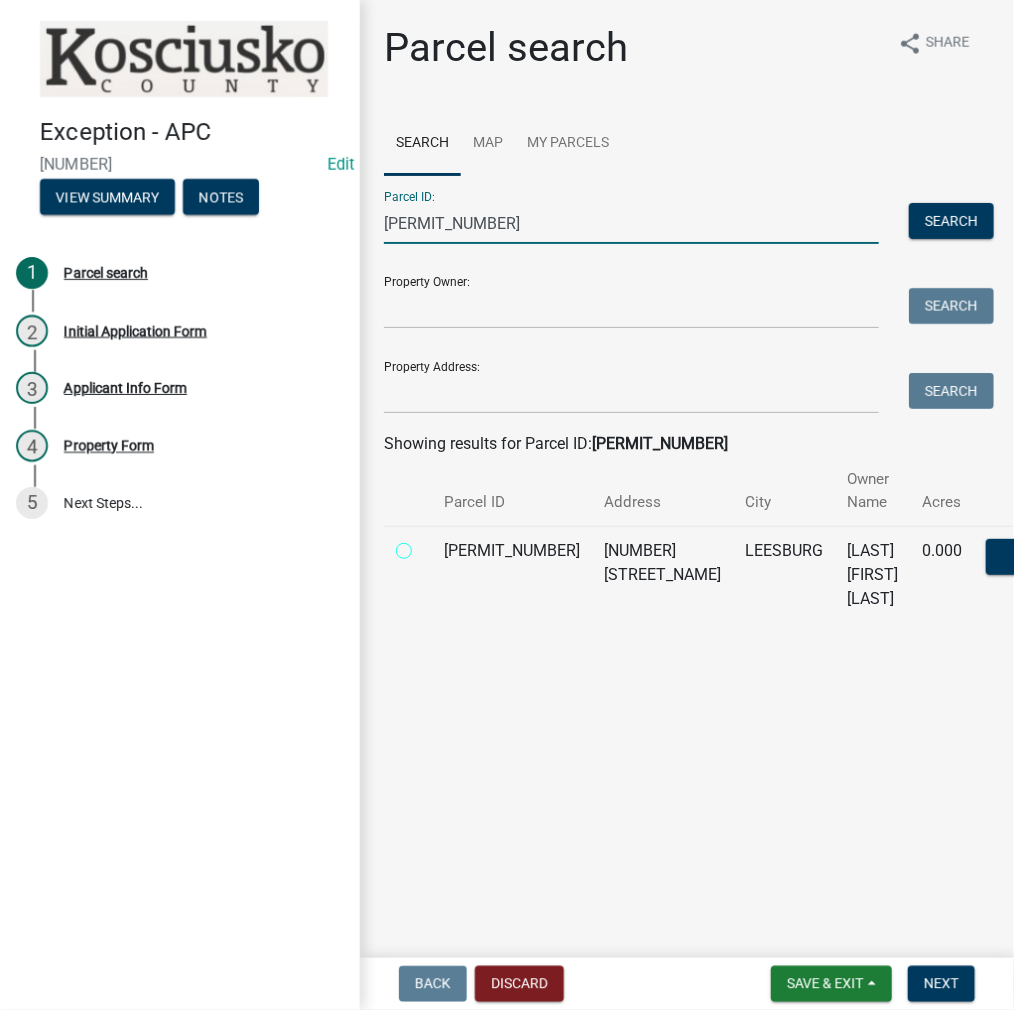click at bounding box center (426, 545) 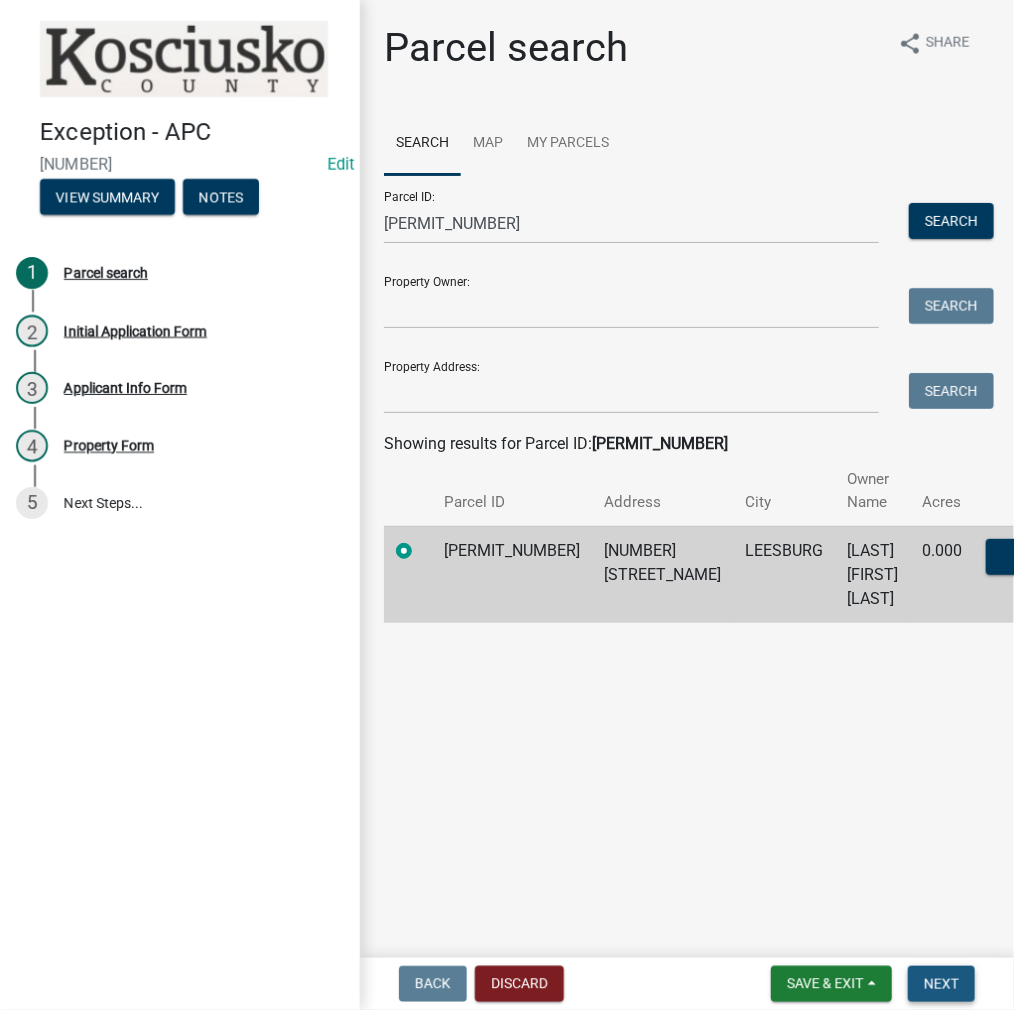 click on "Next" at bounding box center (941, 984) 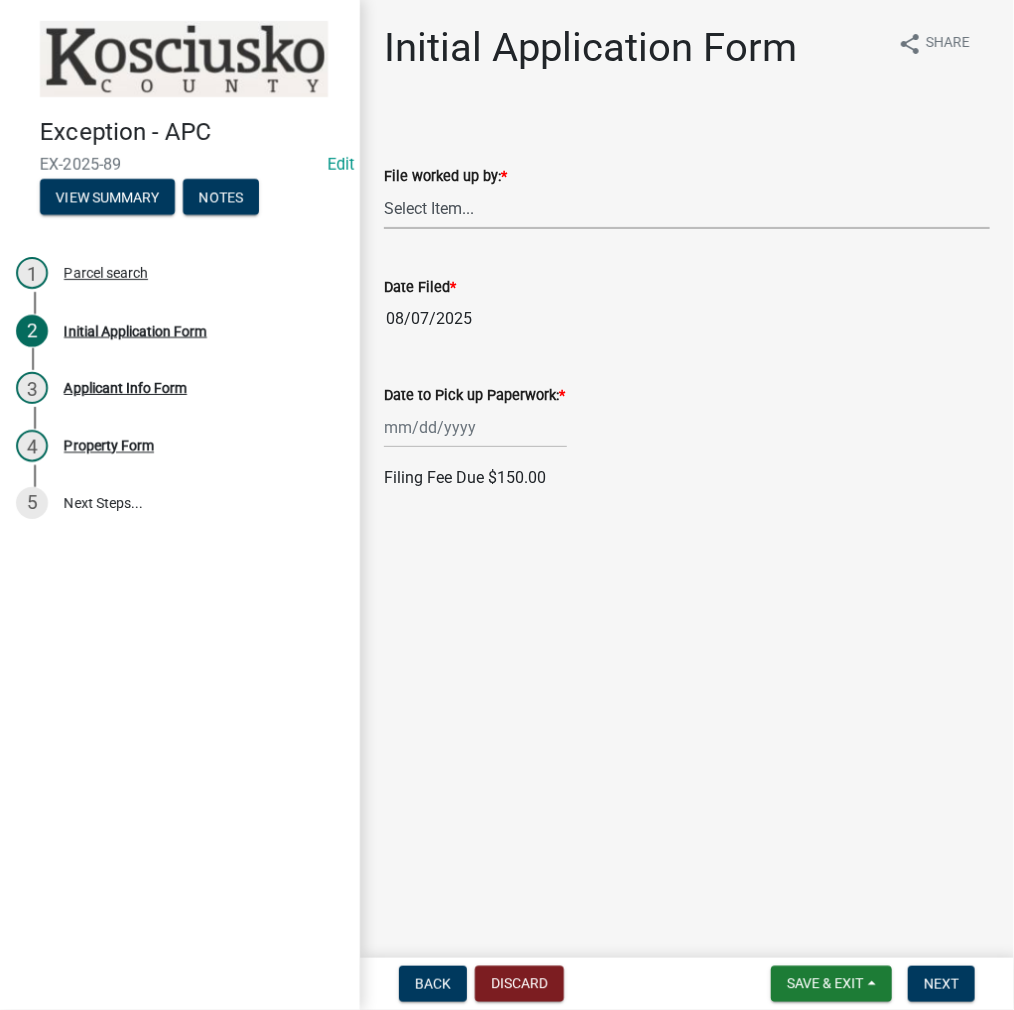 click on "Select Item...   MMS   LT   AT   CS   Vacant   Vacant" at bounding box center [687, 208] 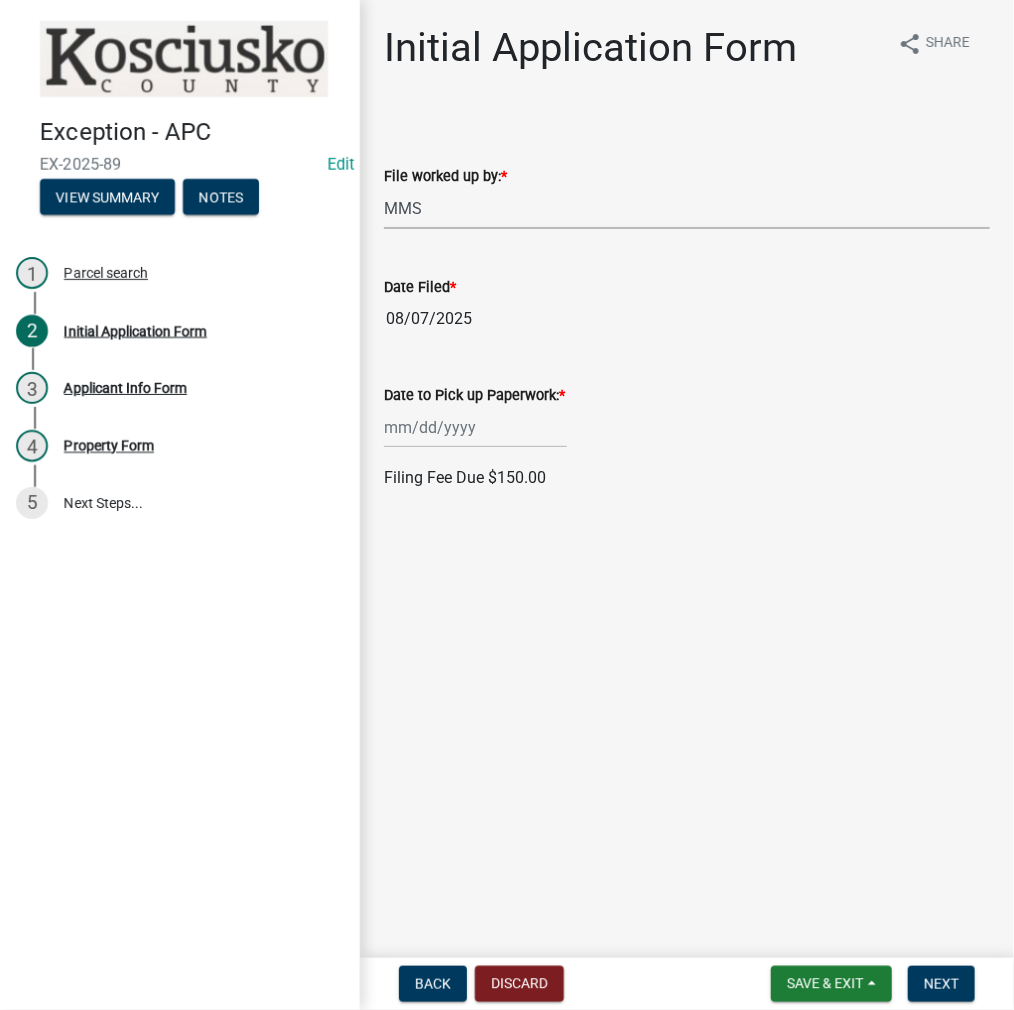 click on "Select Item...   MMS   LT   AT   CS   Vacant   Vacant" at bounding box center [687, 208] 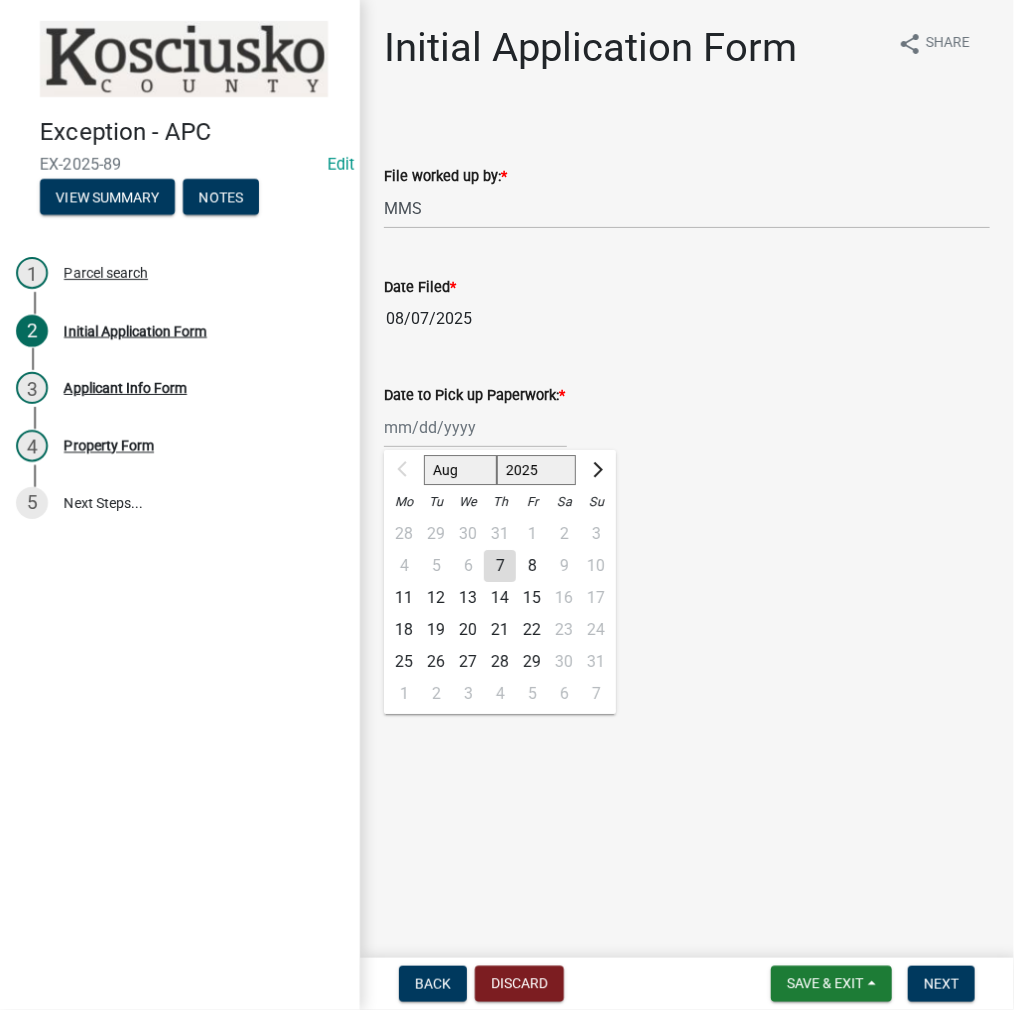 click on "18" 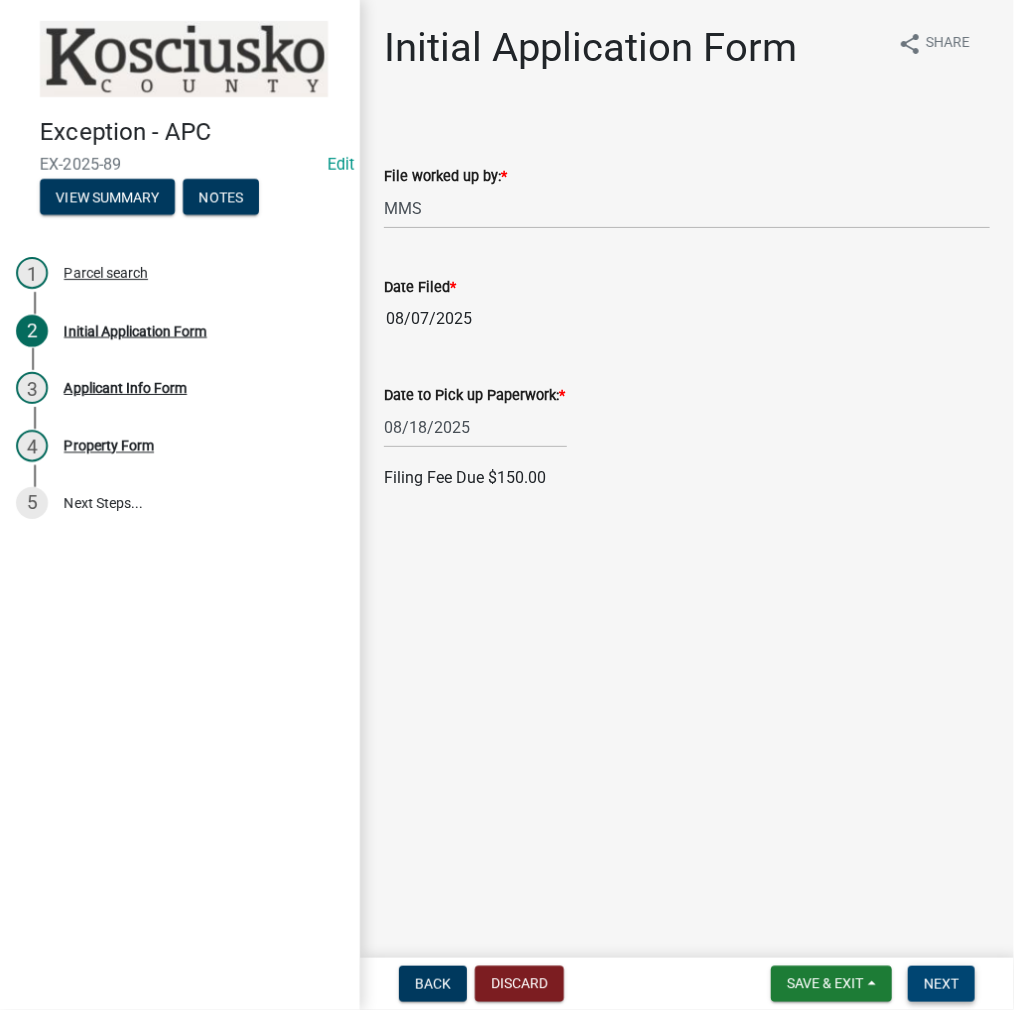 click on "Next" at bounding box center [941, 984] 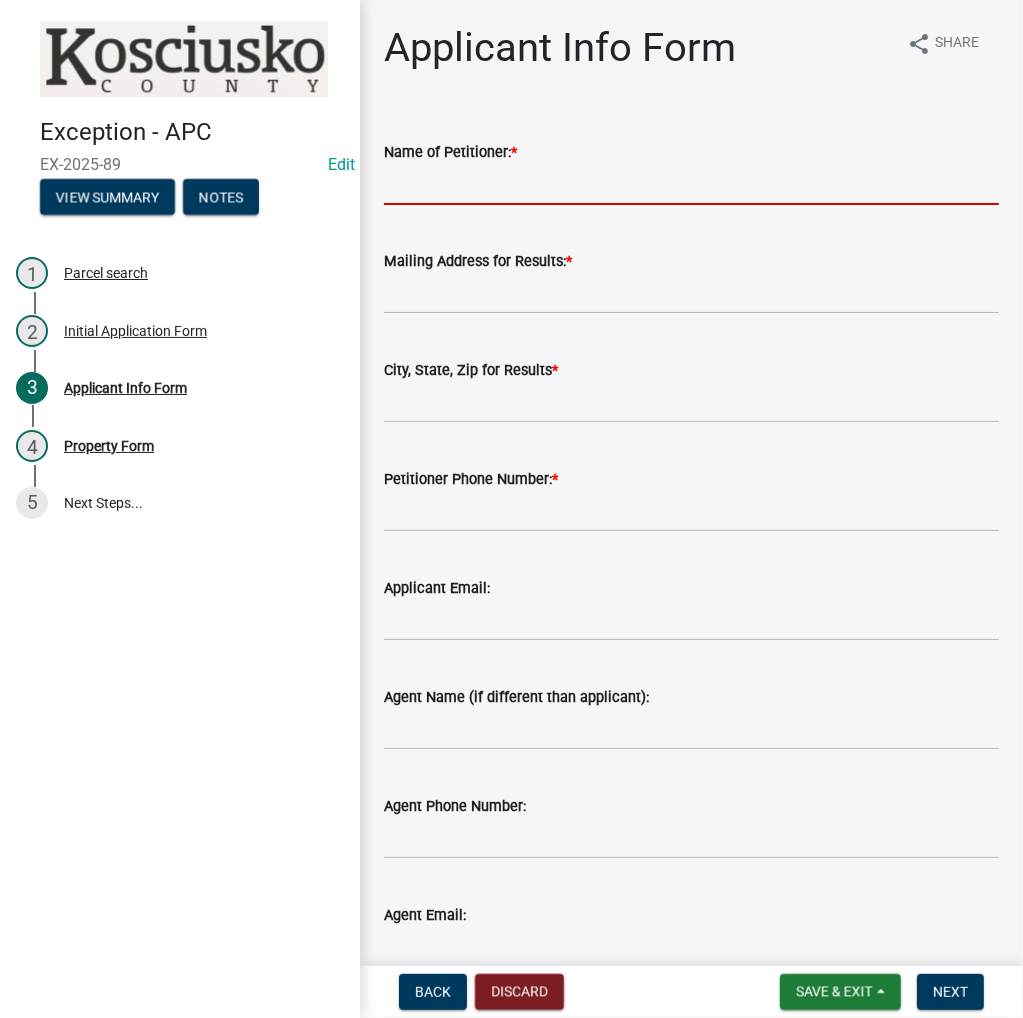 click on "Name of Petitioner:  *" at bounding box center (691, 184) 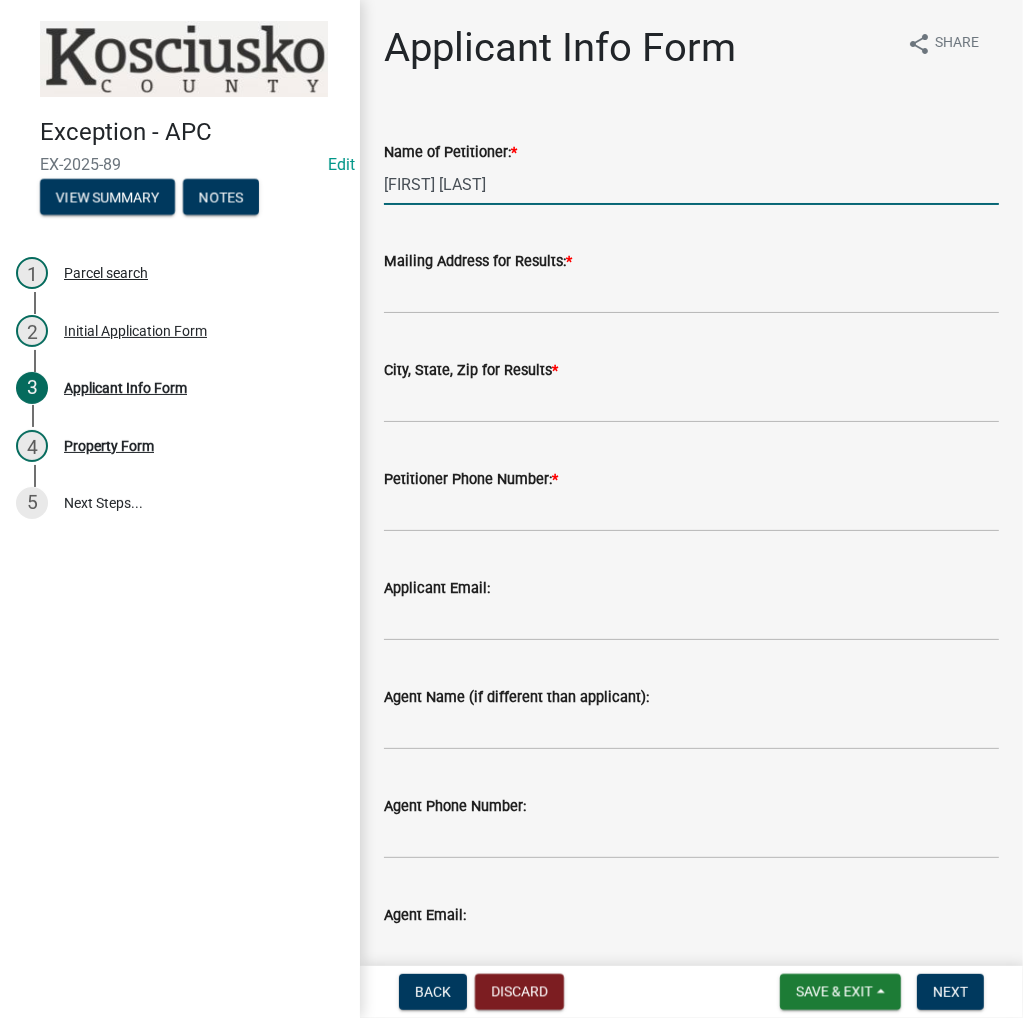 type on "[FIRST] [LAST]" 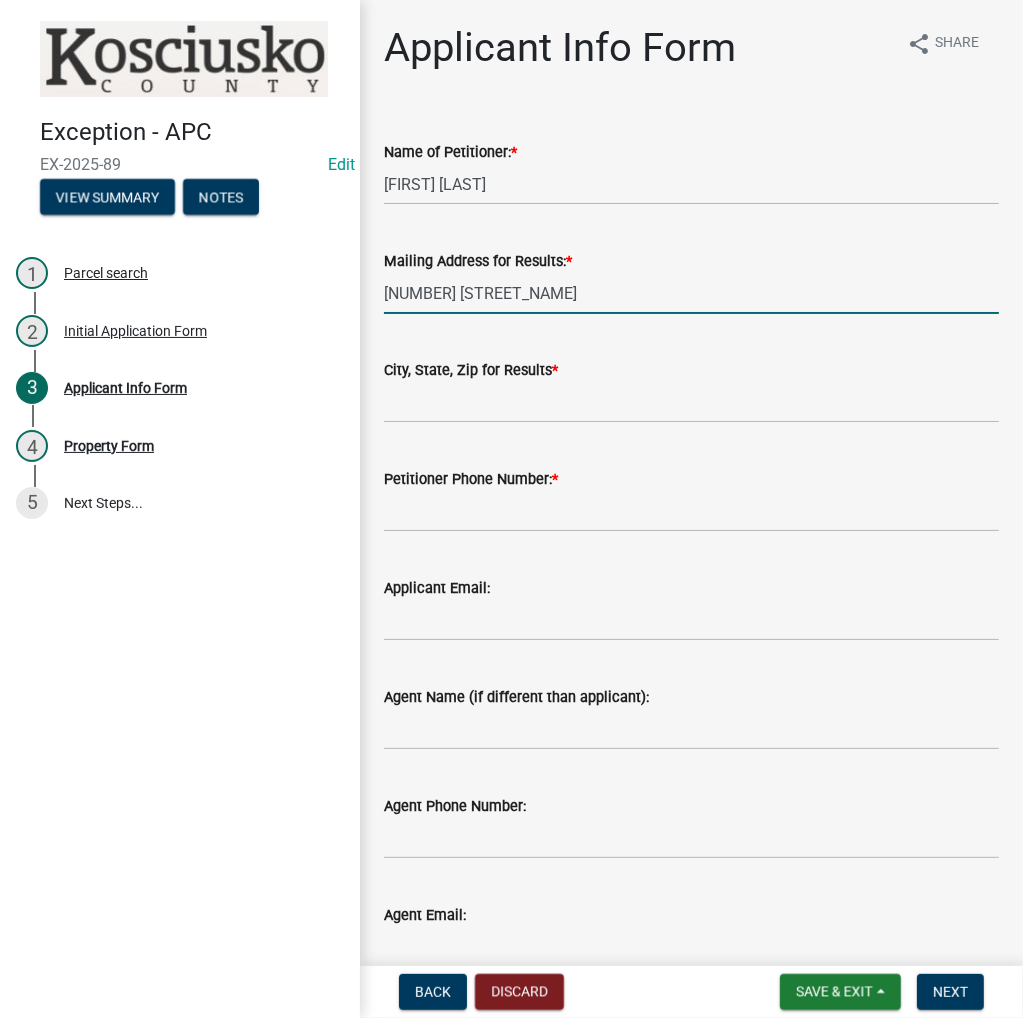 type on "[NUMBER] [STREET_NAME]" 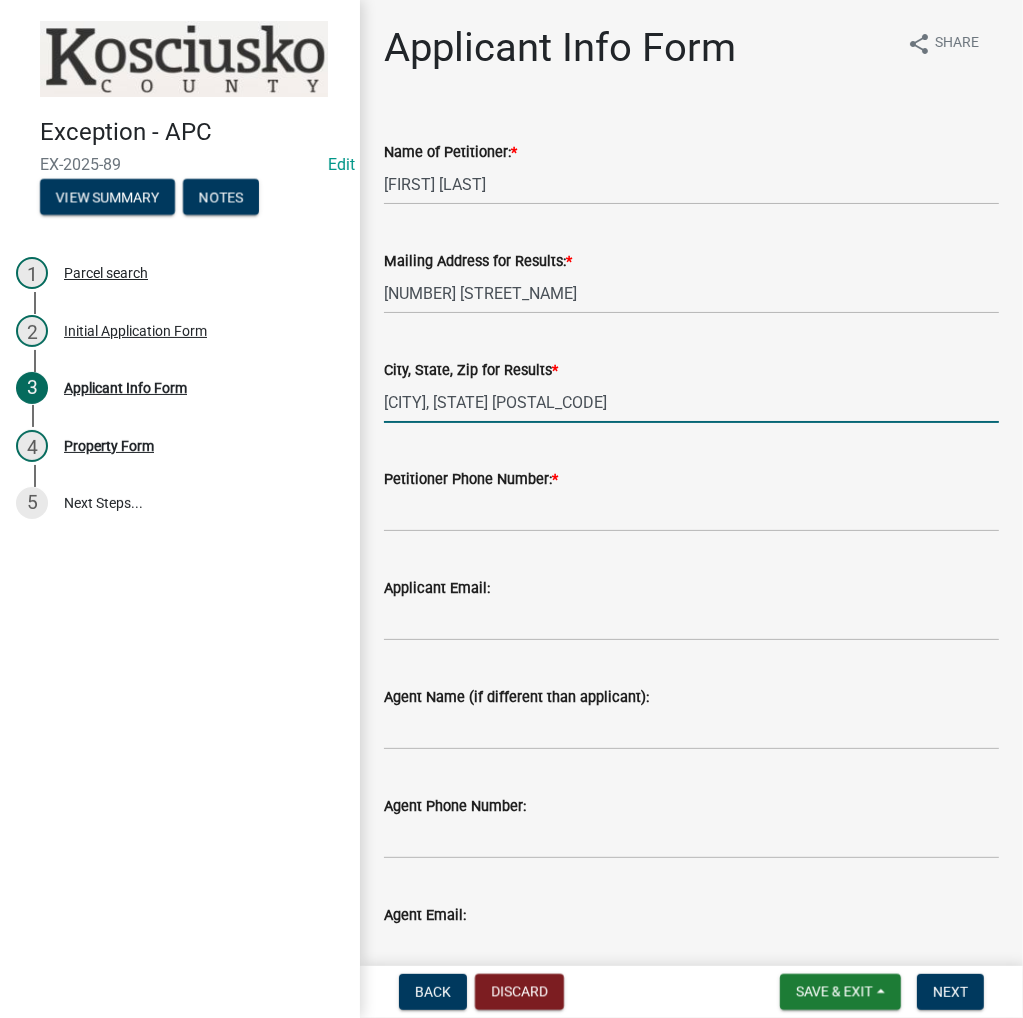type on "[CITY], [STATE] [POSTAL_CODE]" 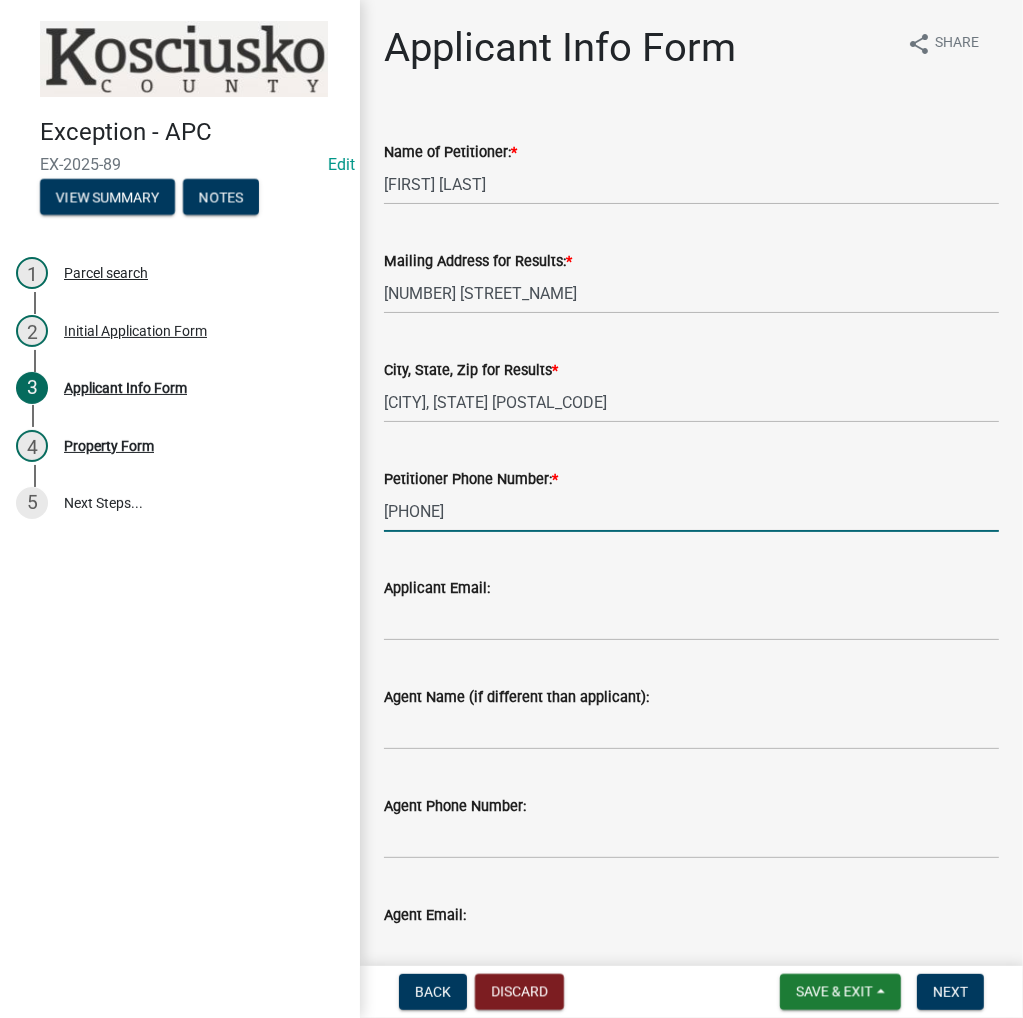 type on "[PHONE]" 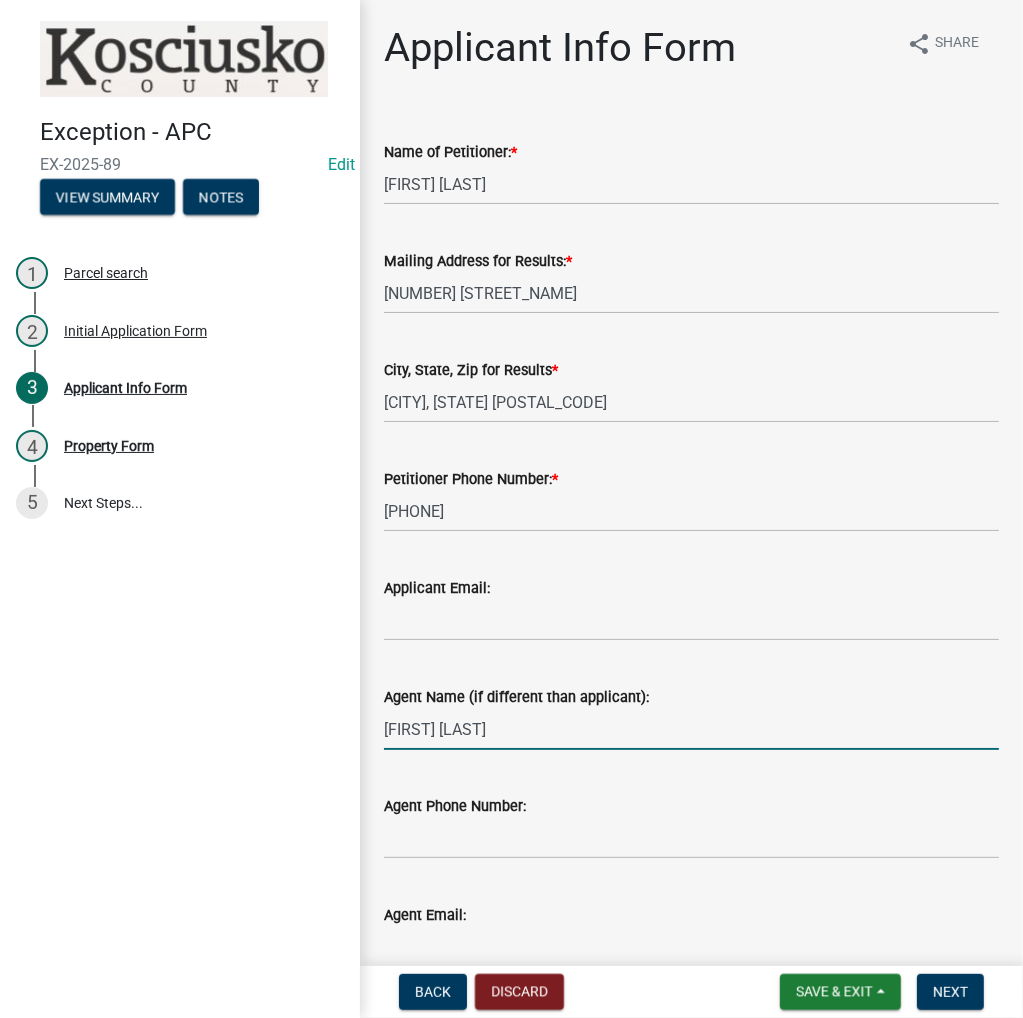 type on "[FIRST] [LAST]" 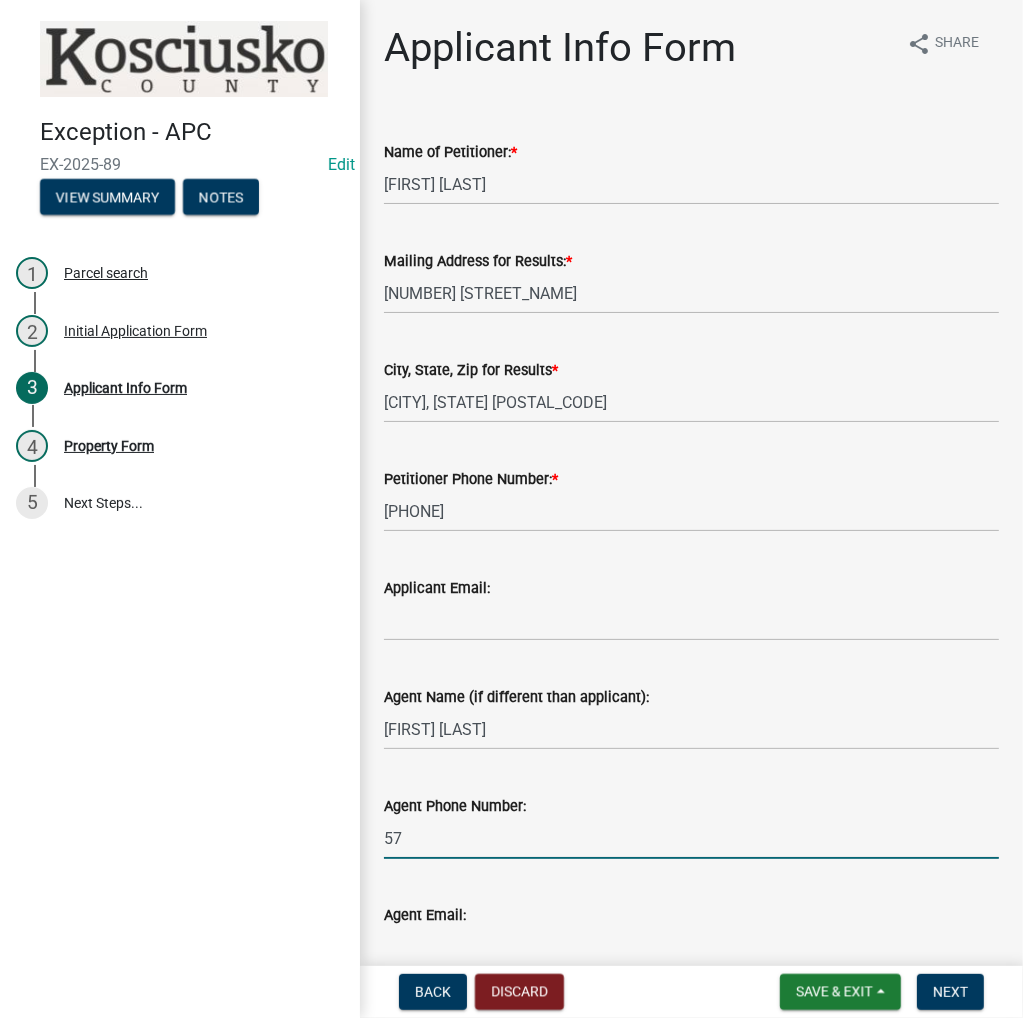 type on "5" 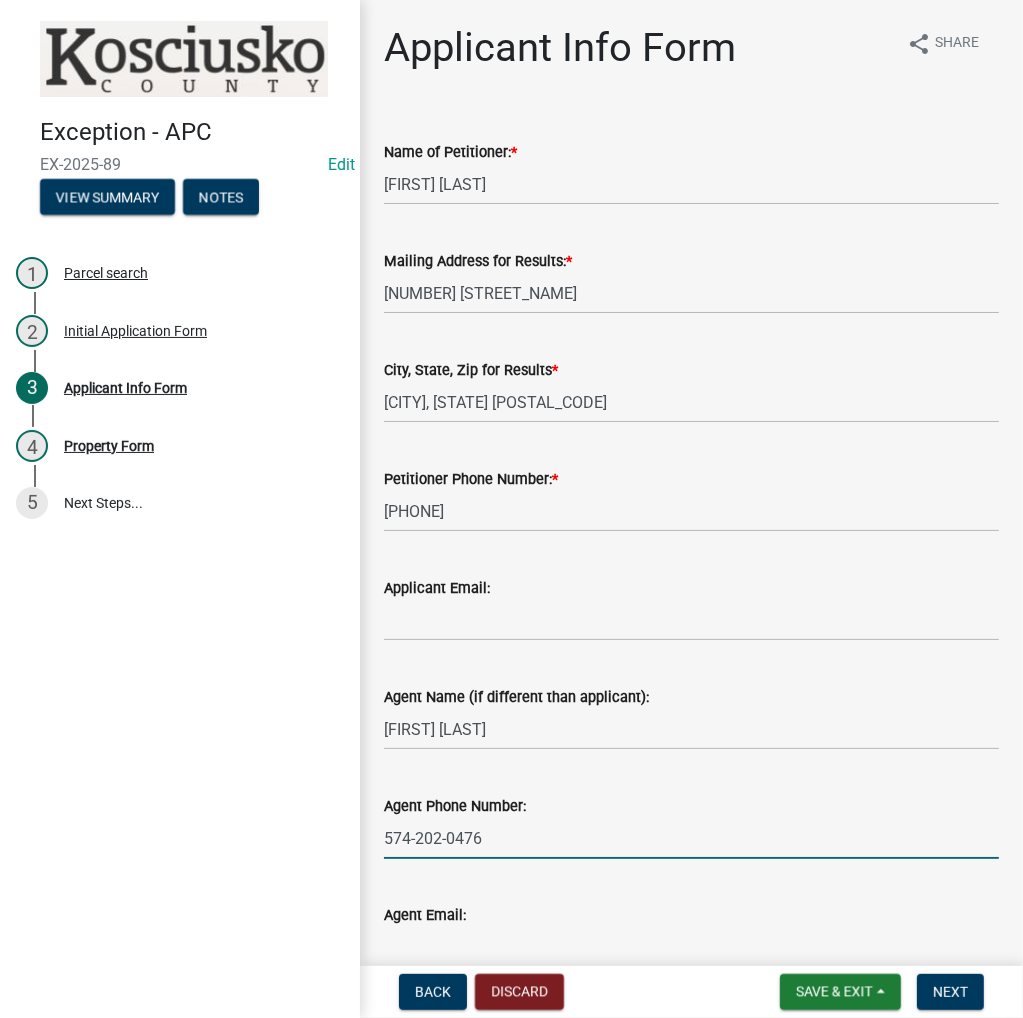 type on "574-202-0476" 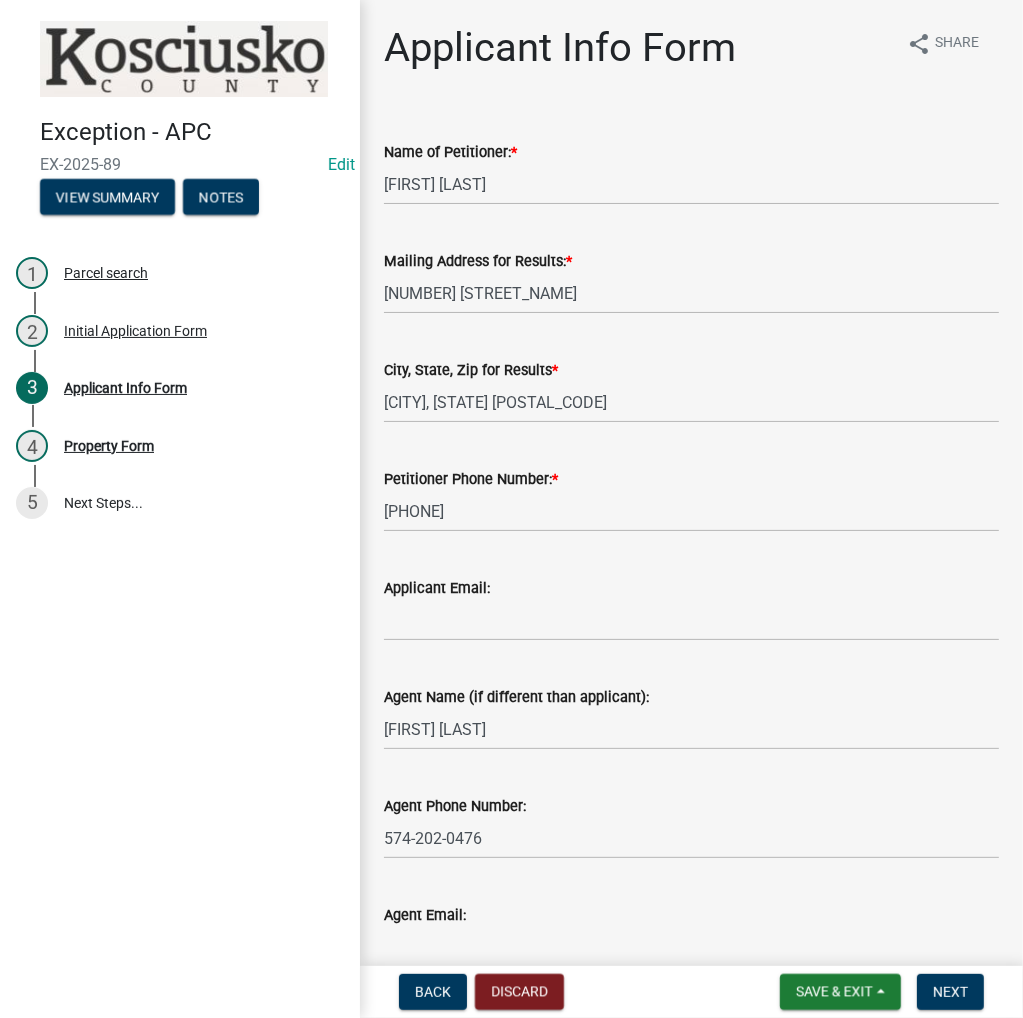 scroll, scrollTop: 10, scrollLeft: 0, axis: vertical 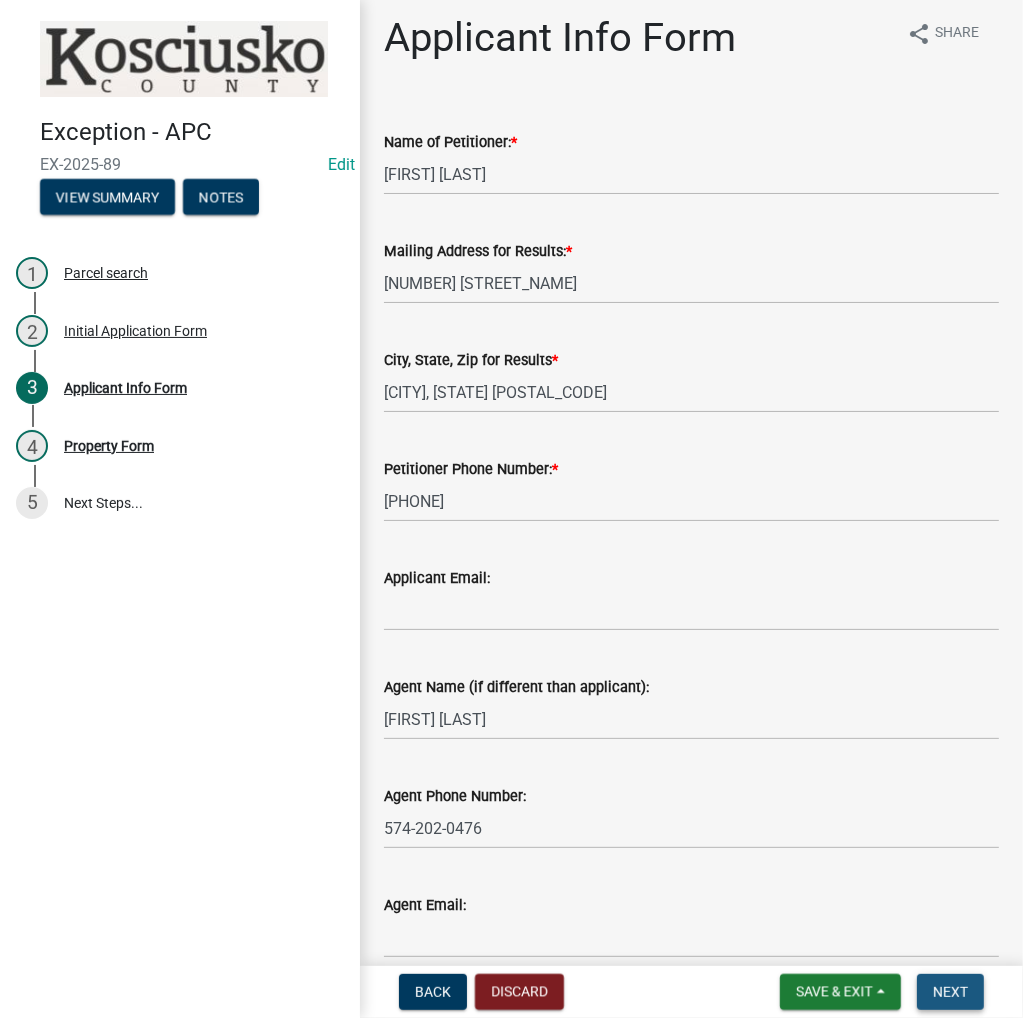 click on "Next" at bounding box center (950, 992) 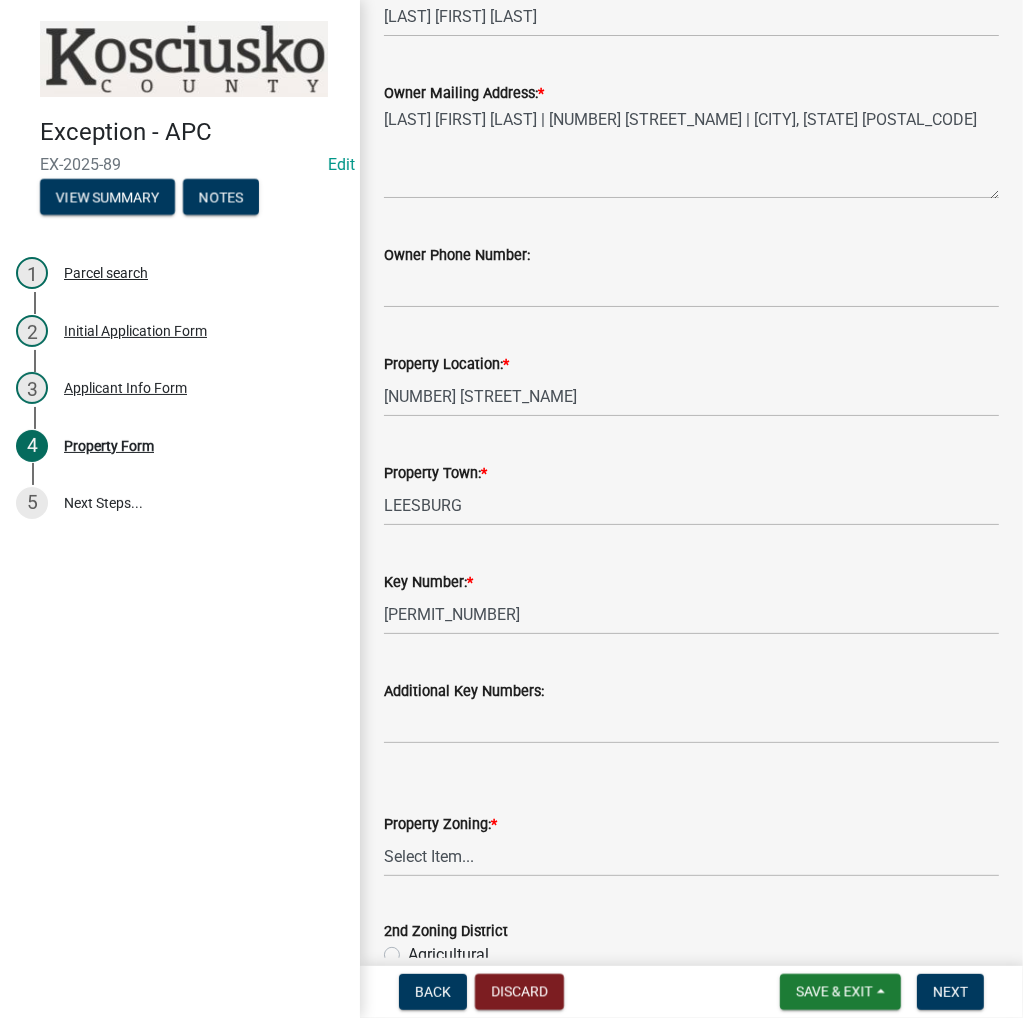 scroll, scrollTop: 400, scrollLeft: 0, axis: vertical 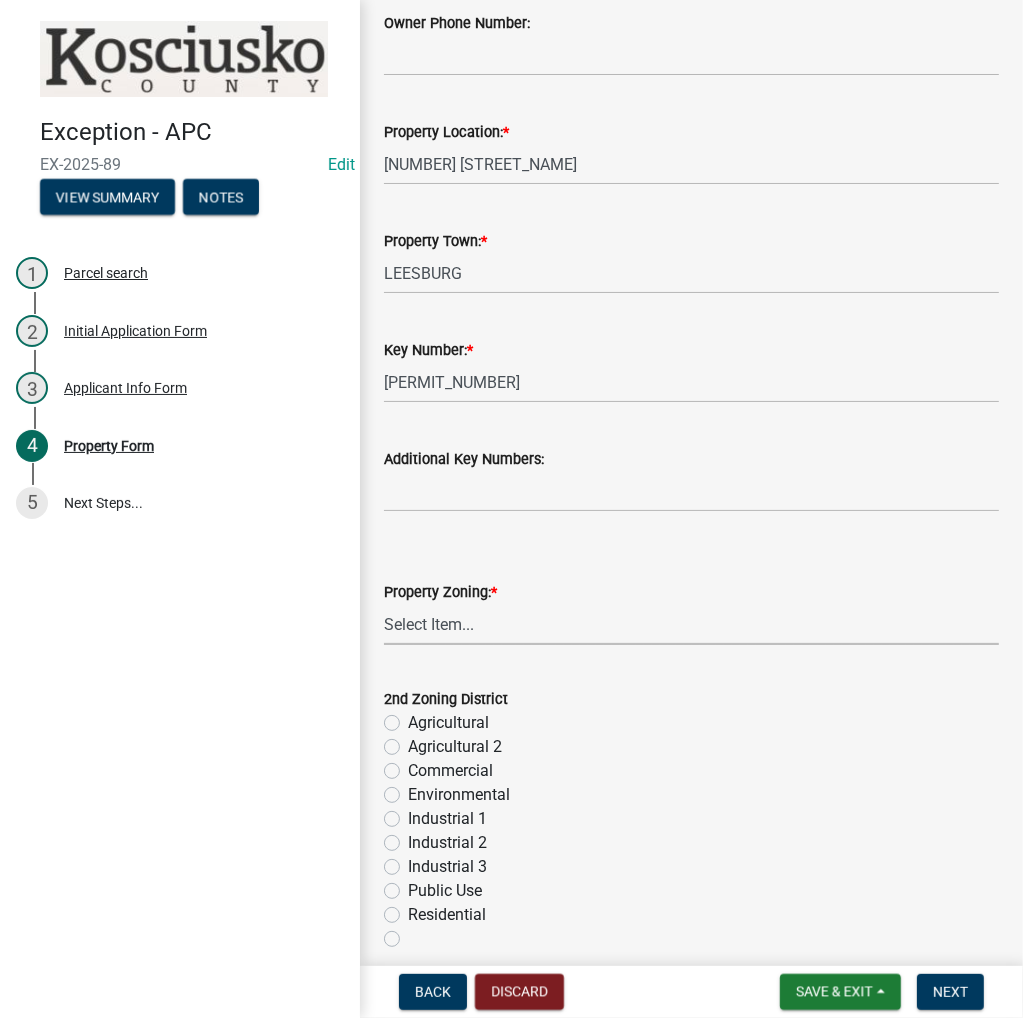 click on "Select Item...   Agricultural   Agricultural 2   Commercial   Environmental   Industrial 1   Industrial 2   Industrial 3   Public Use   Residential" at bounding box center (691, 624) 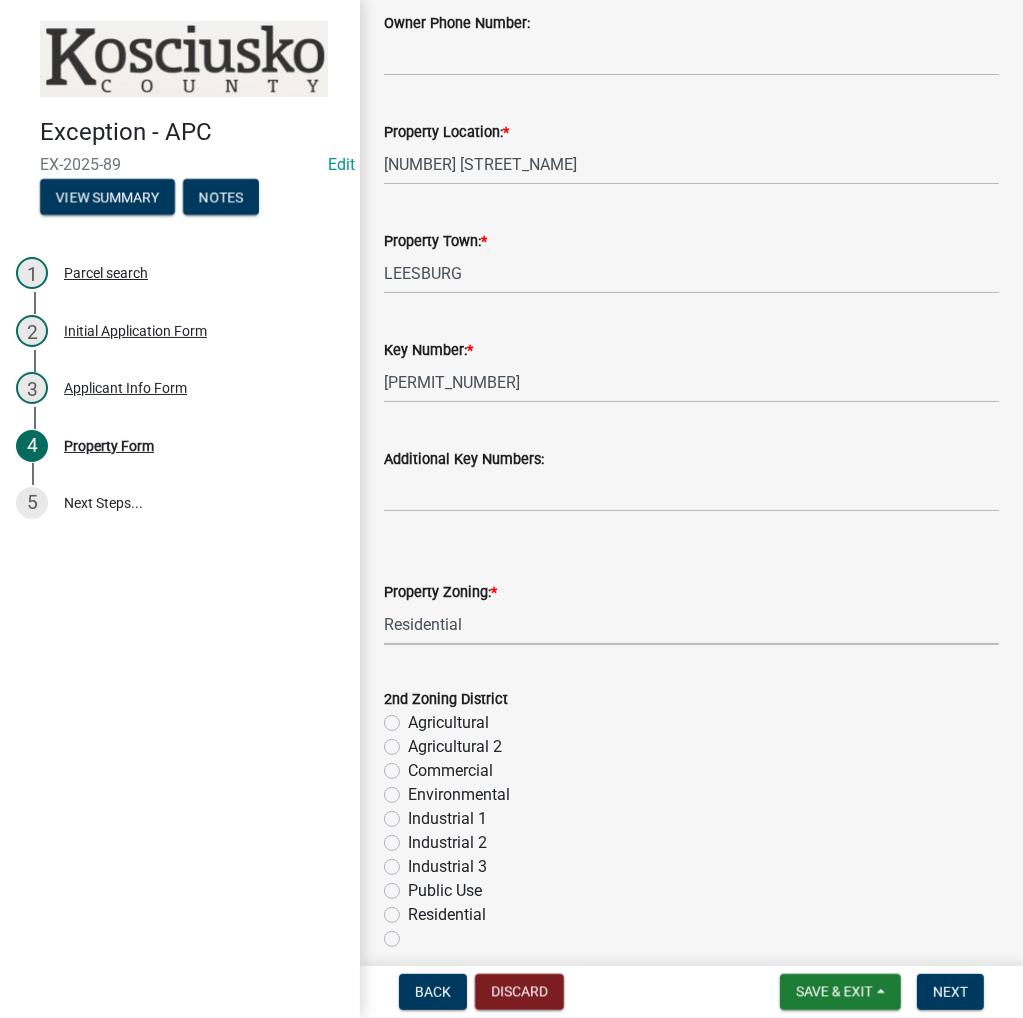 click on "Select Item...   Agricultural   Agricultural 2   Commercial   Environmental   Industrial 1   Industrial 2   Industrial 3   Public Use   Residential" at bounding box center [691, 624] 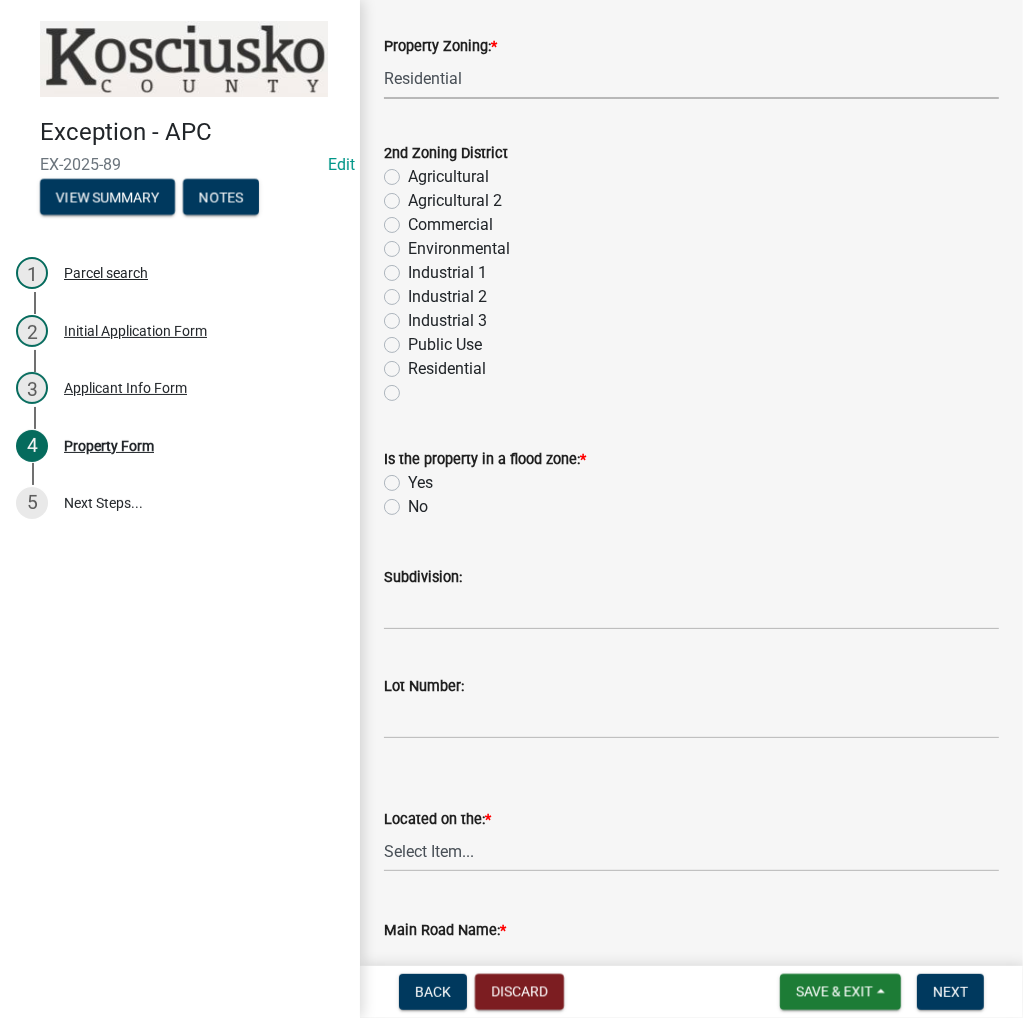 scroll, scrollTop: 1100, scrollLeft: 0, axis: vertical 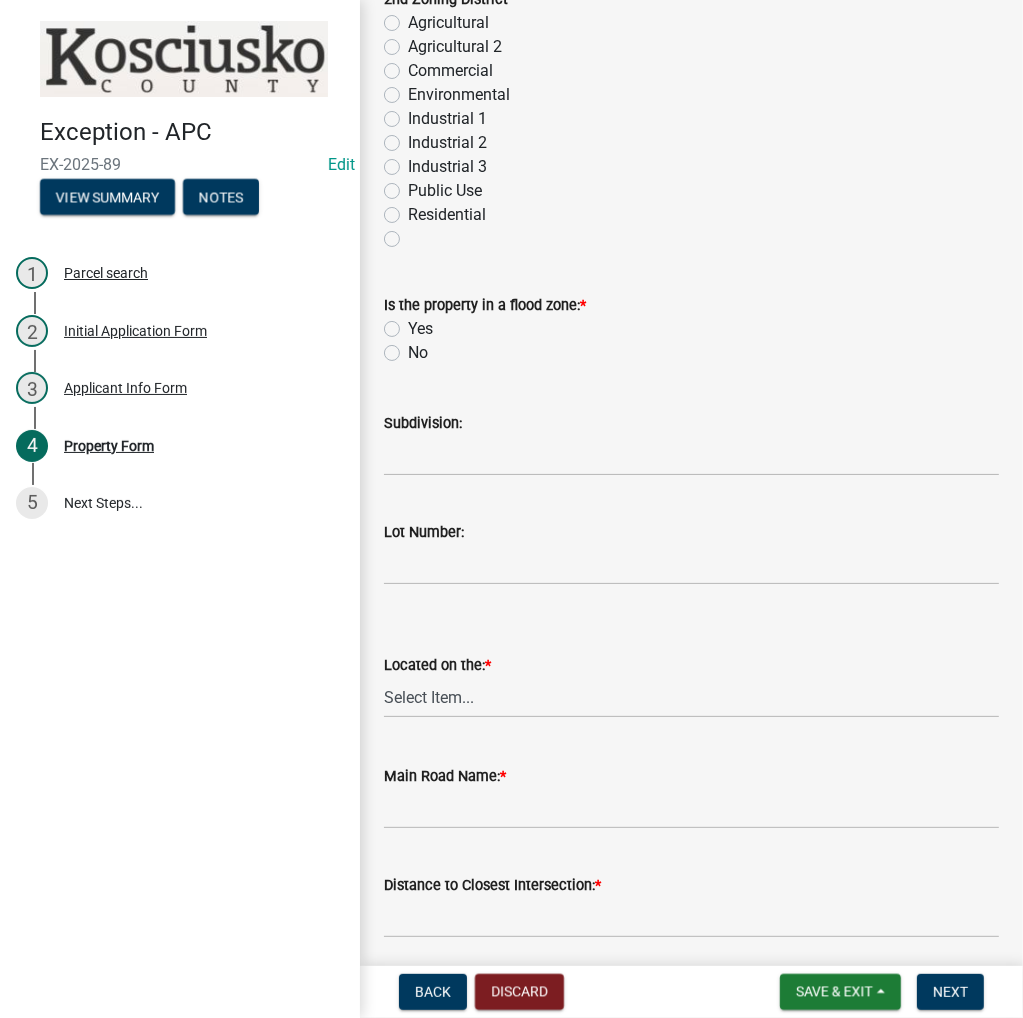 click on "Is the property in a flood zone:  *  Yes   No" 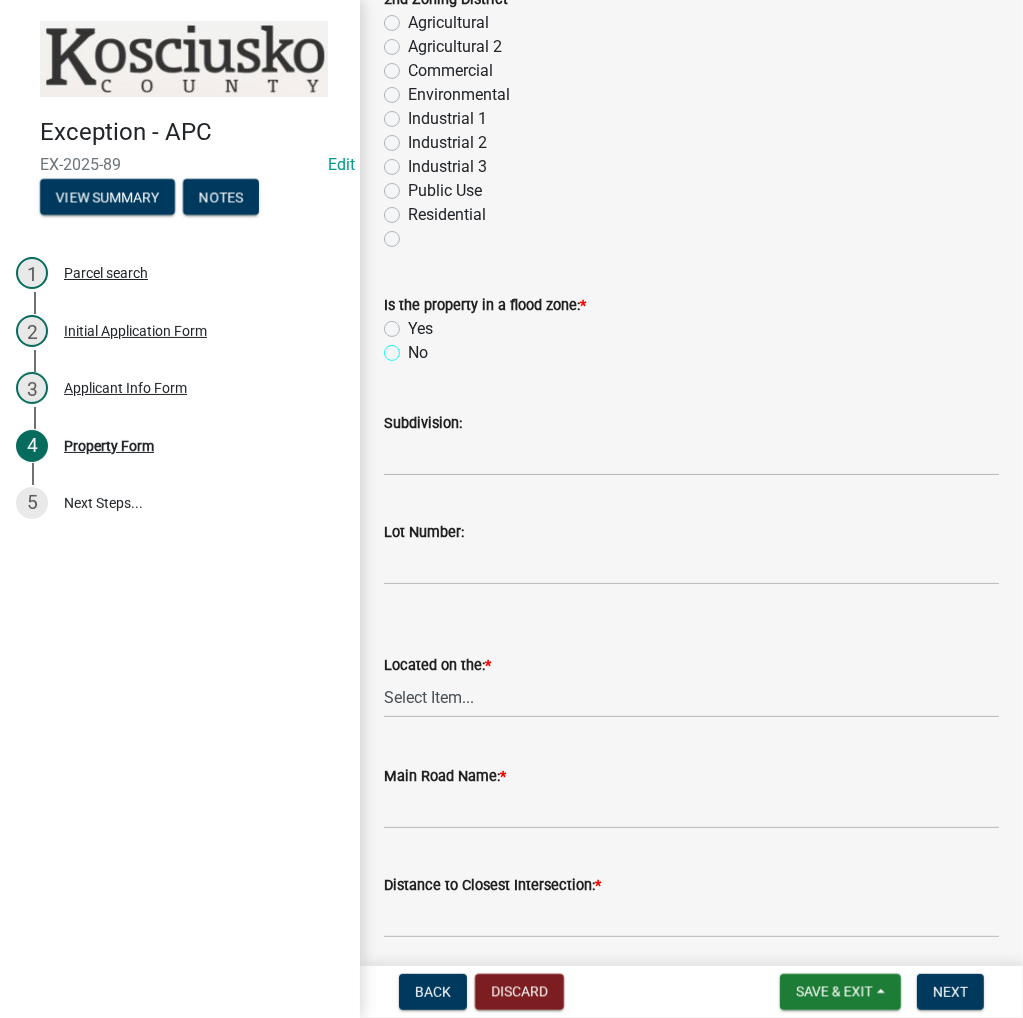 click on "No" at bounding box center [414, 347] 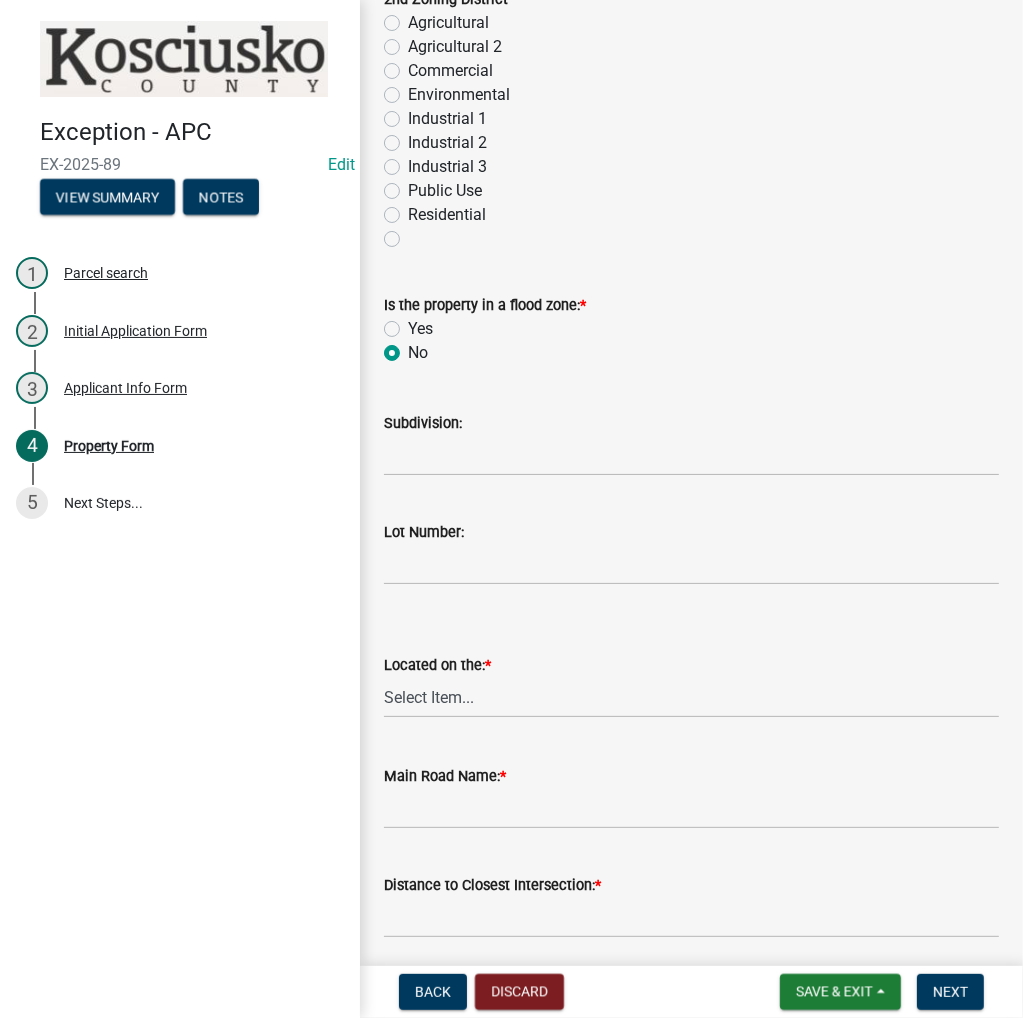 radio on "true" 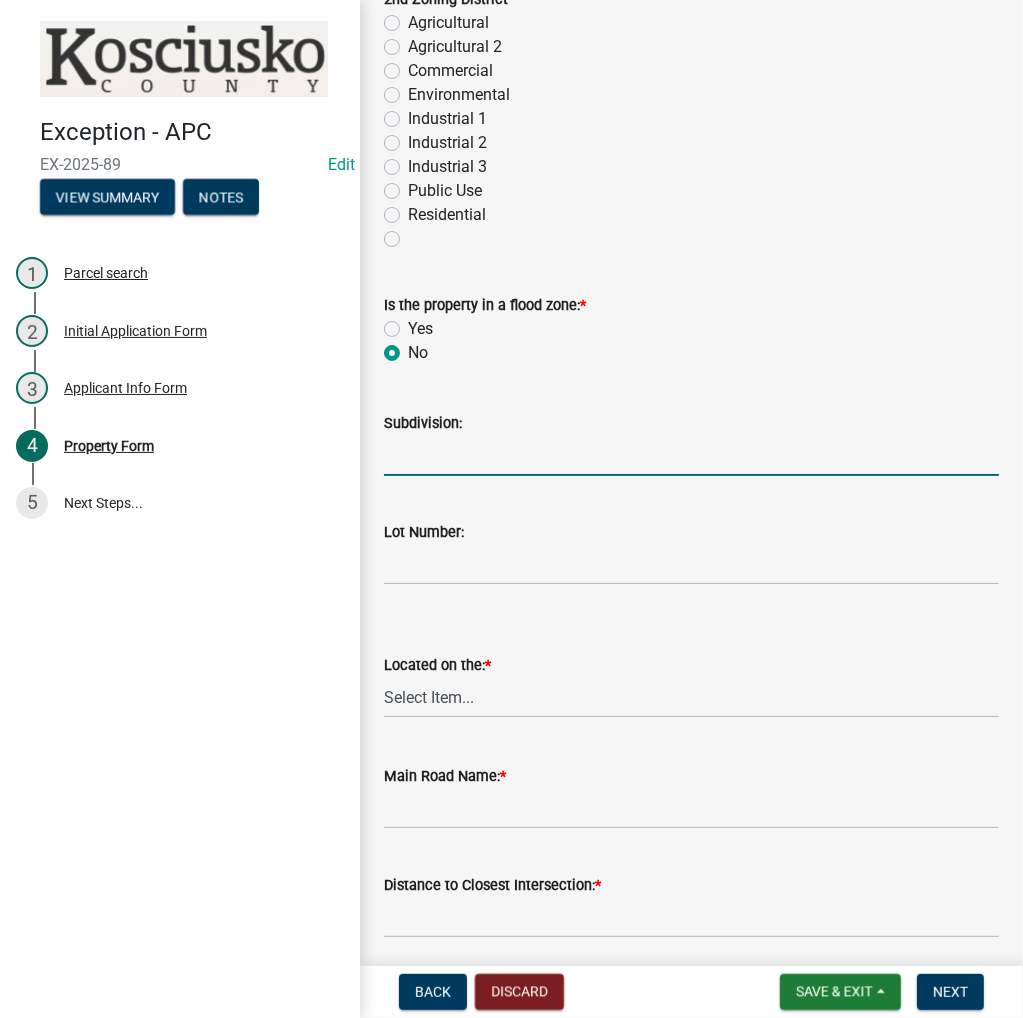 click on "Subdivision:" at bounding box center [691, 455] 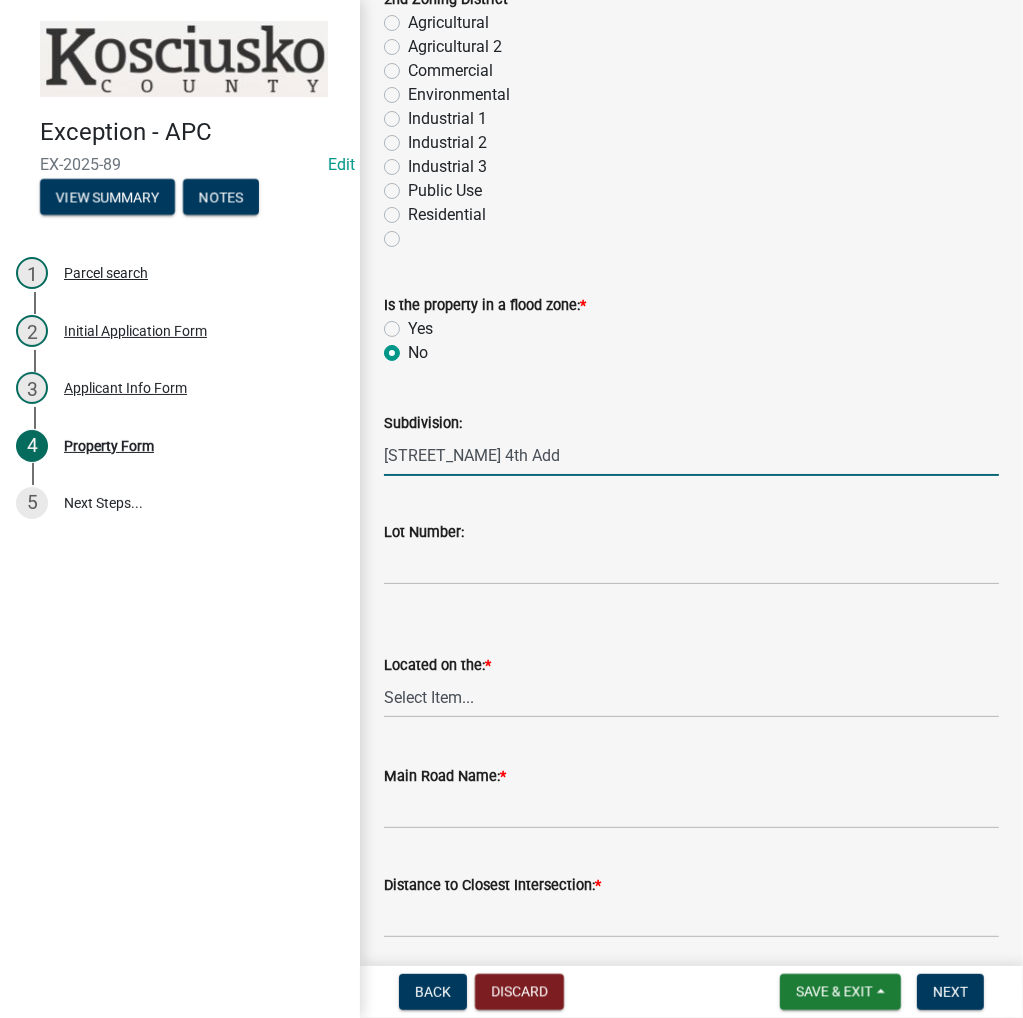 type on "[STREET_NAME] 4th Add" 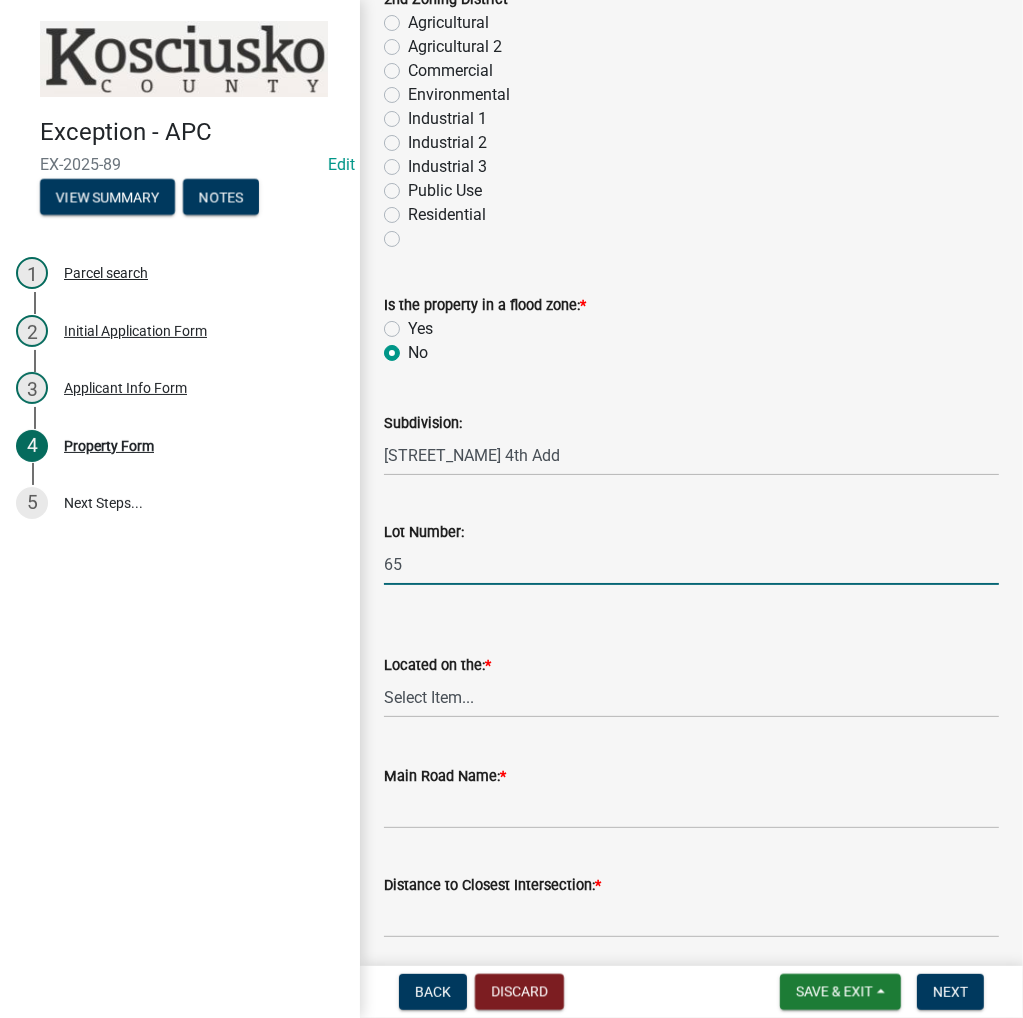 type on "65" 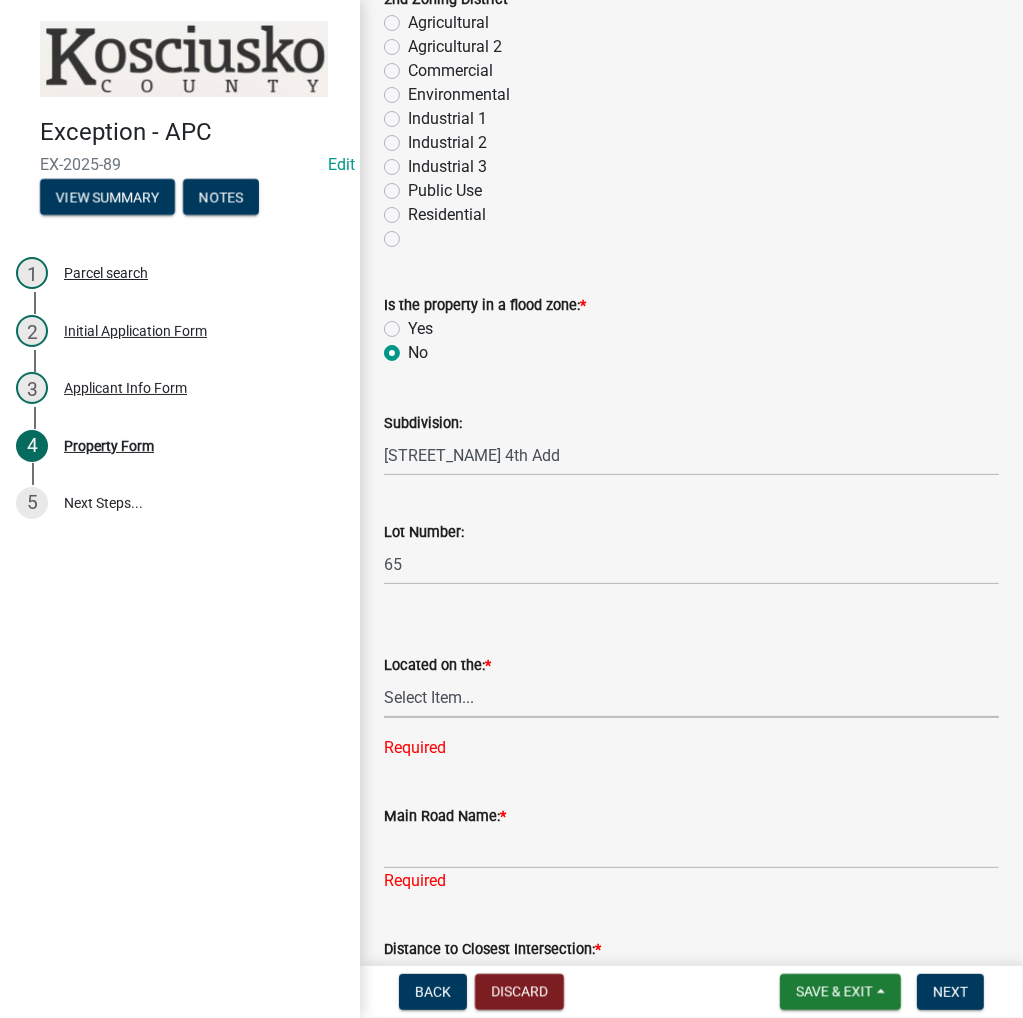 click on "Select Item...   N   NE   NW   E   S   SE   SW   W" at bounding box center [691, 697] 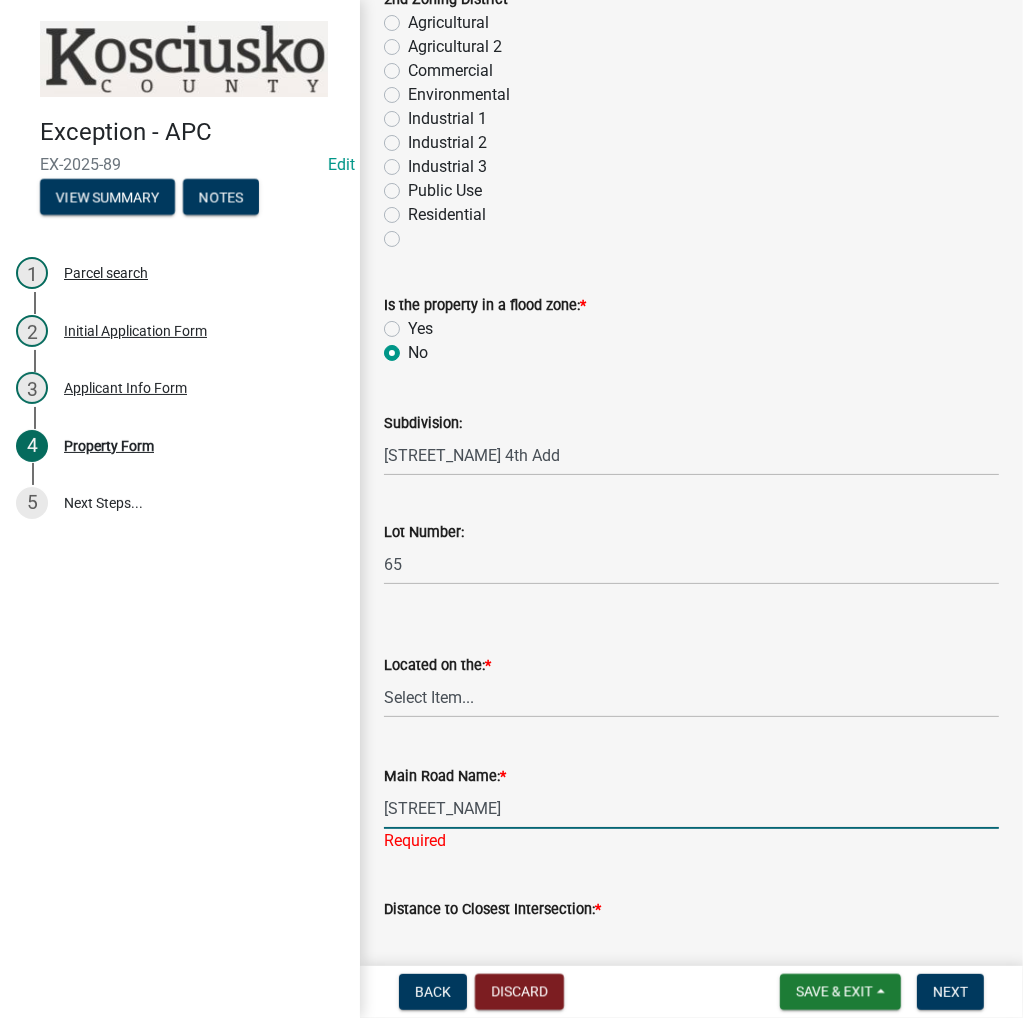 type on "[STREET_NAME]" 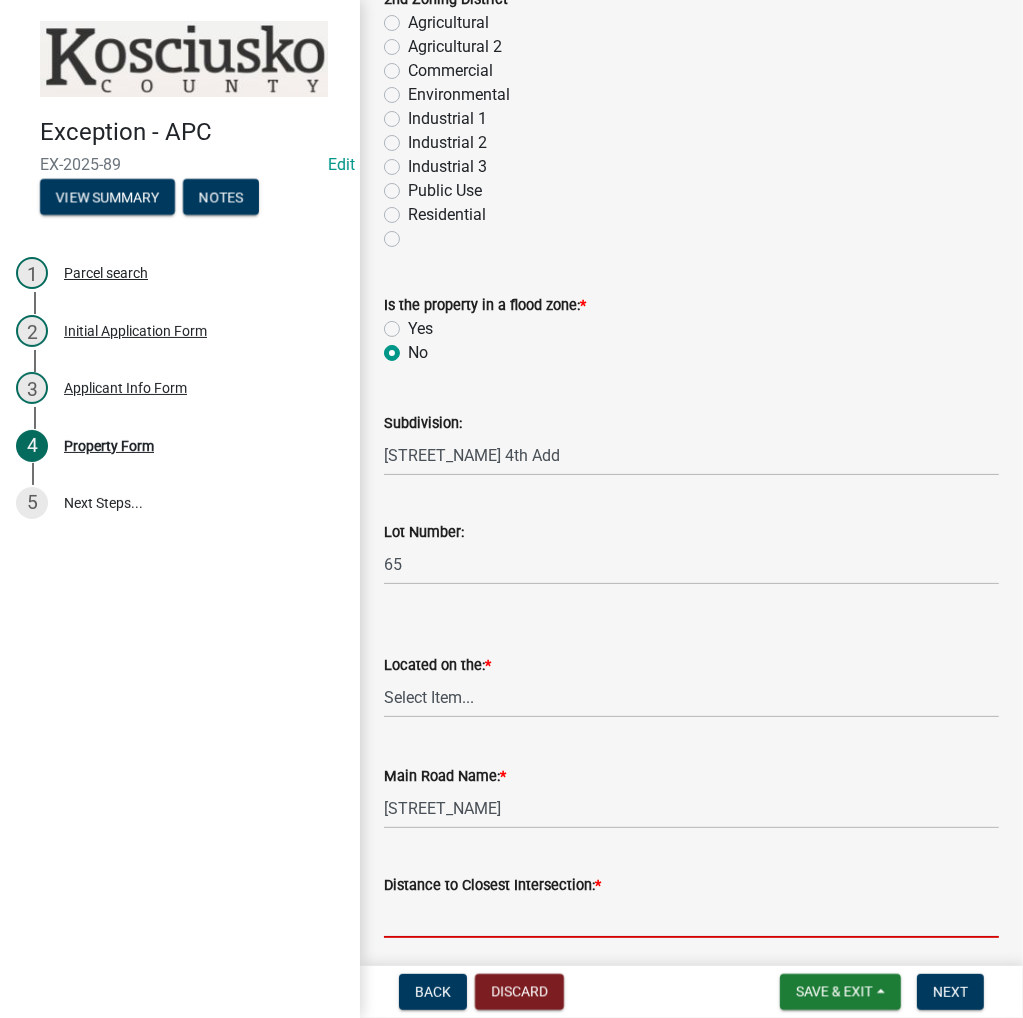 click 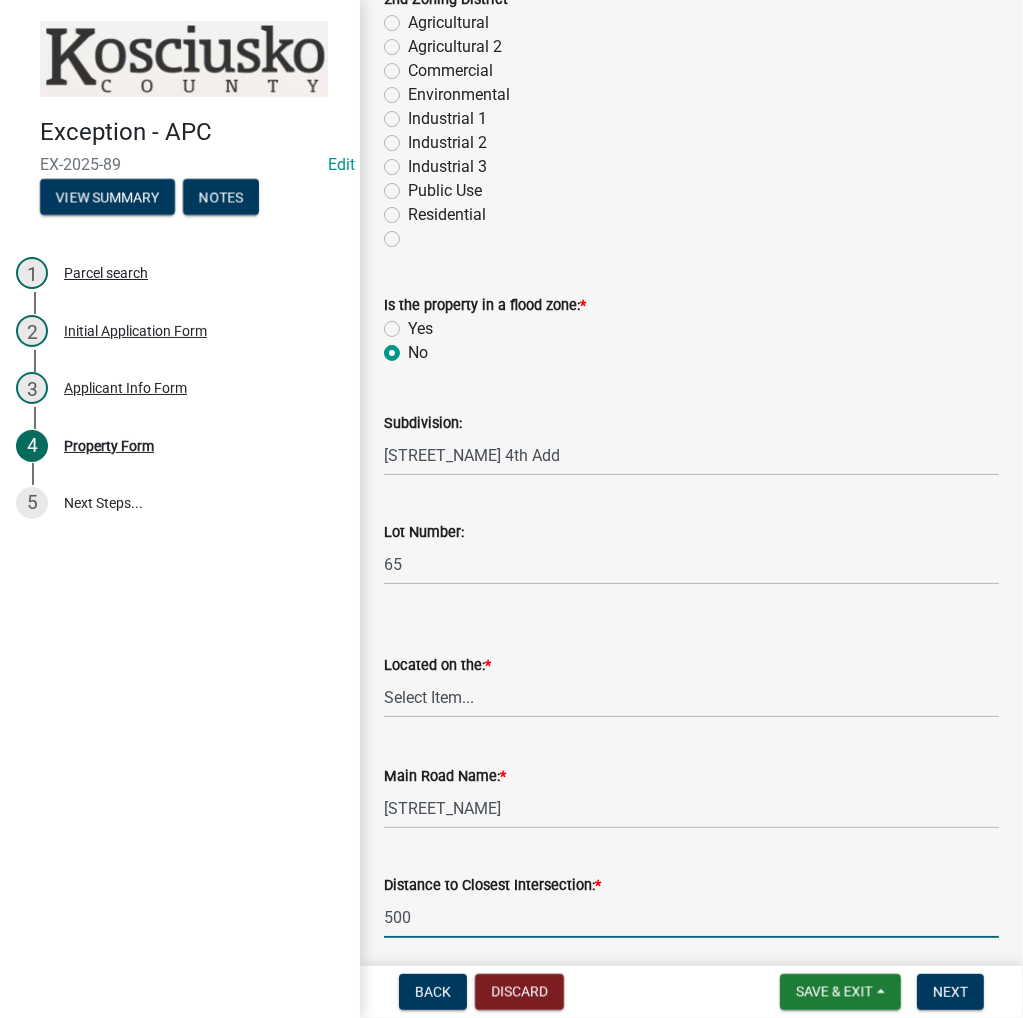 type on "500" 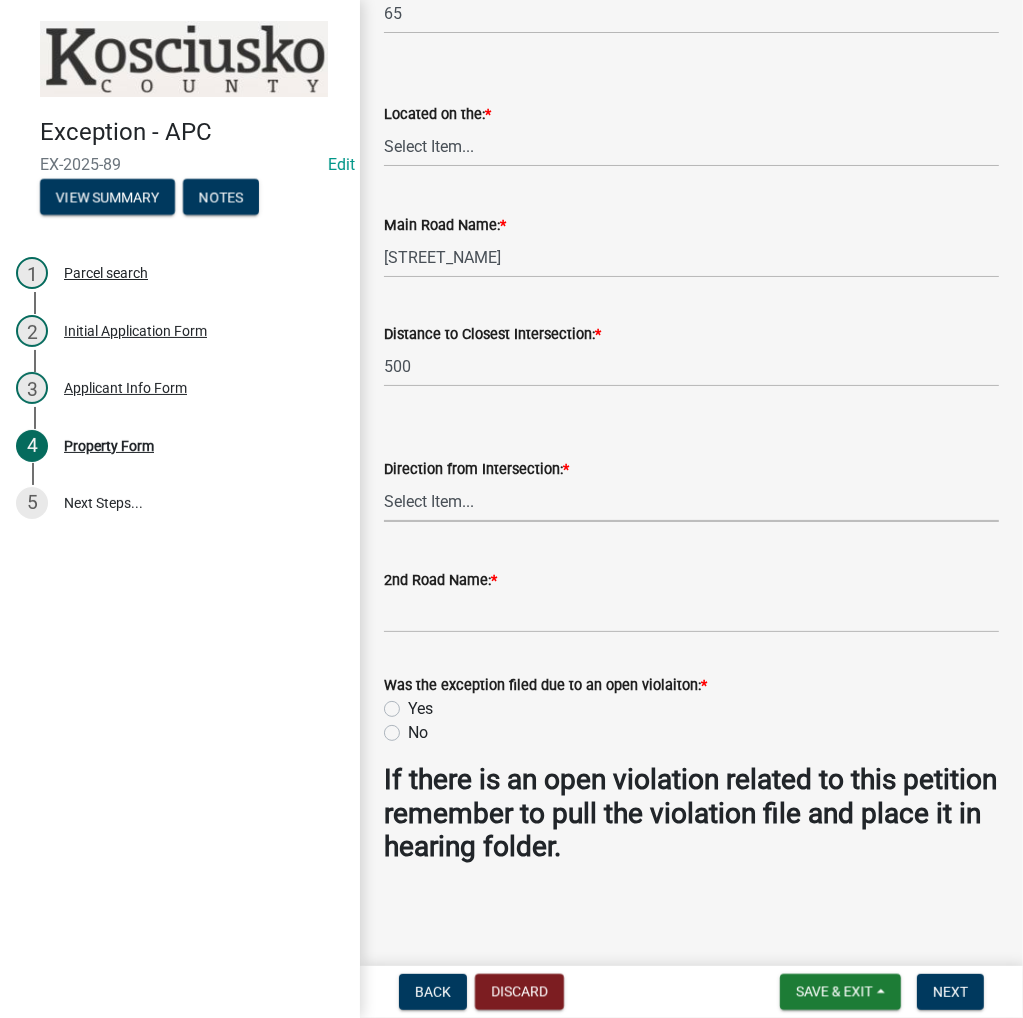 select on "[UUID]" 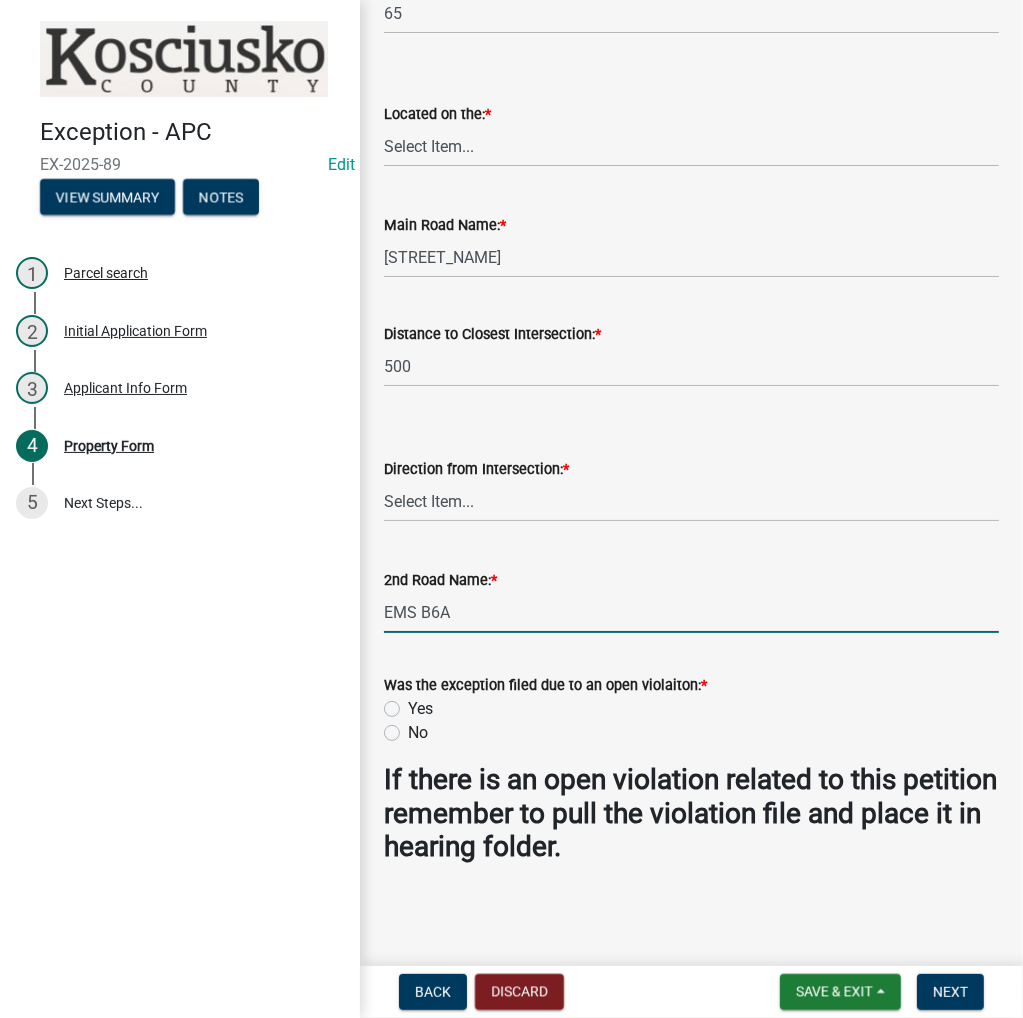 type on "EMS B6A" 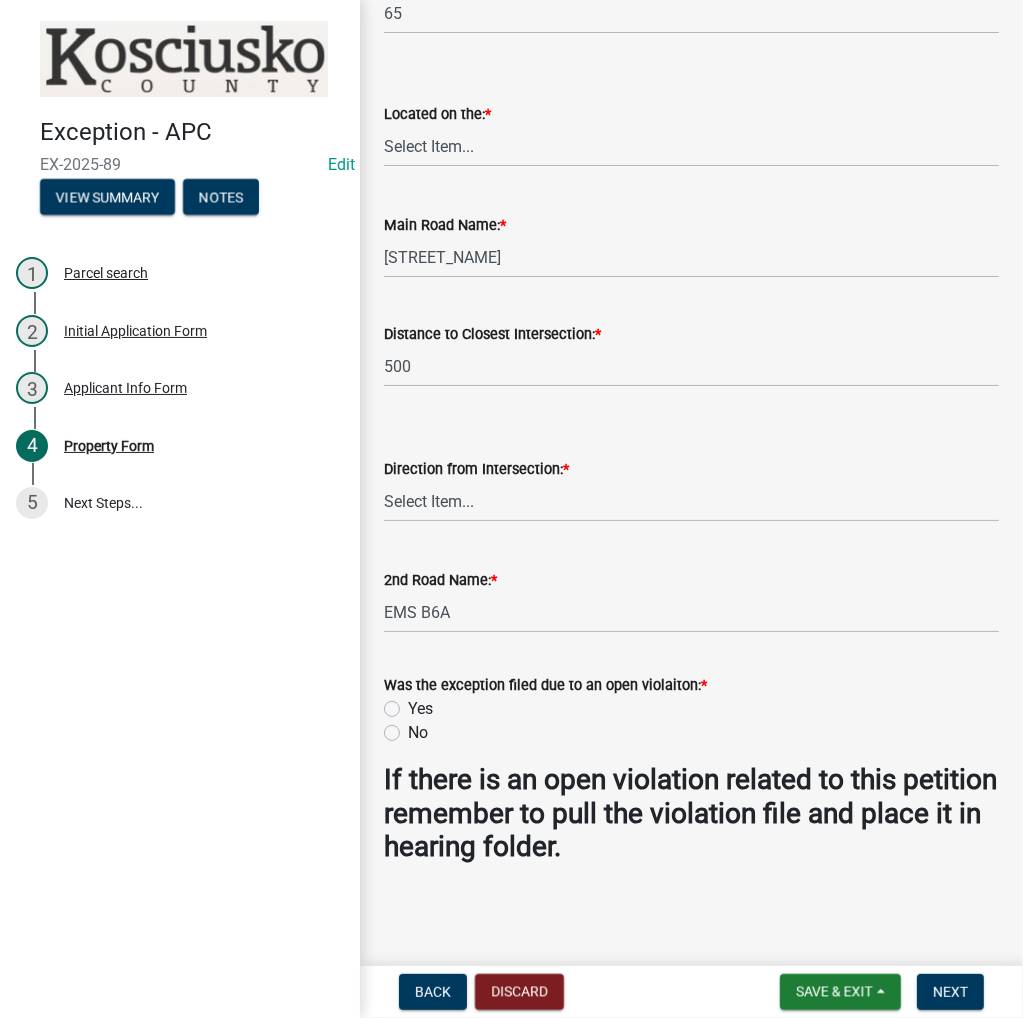 click on "No" 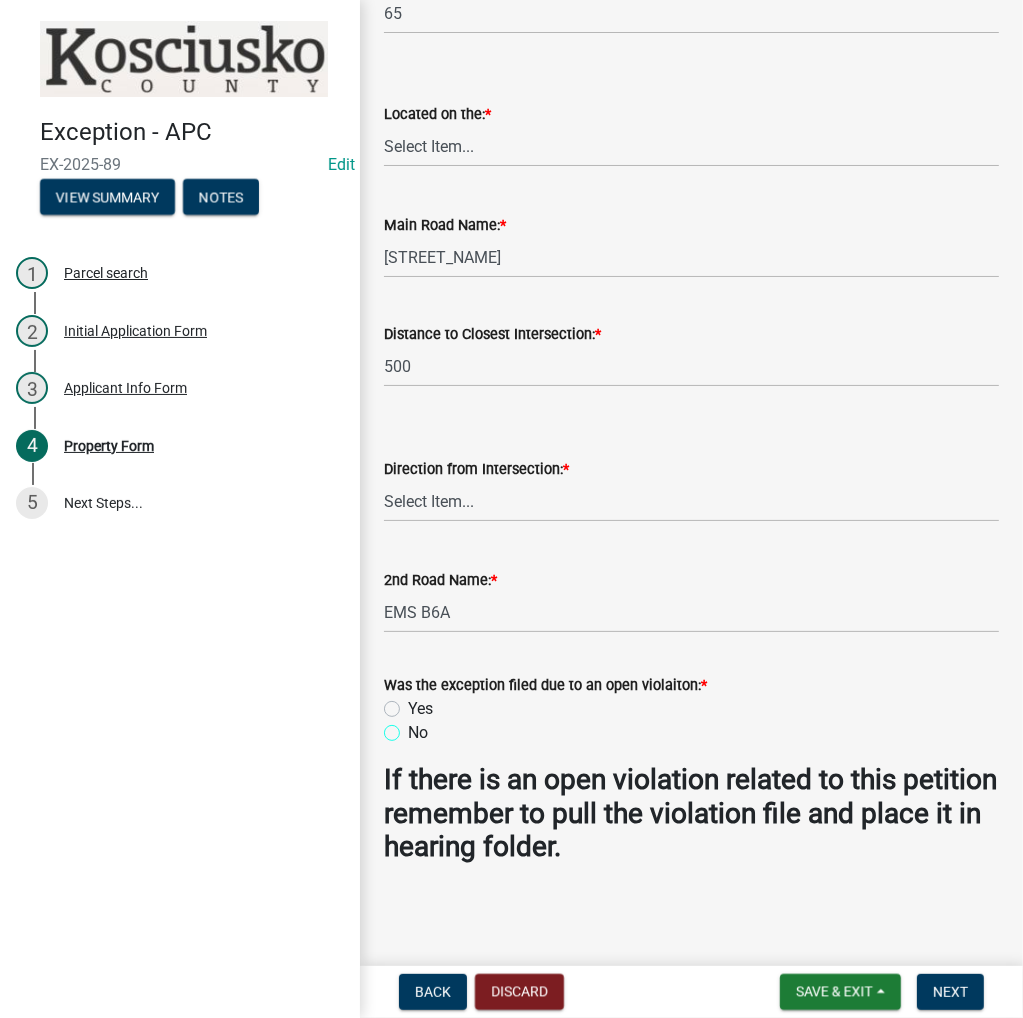 click on "No" at bounding box center (414, 727) 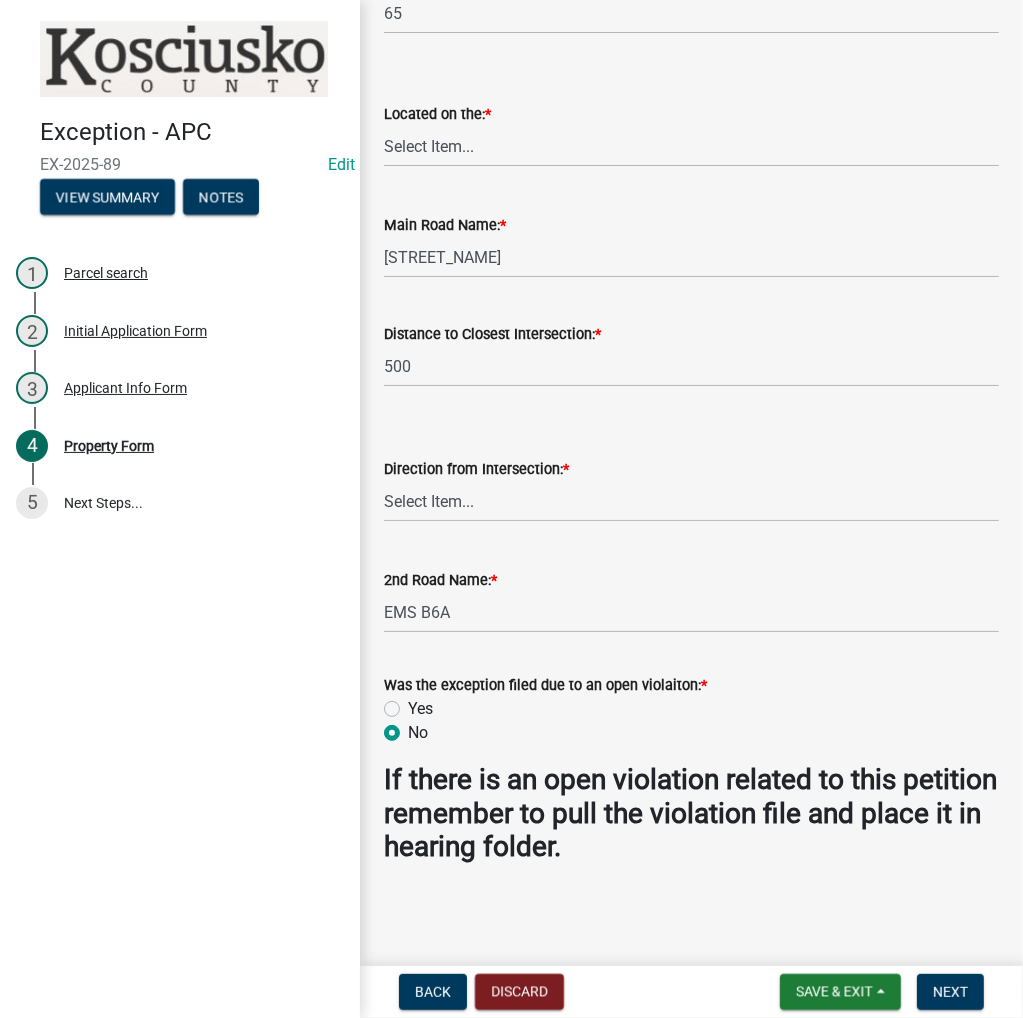 radio on "true" 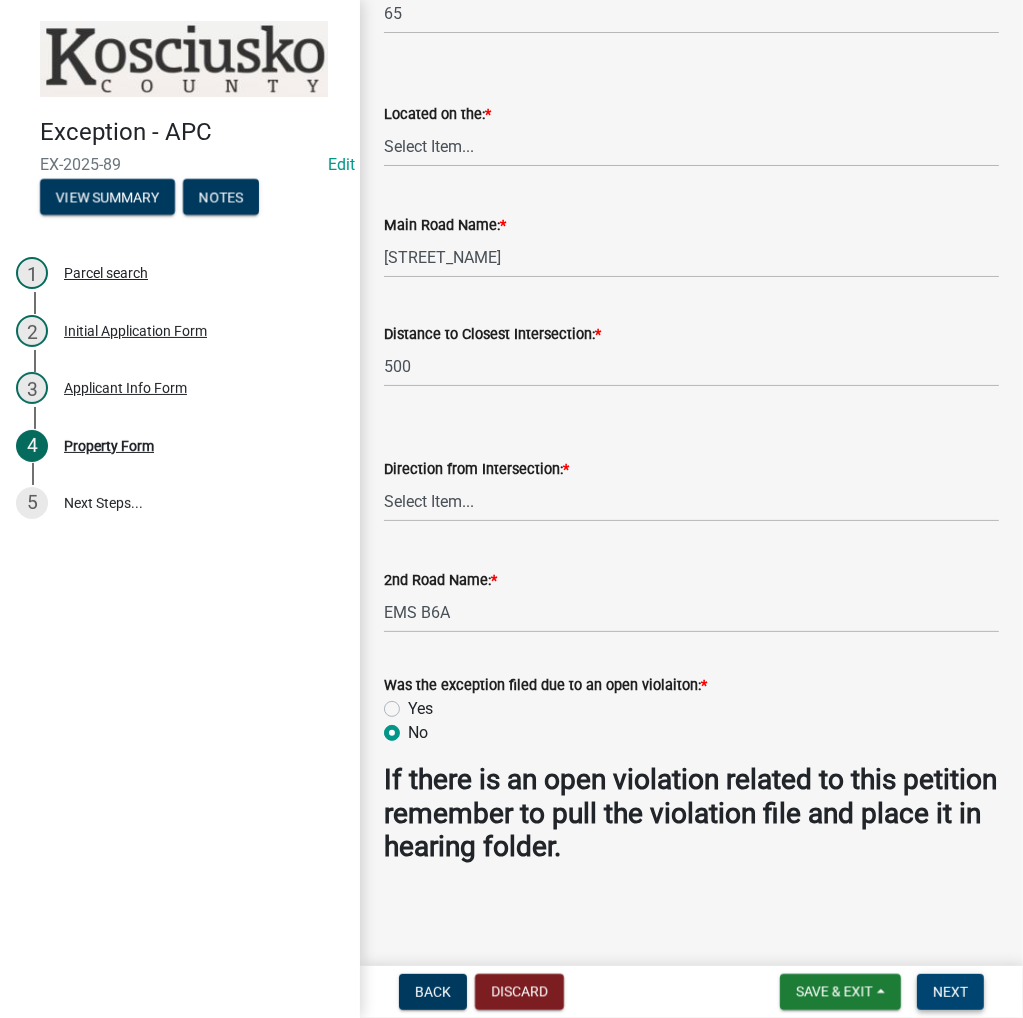 click on "Next" at bounding box center [950, 992] 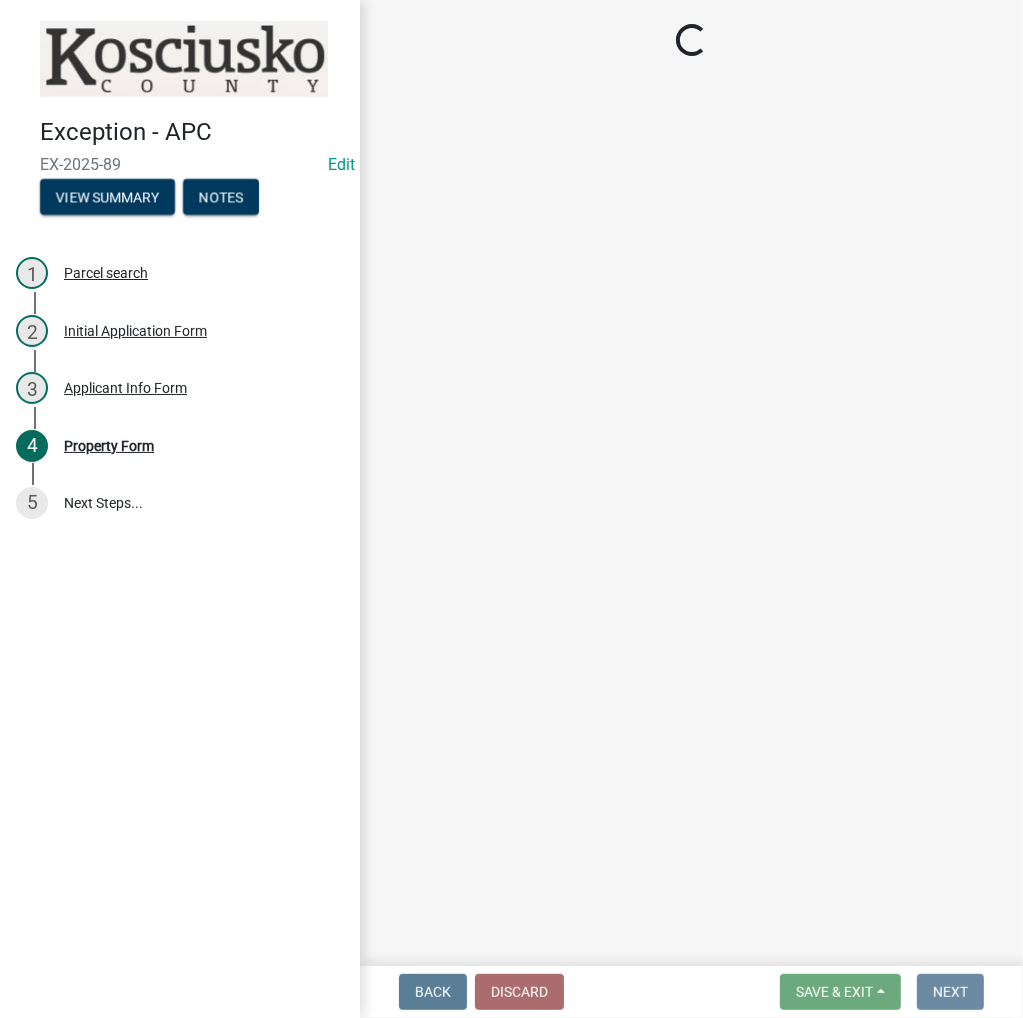 scroll, scrollTop: 0, scrollLeft: 0, axis: both 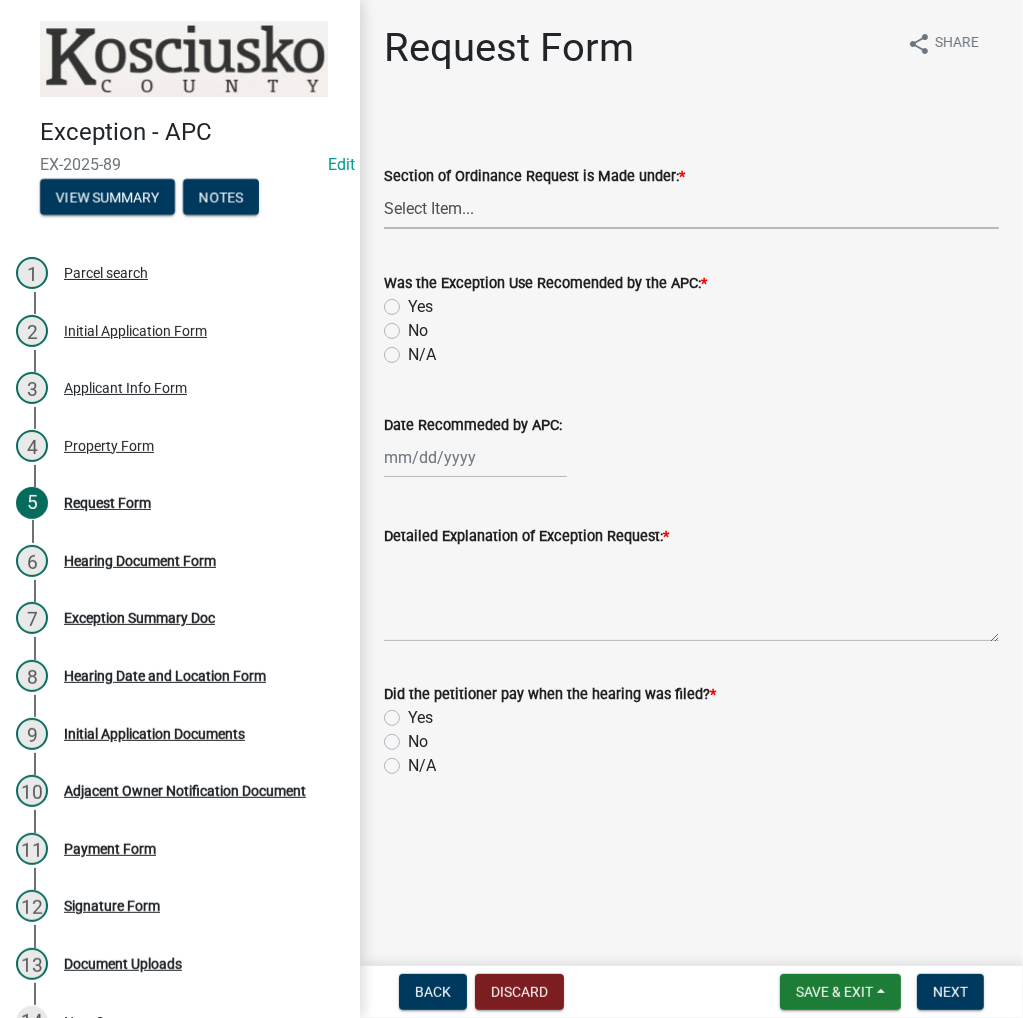 click on "Select Item...   2.14 Table A   3.5 Acc. No Res.   3.5 Table D Acc. Bldg. Size   3.21 Home Occupation   3.22 Home Based Business   3.23 S.O.B   3.25 Communication Tower   3.7 Non-Conforming Use or Structure   3.29 Wind Turbine   3.30 Solar Energy System" at bounding box center [691, 208] 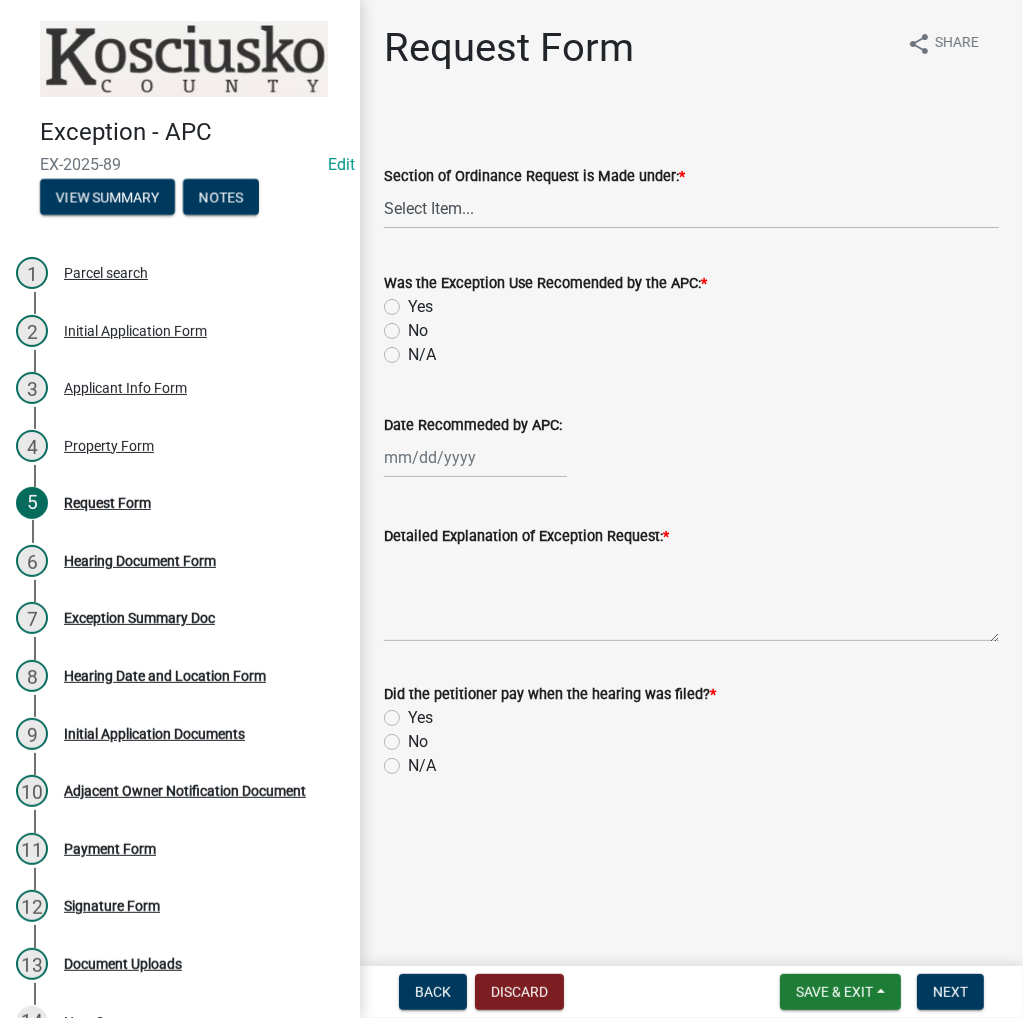 click on "N/A" 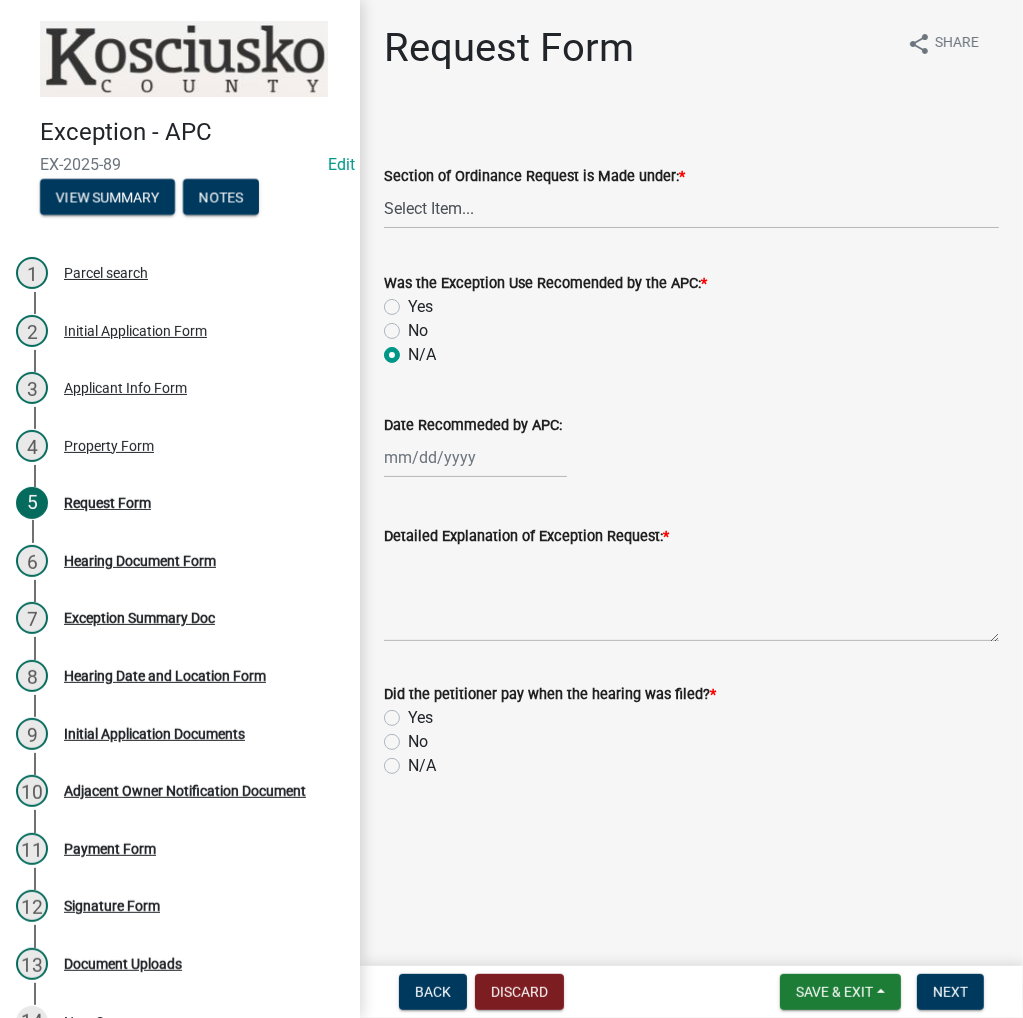 radio on "true" 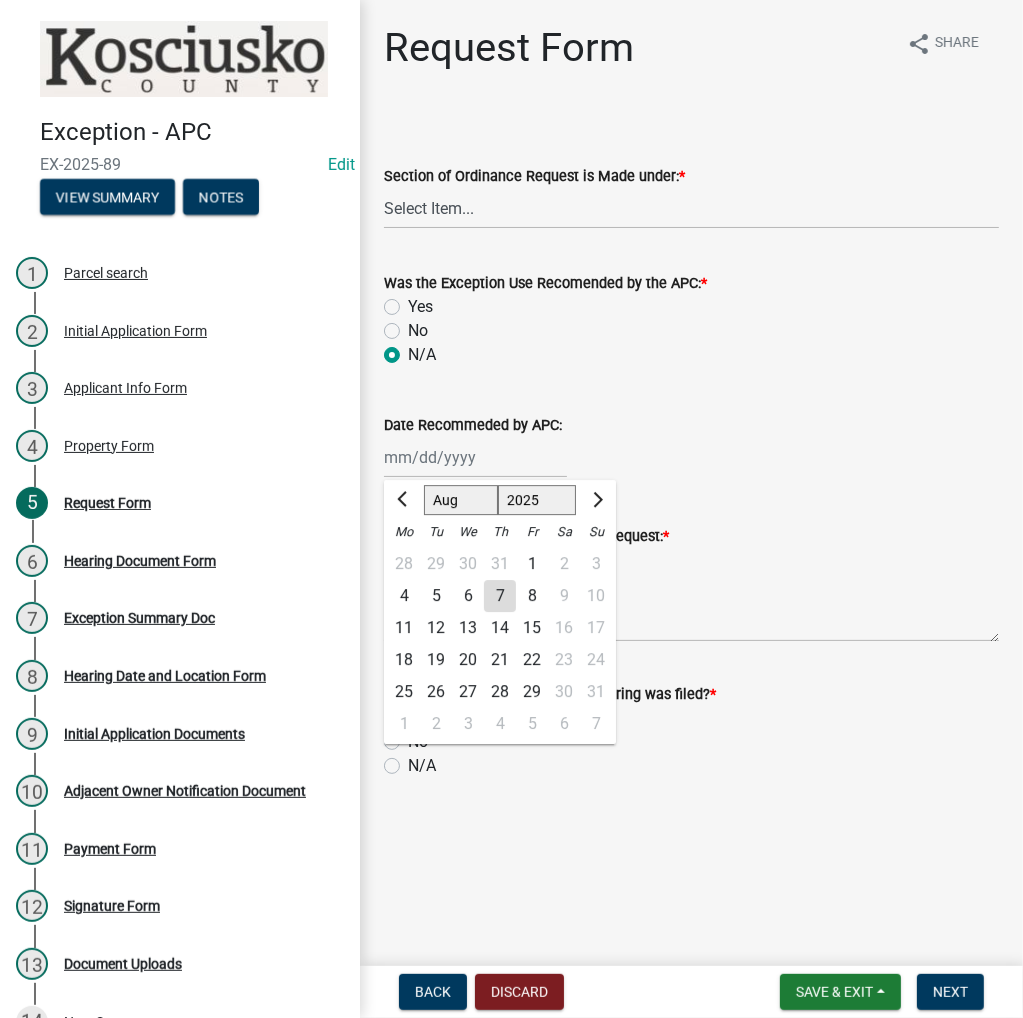 click on "Jan Feb Mar Apr May Jun Jul Aug Sep Oct Nov Dec 1525 1526 1527 1528 1529 1530 1531 1532 1533 1534 1535 1536 1537 1538 1539 1540 1541 1542 1543 1544 1545 1546 1547 1548 1549 1550 1551 1552 1553 1554 1555 1556 1557 1558 1559 1560 1561 1562 1563 1564 1565 1566 1567 1568 1569 1570 1571 1572 1573 1574 1575 1576 1577 1578 1579 1580 1581 1582 1583 1584 1585 1586 1587 1588 1589 1590 1591 1592 1593 1594 1595 1596 1597 1598 1599 1600 1601 1602 1603 1604 1605 1606 1607 1608 1609 1610 1611 1612 1613 1614 1615 1616 1617 1618 1619 1620 1621 1622 1623 1624 1625 1626 1627 1628 1629 1630 1631 1632 1633 1634 1635 1636 1637 1638 1639 1640 1641 1642 1643 1644 1645 1646 1647 1648 1649 1650 1651 1652 1653 1654 1655 1656 1657 1658 1659 1660 1661 1662 1663 1664 1665 1666 1667 1668 1669 1670 1671 1672 1673 1674 1675 1676 1677 1678 1679 1680 1681 1682 1683 1684 1685 1686 1687 1688 1689 1690 1691 1692 1693 1694 1695 1696 1697 1698 1699 1700 1701 1702 1703 1704 1705 1706 1707 1708 1709 1710 1711 1712 1713 1714 1715 1716 1717 1718 1719 1" 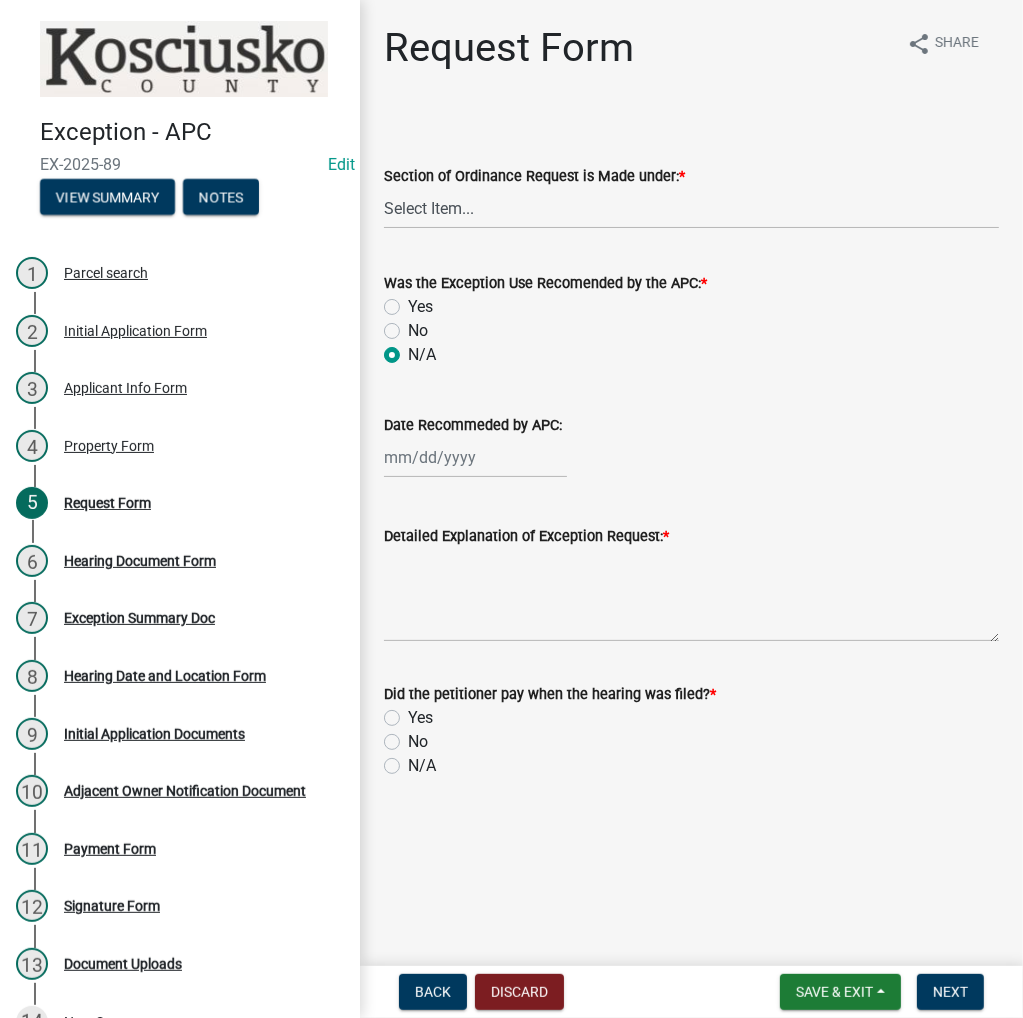 click on "No" 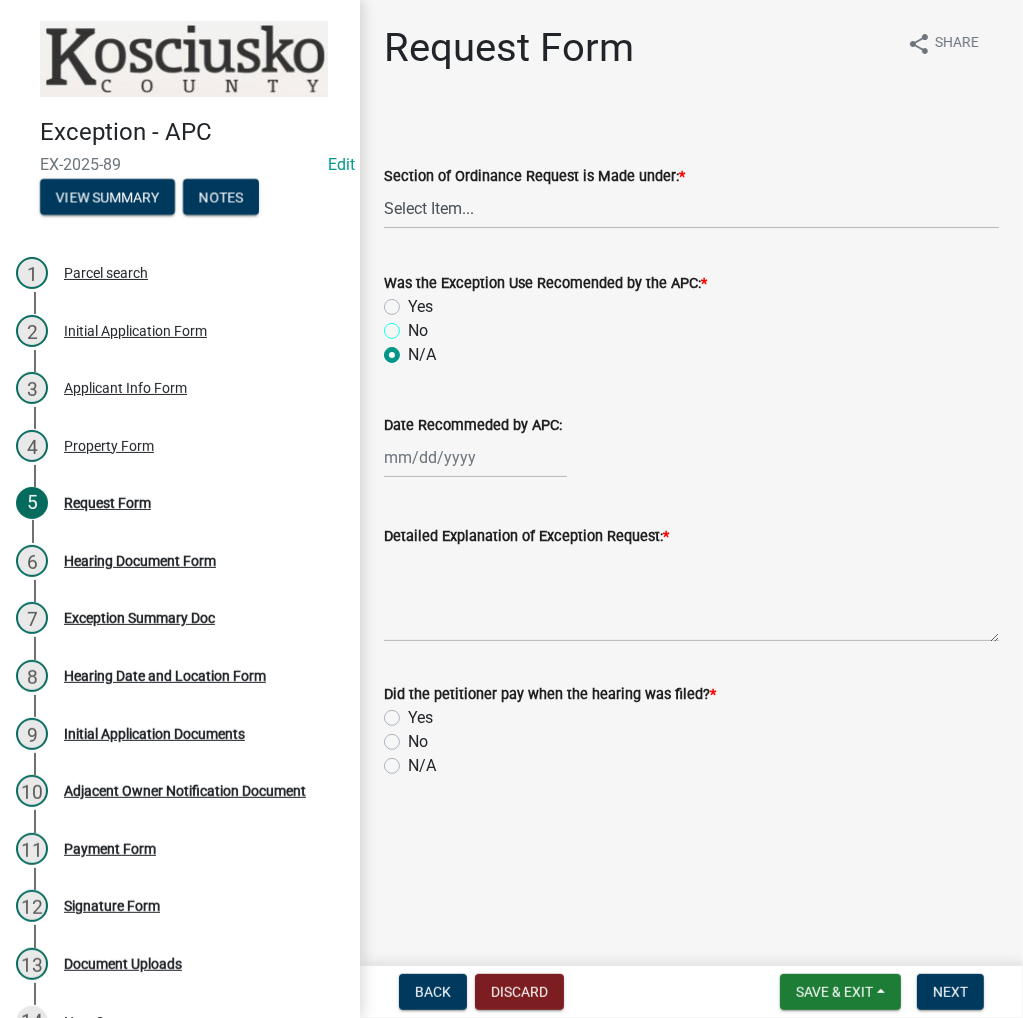 click on "No" at bounding box center [414, 325] 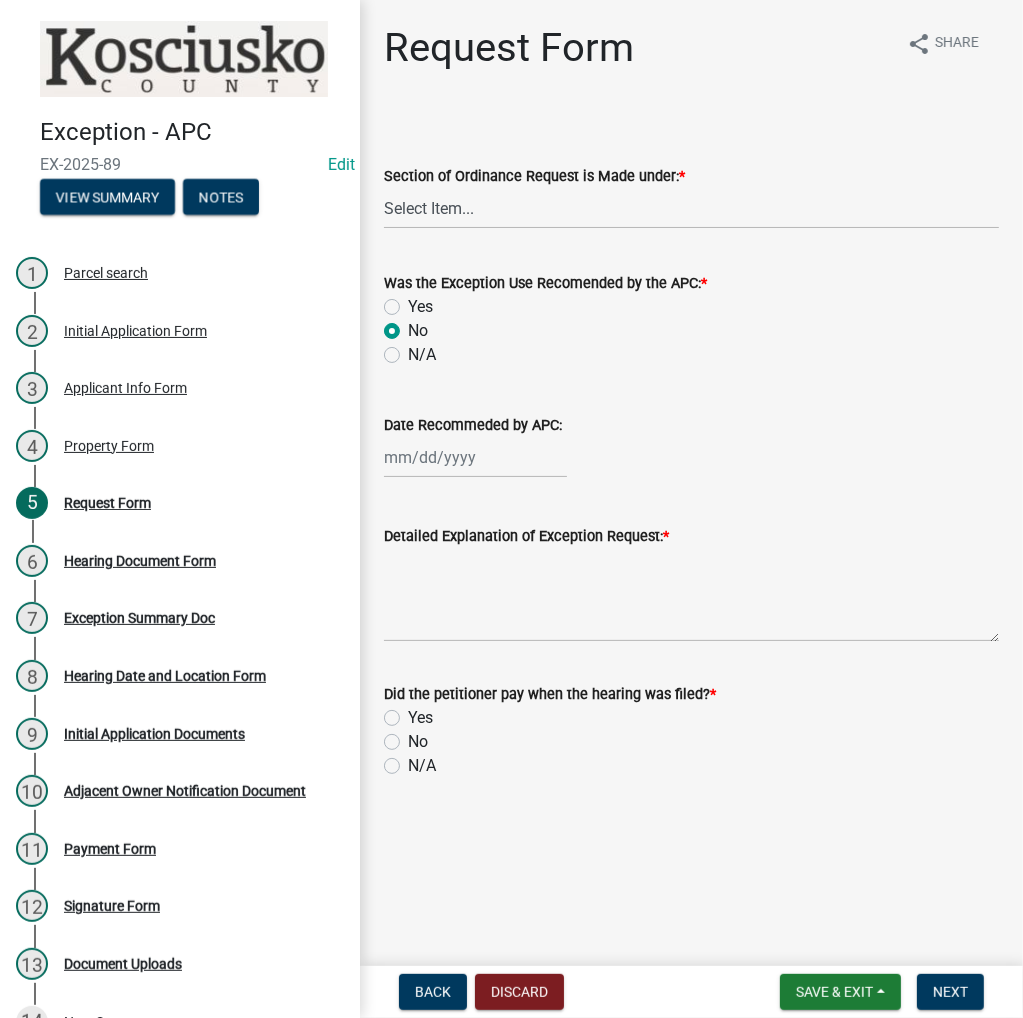 radio on "true" 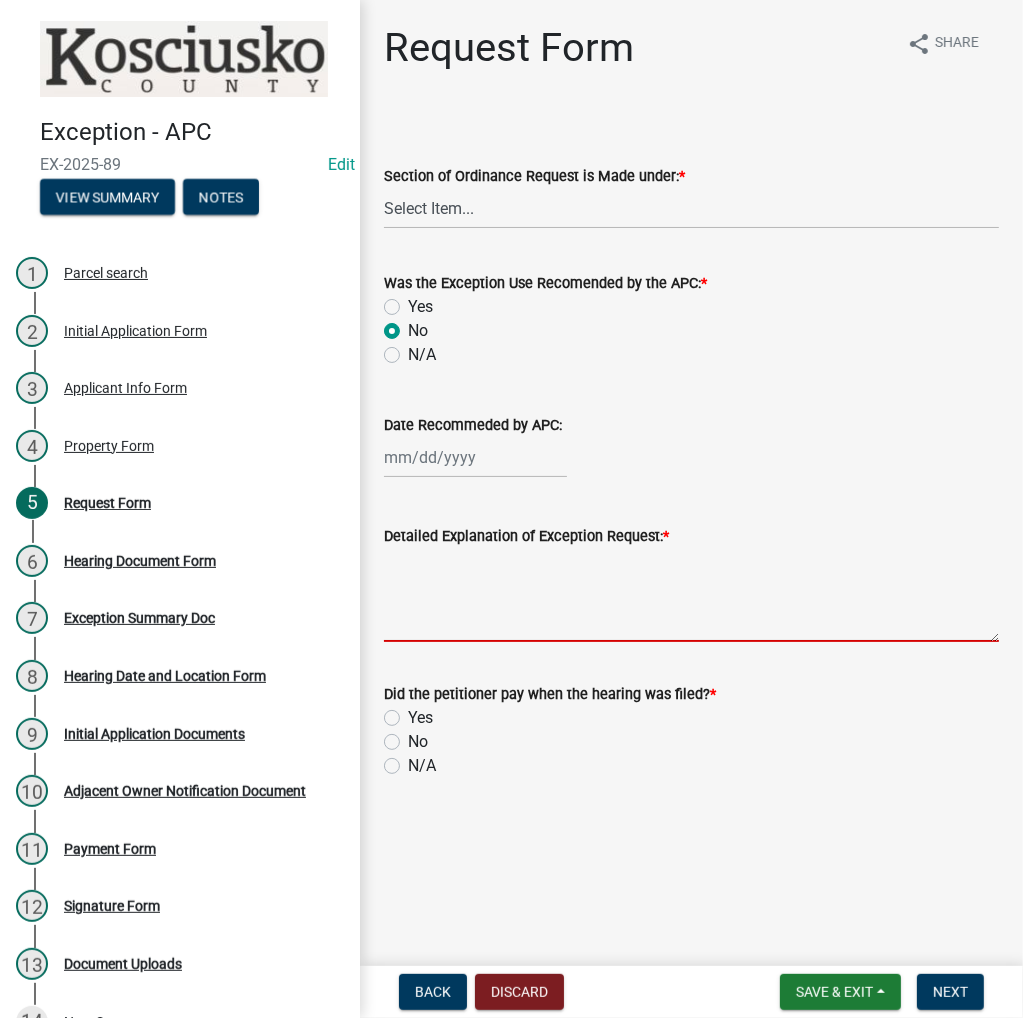 click on "Detailed Explanation of Exception Request:  *" at bounding box center [691, 595] 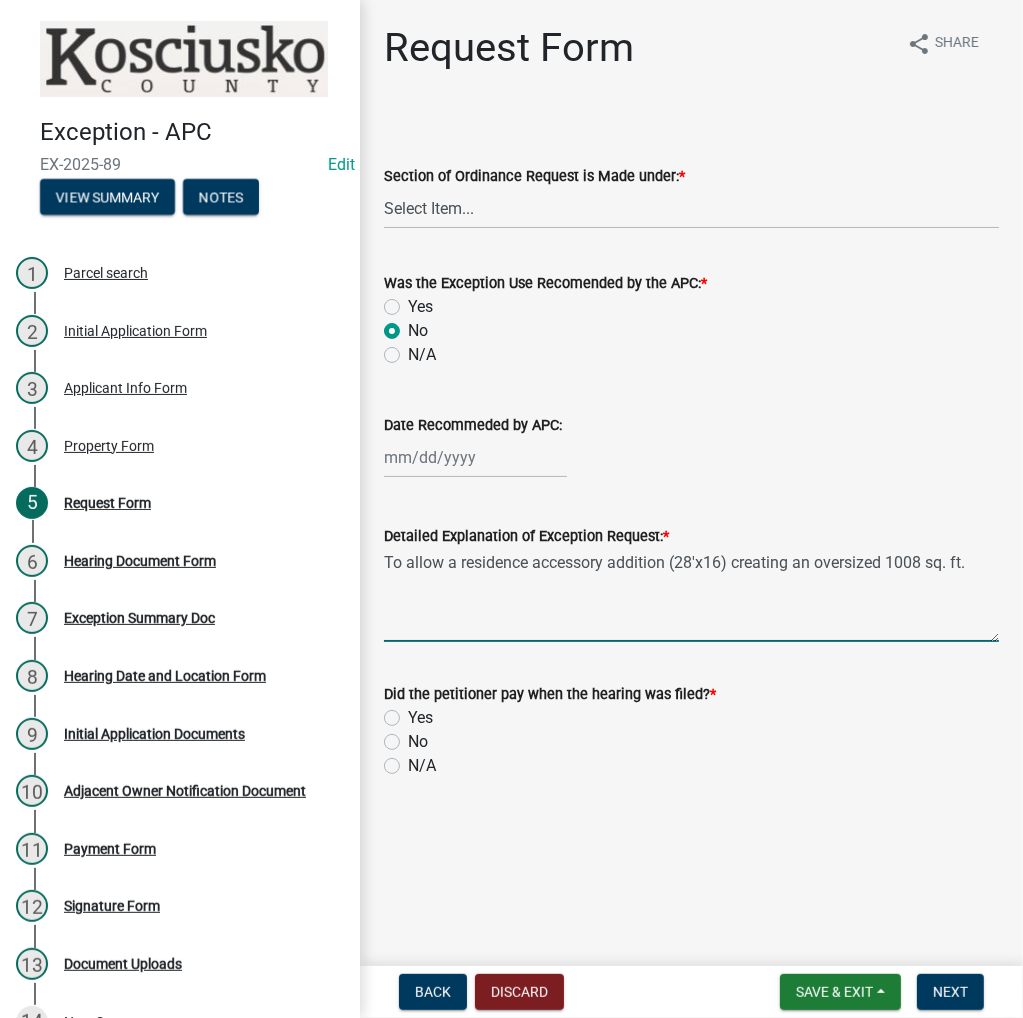 click on "To allow a residence accessory addition (28'x16) creating an oversized 1008 sq. ft." at bounding box center (691, 595) 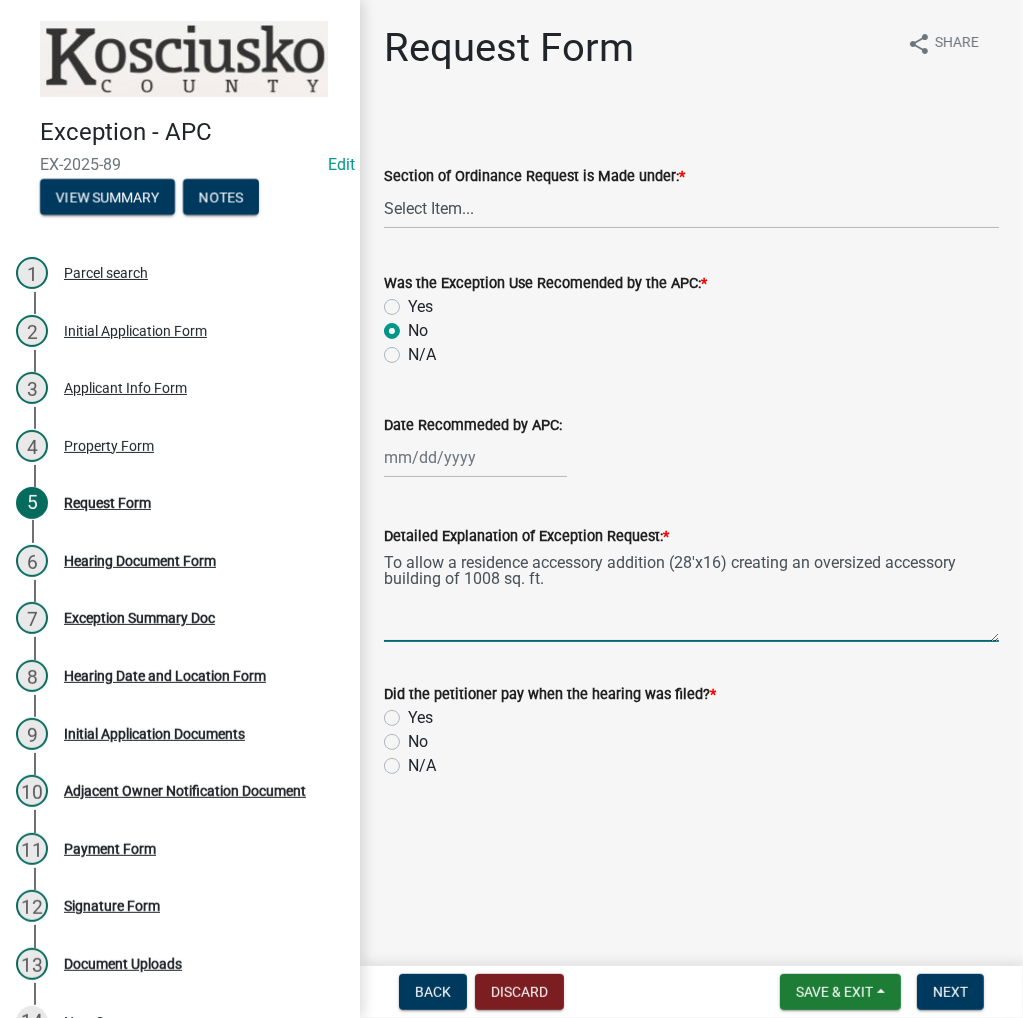 type on "To allow a residence accessory addition (28'x16) creating an oversized accessory building of 1008 sq. ft." 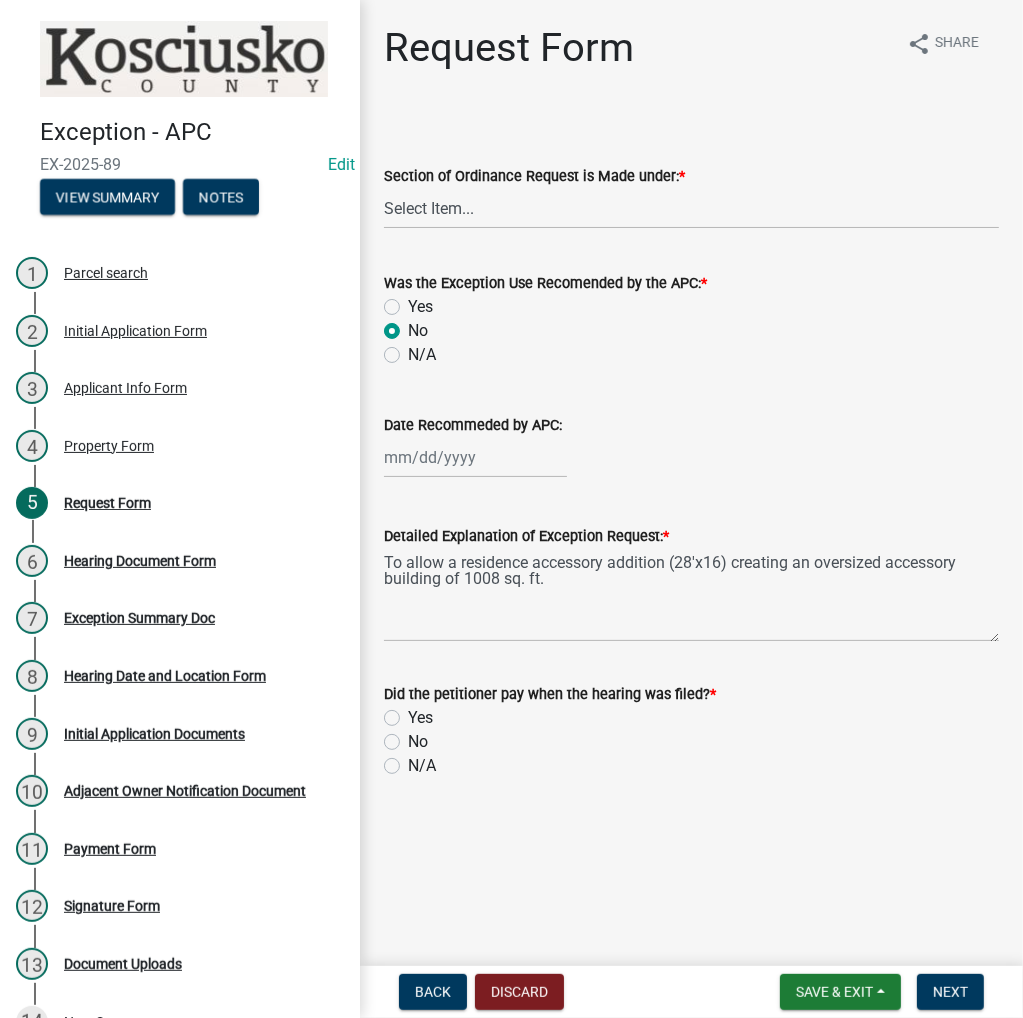 click on "No" 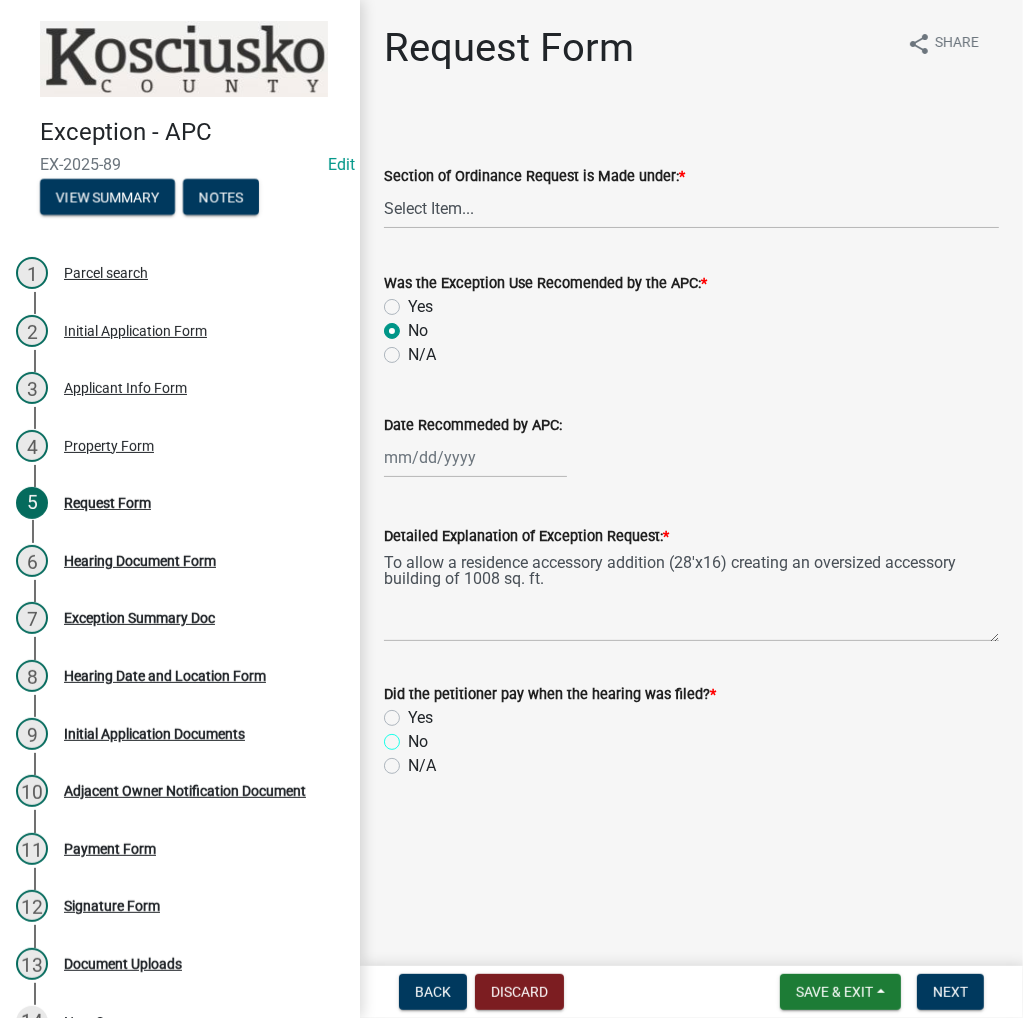 click on "No" at bounding box center (414, 736) 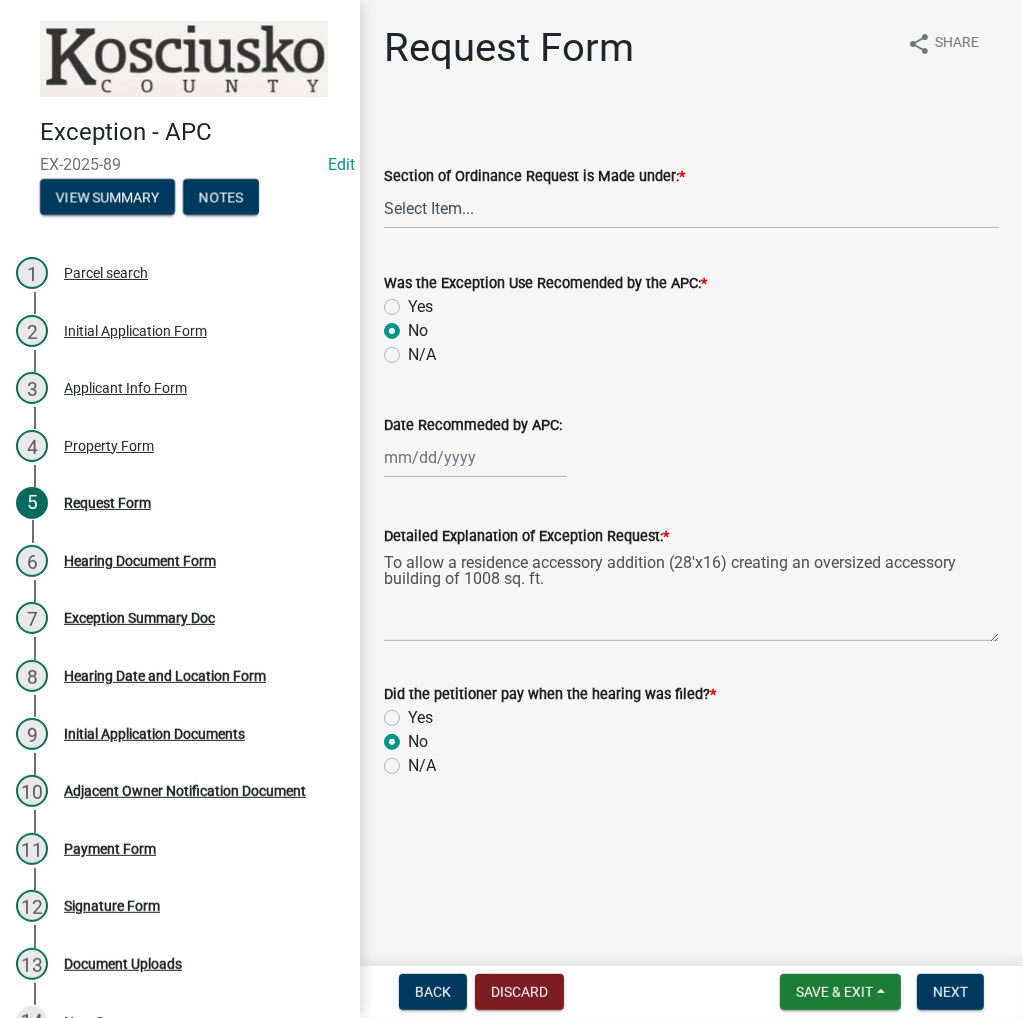 radio on "true" 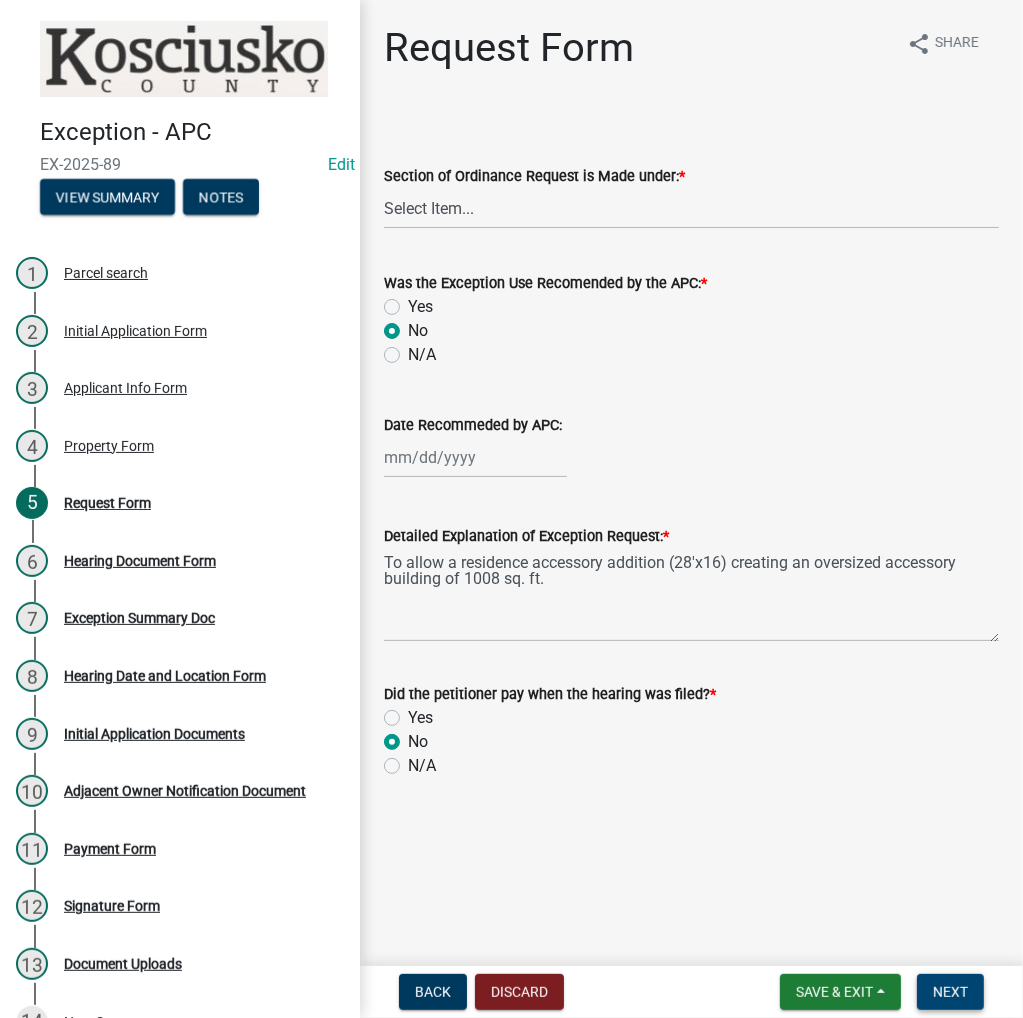 click on "Next" at bounding box center [950, 992] 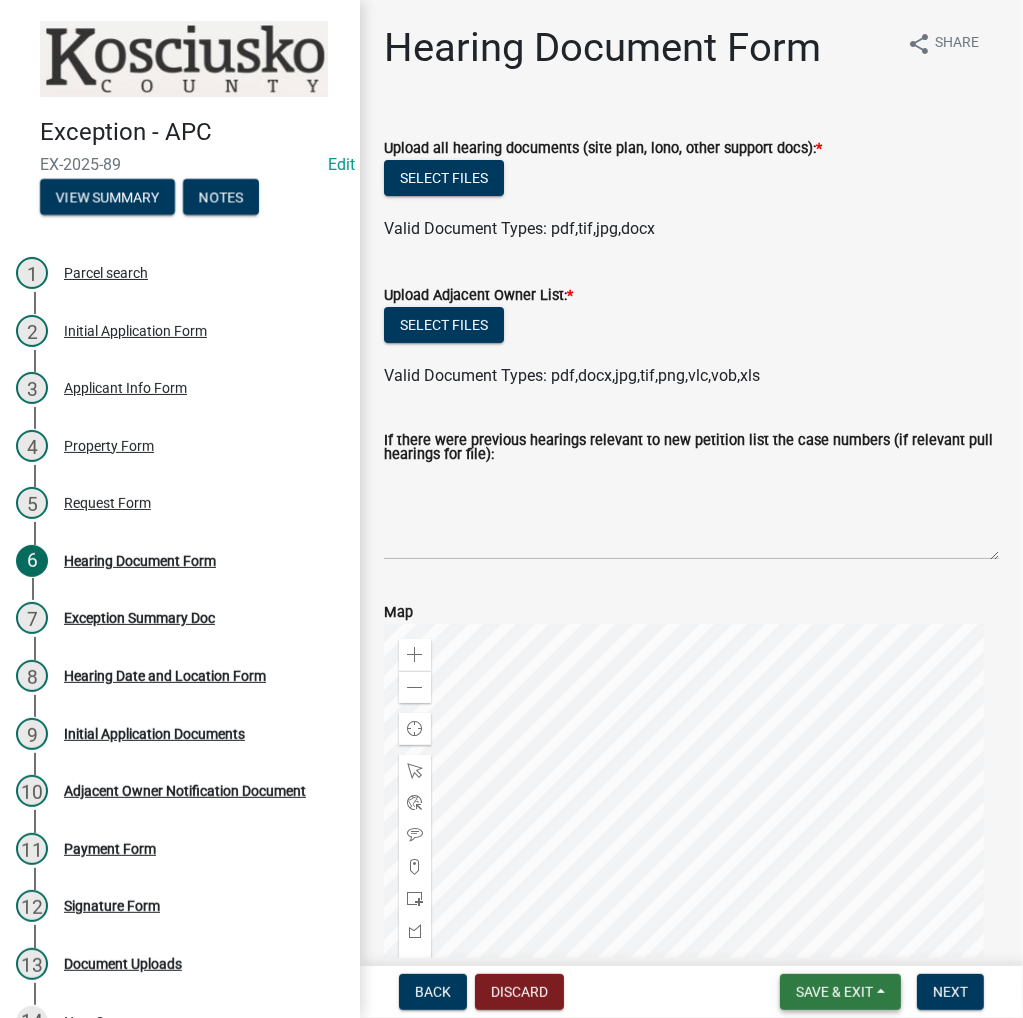 click on "Save & Exit" at bounding box center (834, 992) 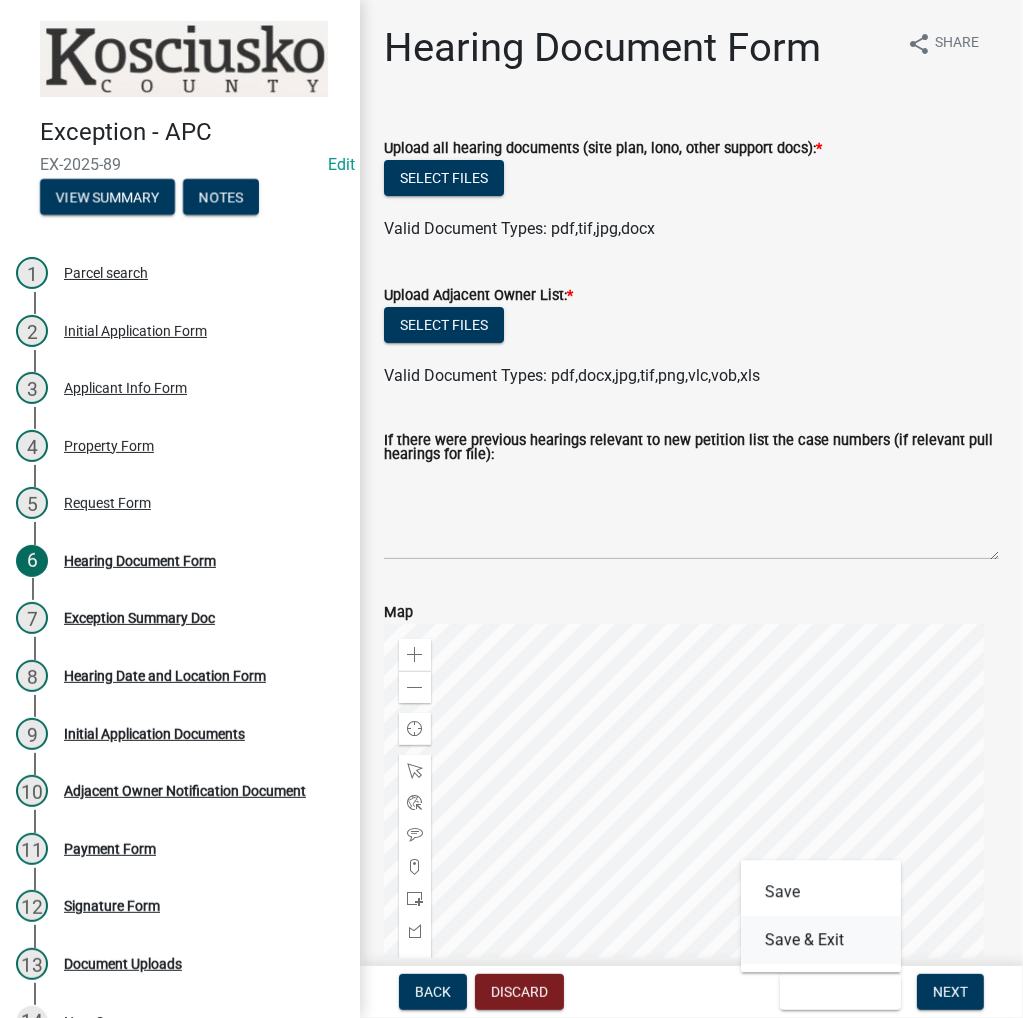 click on "Save & Exit" at bounding box center (821, 940) 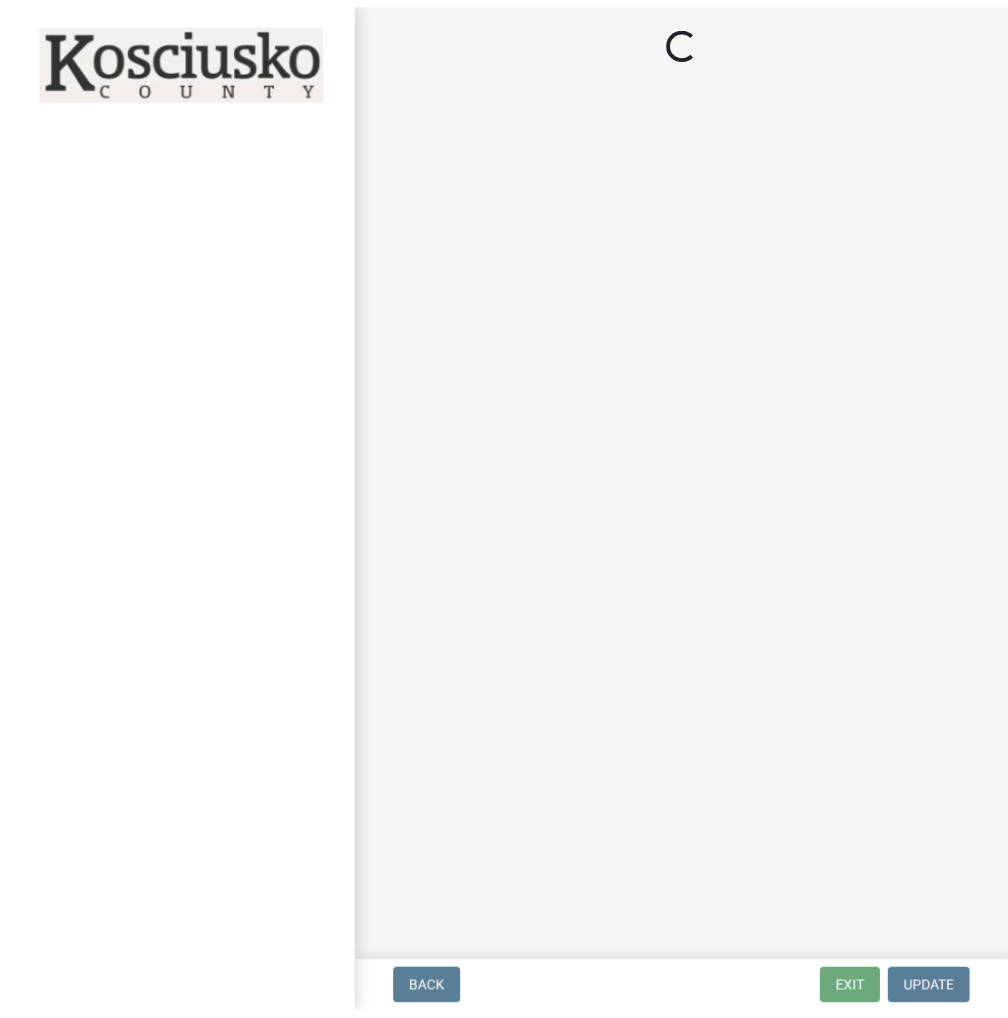 scroll, scrollTop: 0, scrollLeft: 0, axis: both 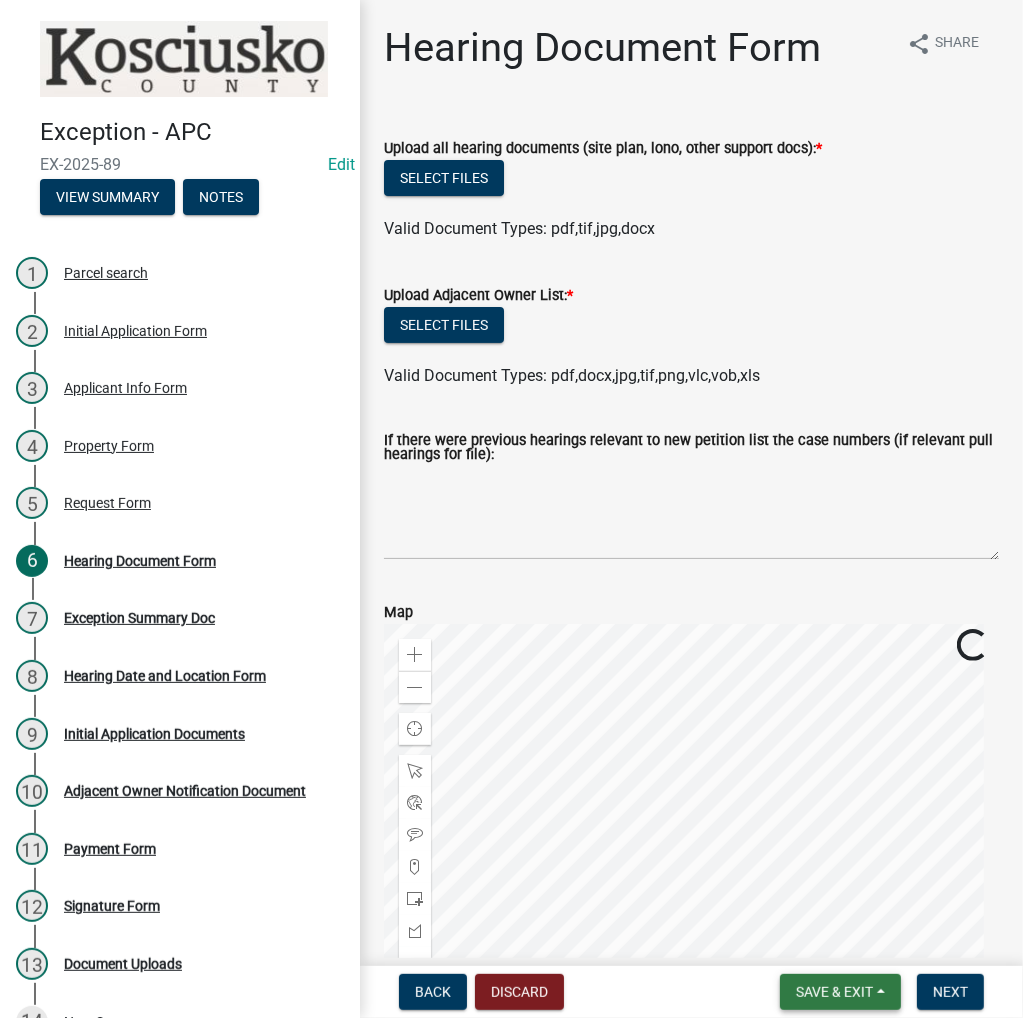 click on "Save & Exit" at bounding box center [840, 992] 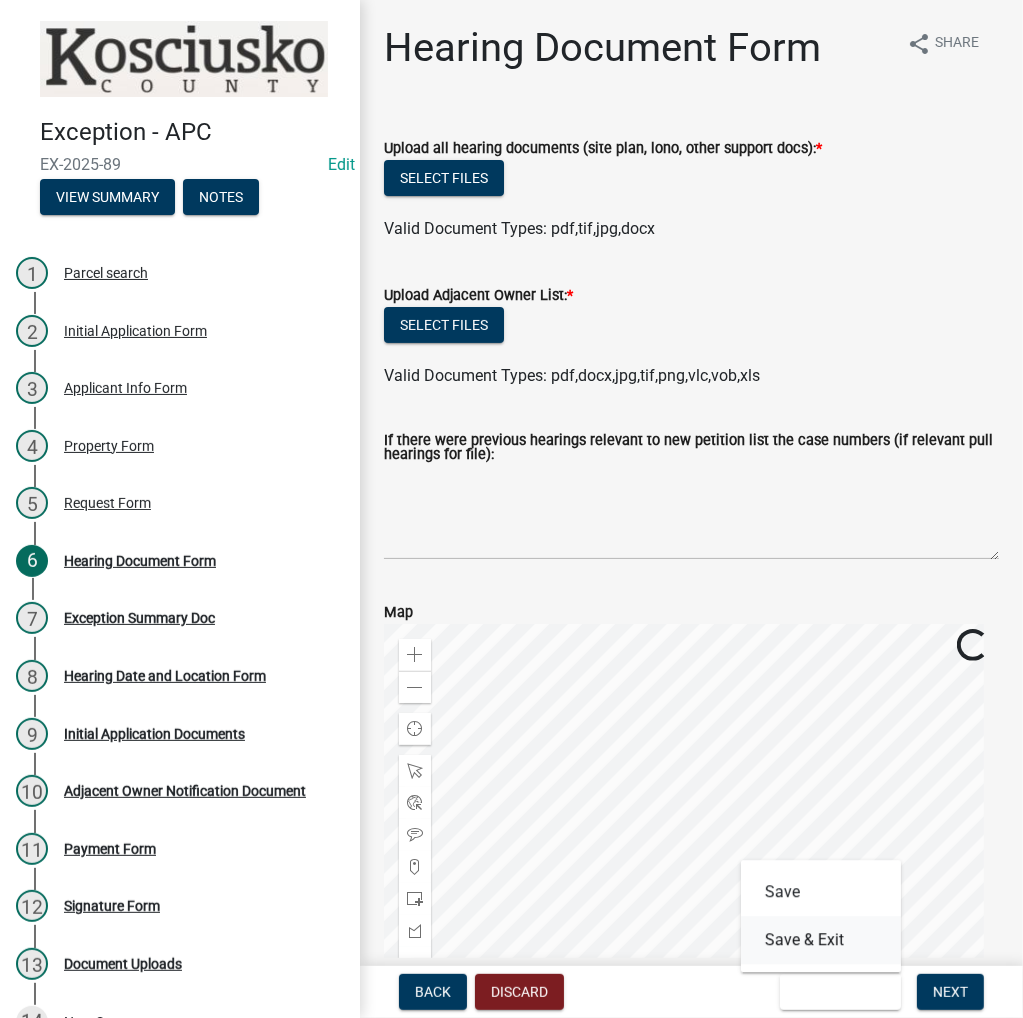 click on "Save & Exit" at bounding box center (821, 940) 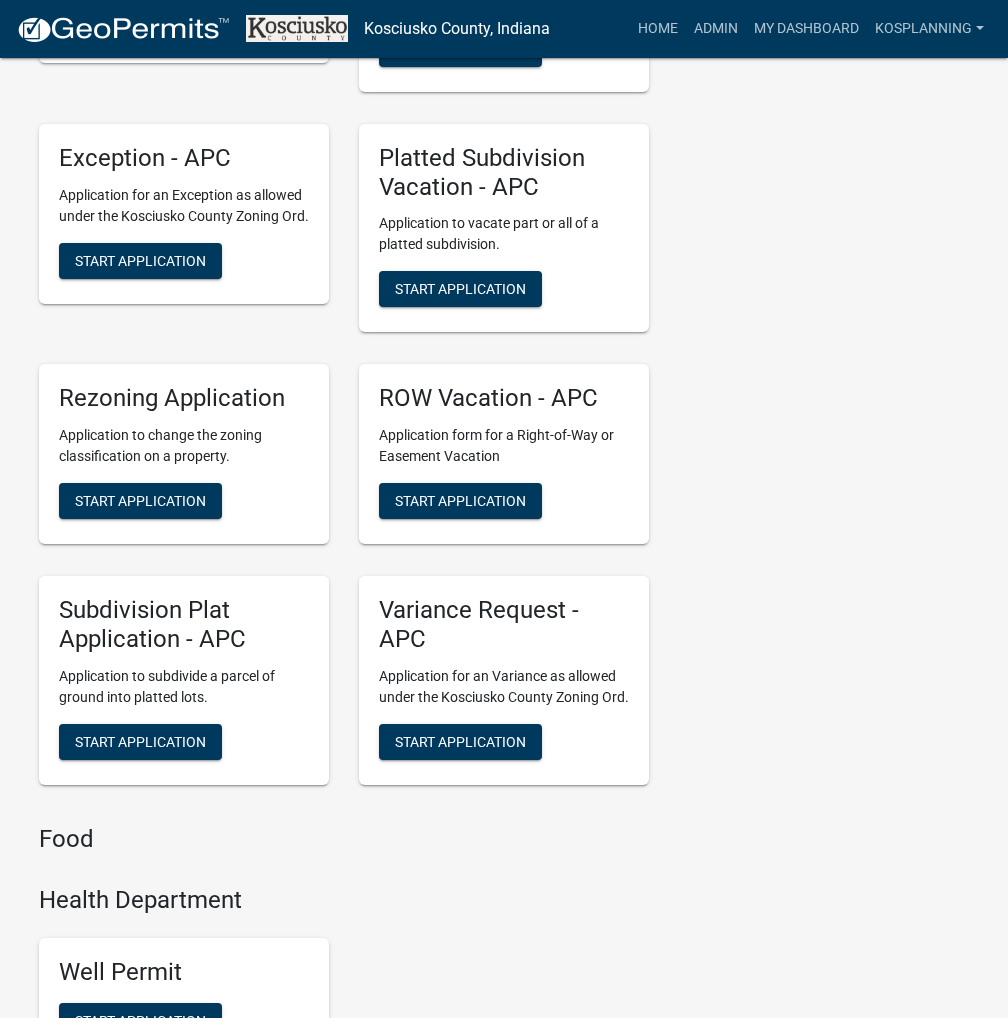 scroll, scrollTop: 4849, scrollLeft: 0, axis: vertical 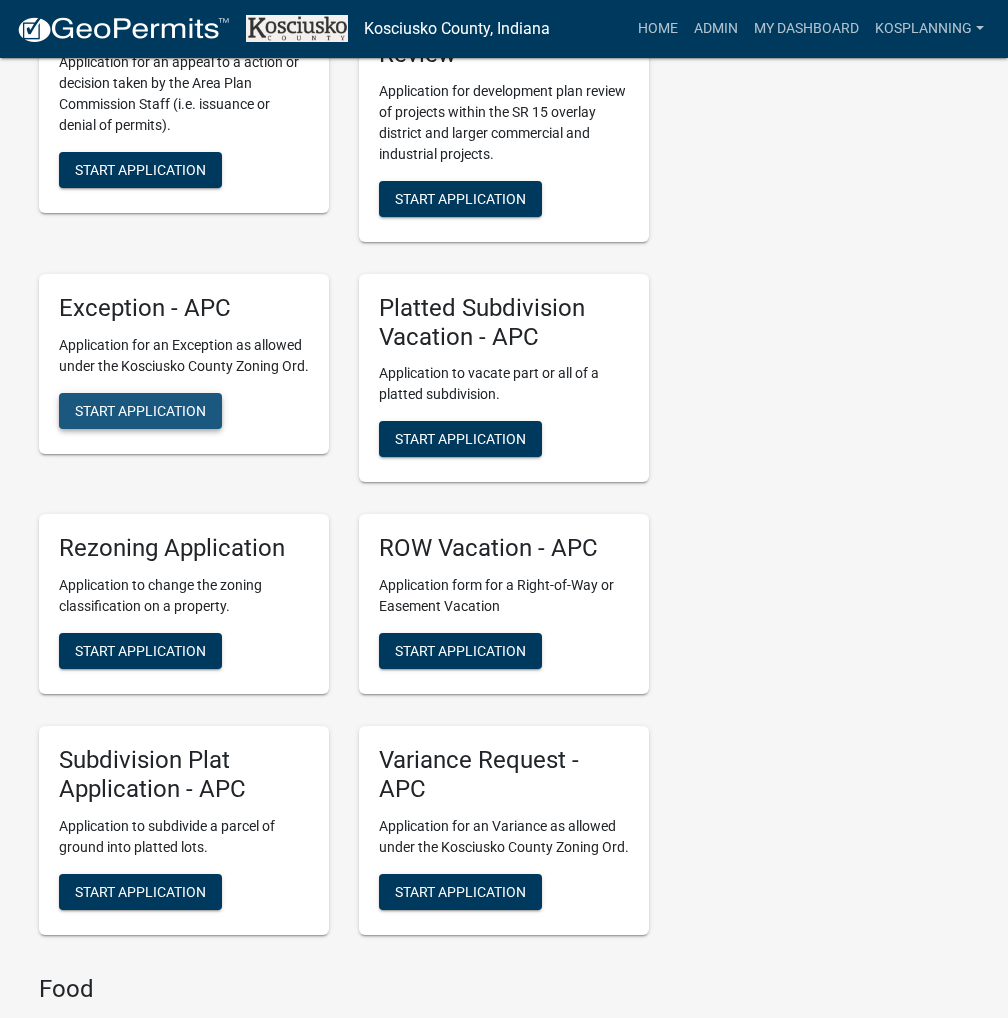 click on "Start Application" at bounding box center [140, 411] 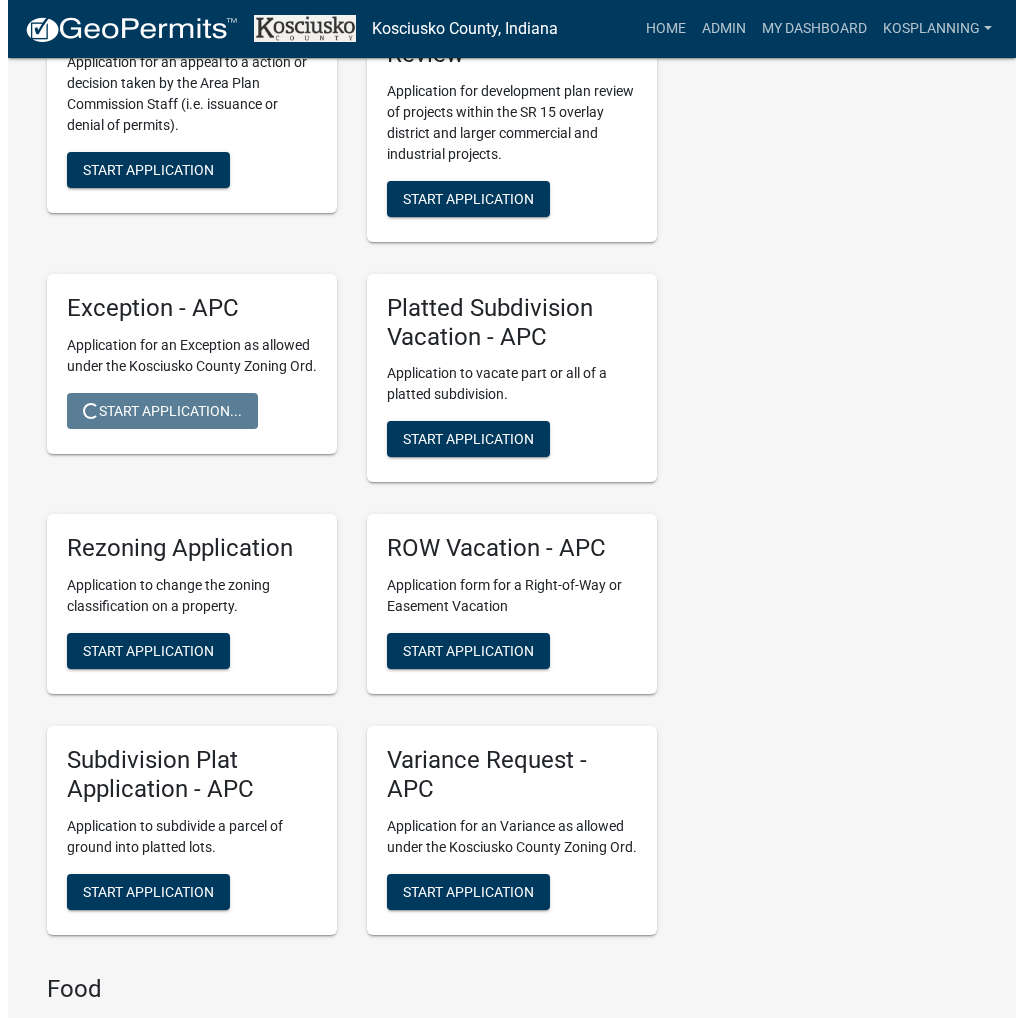 scroll, scrollTop: 0, scrollLeft: 0, axis: both 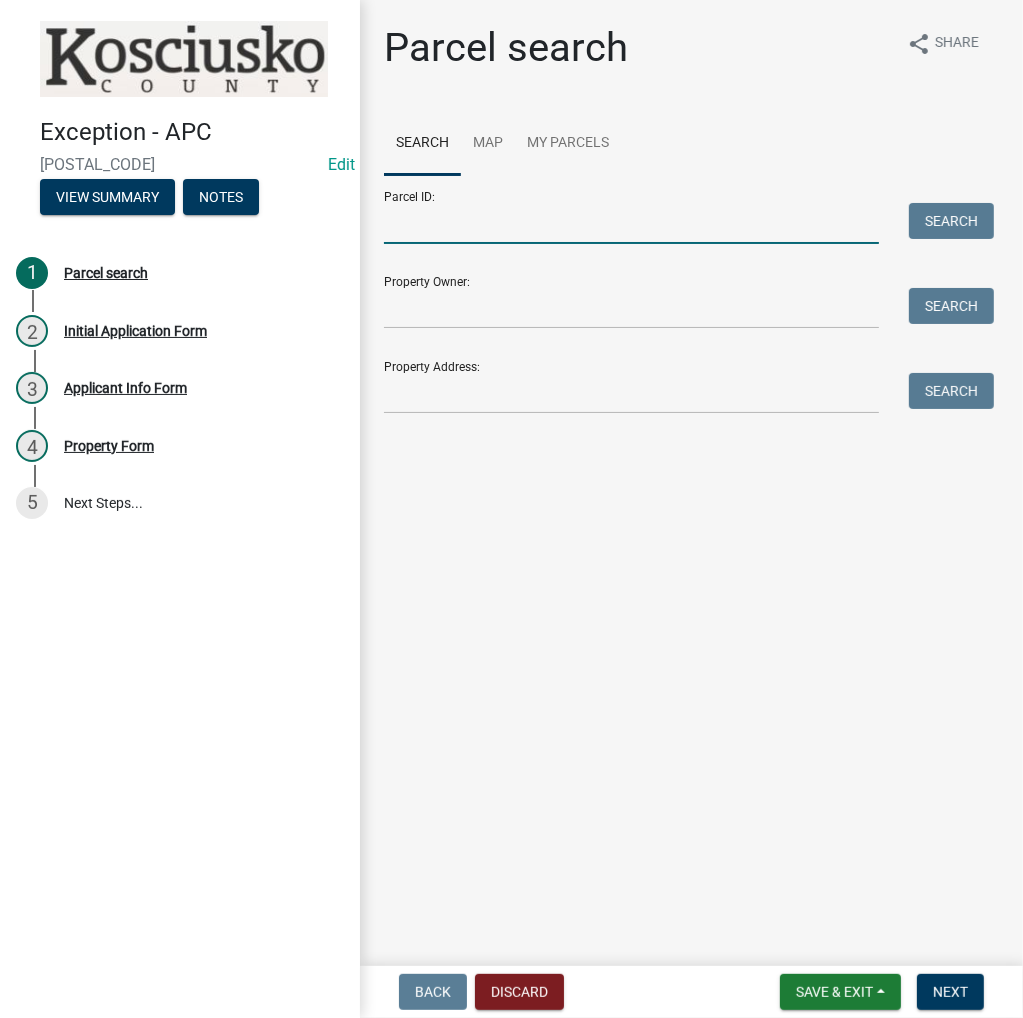 click on "Parcel ID:" at bounding box center (631, 223) 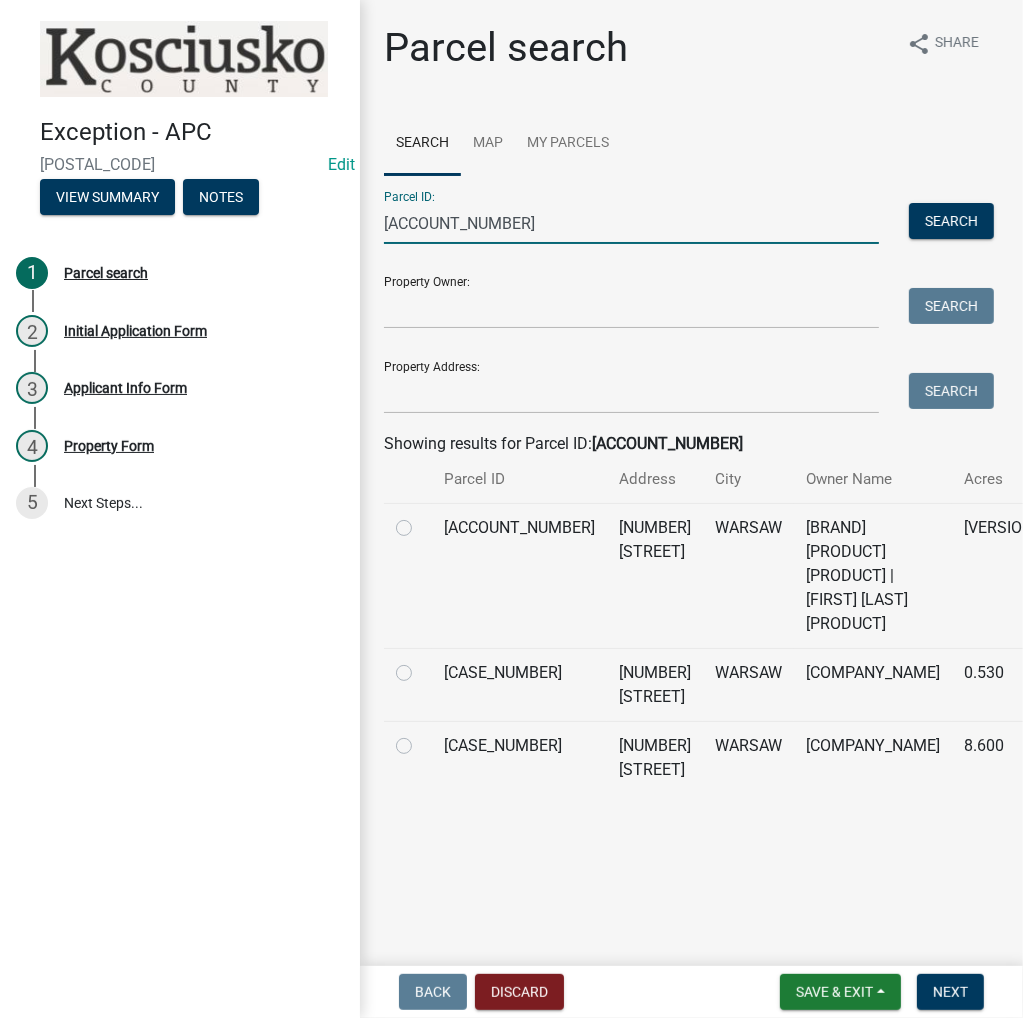type on "029-079-001" 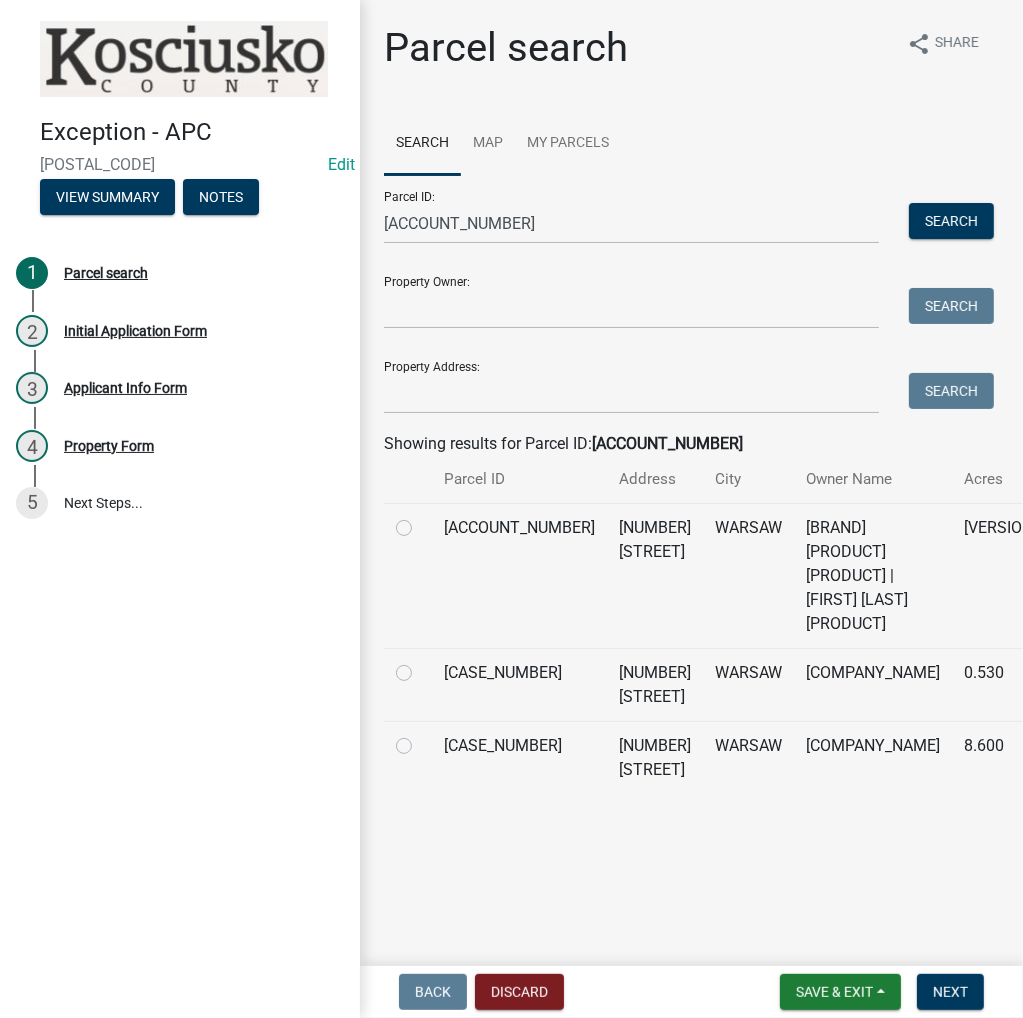 click 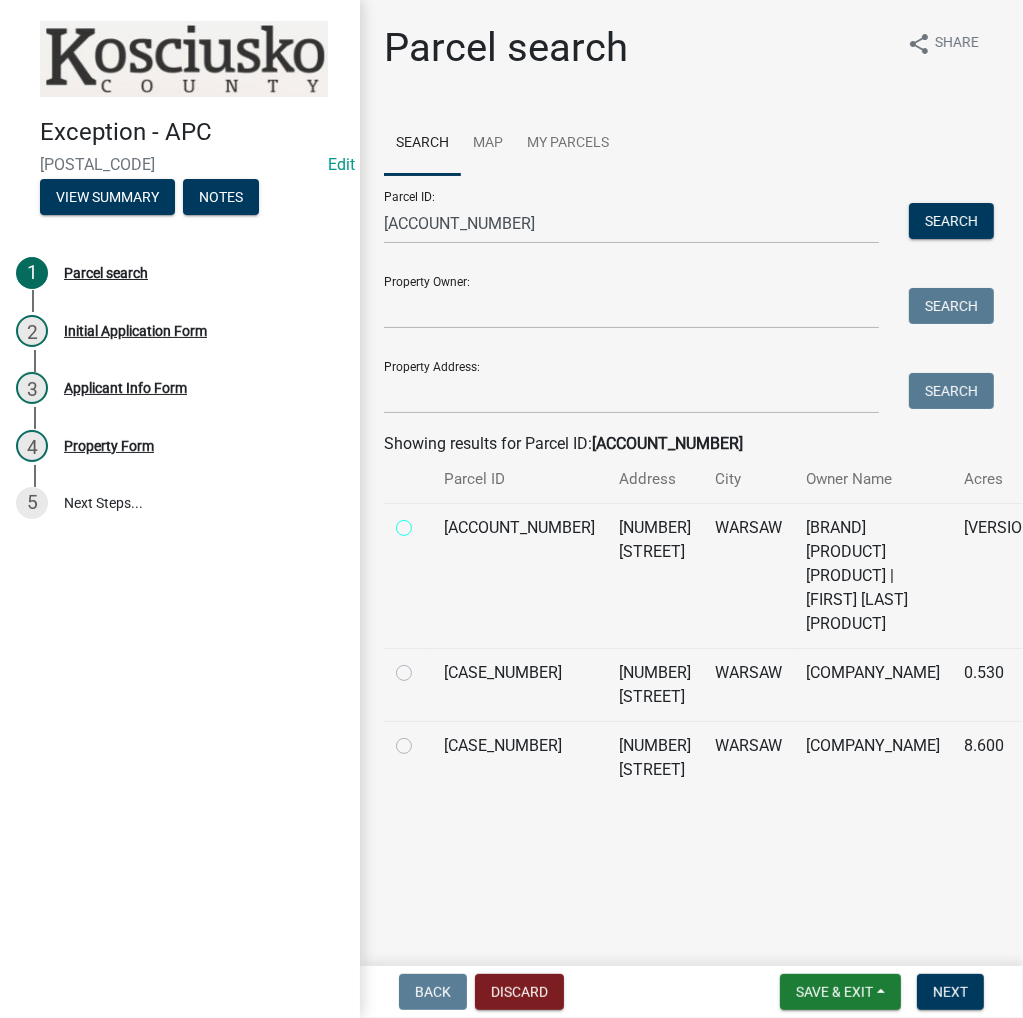 click at bounding box center [426, 522] 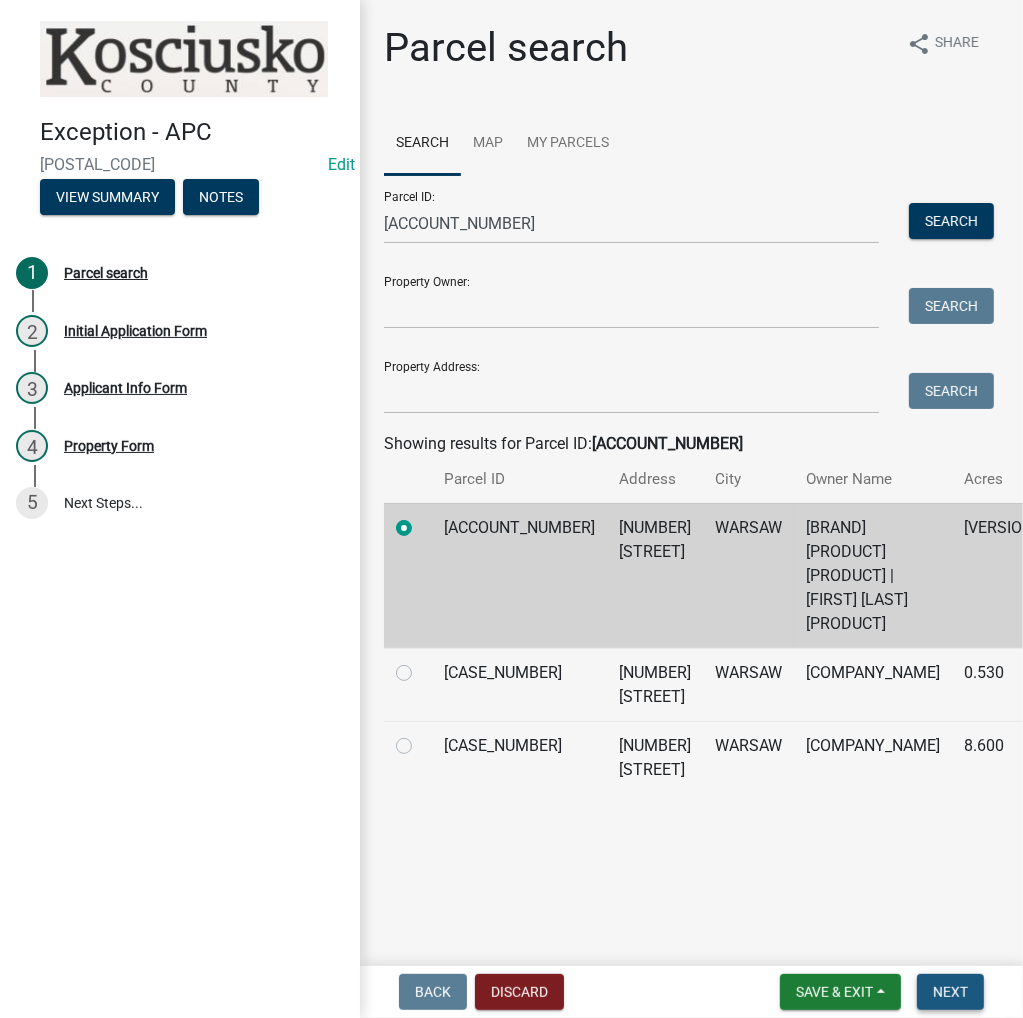 click on "Next" at bounding box center [950, 992] 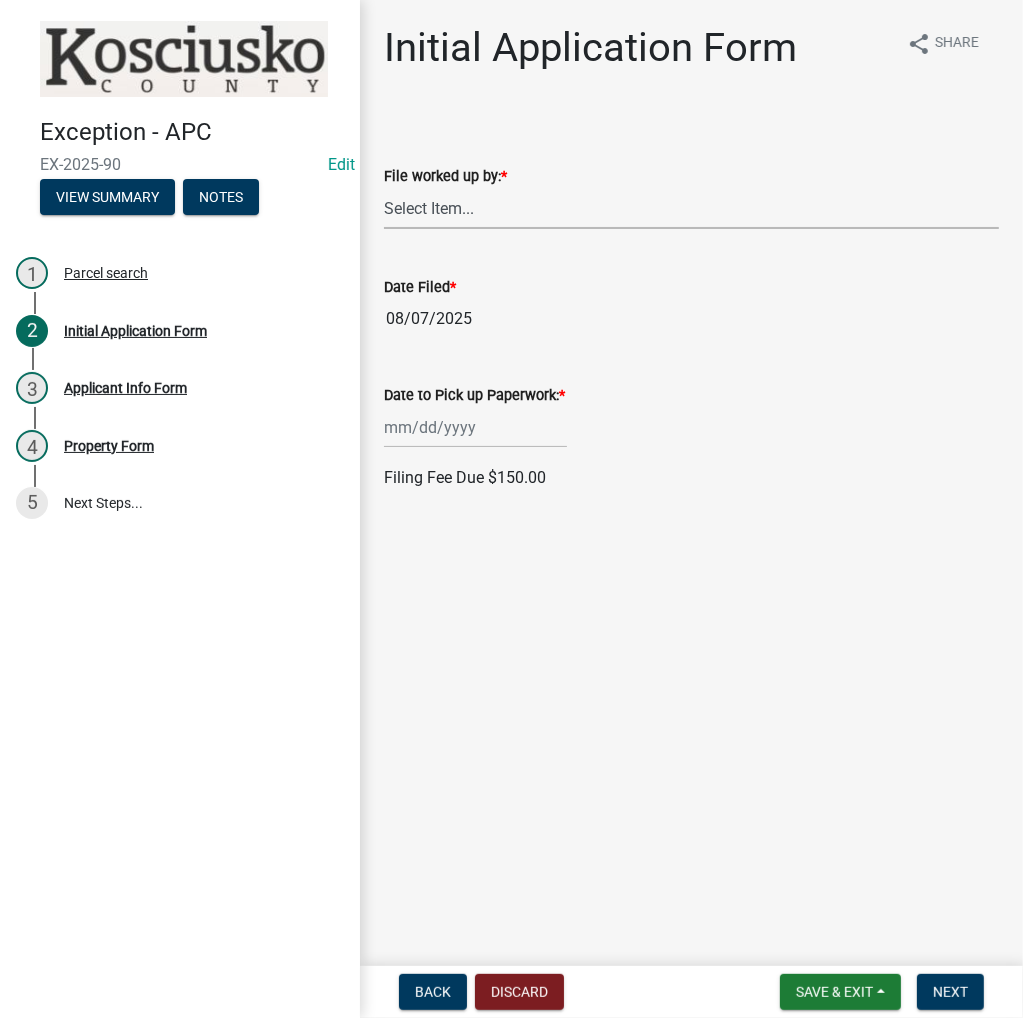 click on "Select Item...   MMS   LT   AT   CS   Vacant   Vacant" at bounding box center (691, 208) 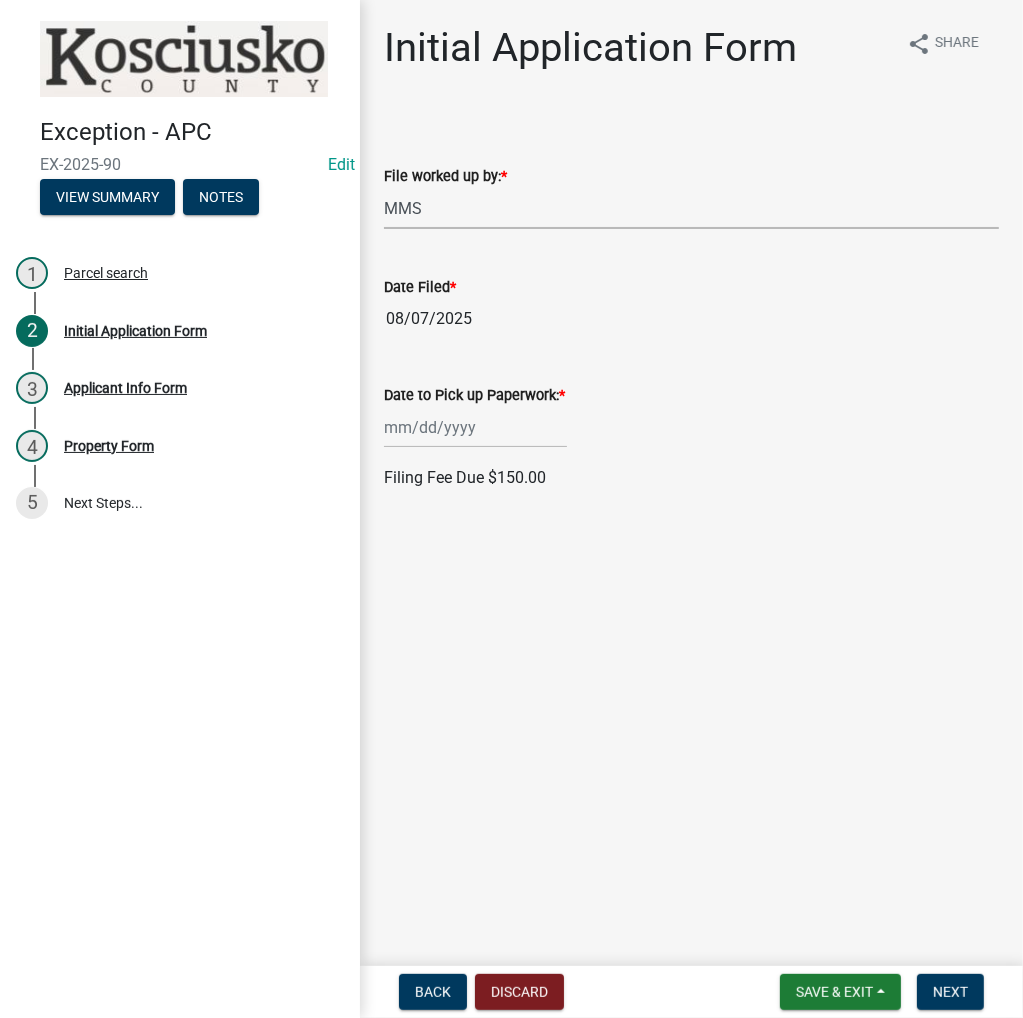 click on "Select Item...   MMS   LT   AT   CS   Vacant   Vacant" at bounding box center (691, 208) 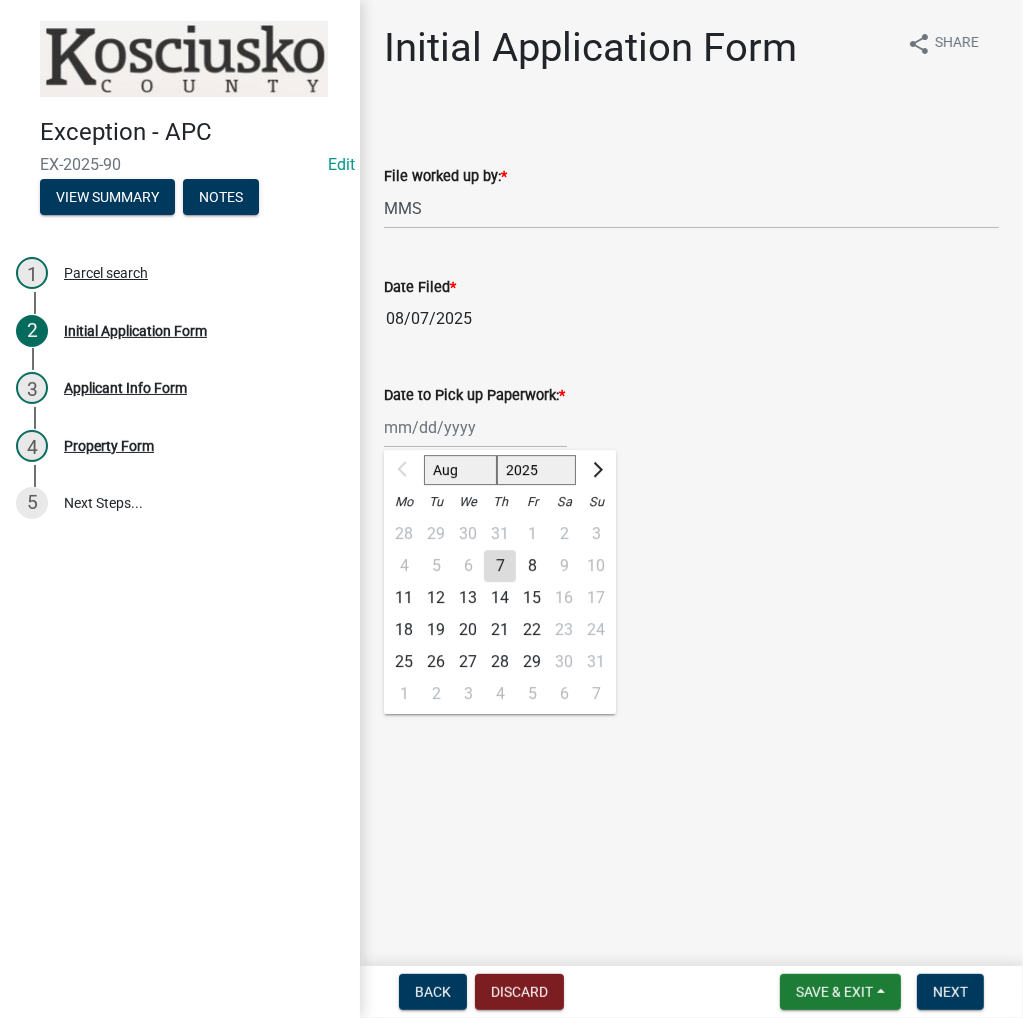 click on "Aug Sep Oct Nov Dec 2025 2026 2027 2028 2029 2030 2031 2032 2033 2034 2035 2036 2037 2038 2039 2040 2041 2042 2043 2044 2045 2046 2047 2048 2049 2050 2051 2052 2053 2054 2055 2056 2057 2058 2059 2060 2061 2062 2063 2064 2065 2066 2067 2068 2069 2070 2071 2072 2073 2074 2075 2076 2077 2078 2079 2080 2081 2082 2083 2084 2085 2086 2087 2088 2089 2090 2091 2092 2093 2094 2095 2096 2097 2098 2099 2100 2101 2102 2103 2104 2105 2106 2107 2108 2109 2110 2111 2112 2113 2114 2115 2116 2117 2118 2119 2120 2121 2122 2123 2124 2125 2126 2127 2128 2129 2130 2131 2132 2133 2134 2135 2136 2137 2138 2139 2140 2141 2142 2143 2144 2145 2146 2147 2148 2149 2150 2151 2152 2153 2154 2155 2156 2157 2158 2159 2160 2161 2162 2163 2164 2165 2166 2167 2168 2169 2170 2171 2172 2173 2174 2175 2176 2177 2178 2179 2180 2181 2182 2183 2184 2185 2186 2187 2188 2189 2190 2191 2192 2193 2194 2195 2196 2197 2198 2199 2200 2201 2202 2203 2204 2205 2206 2207 2208 2209 2210 2211 2212 2213 2214 2215 2216 2217 2218 2219 2220 2221 2222 2223 2224 2225" 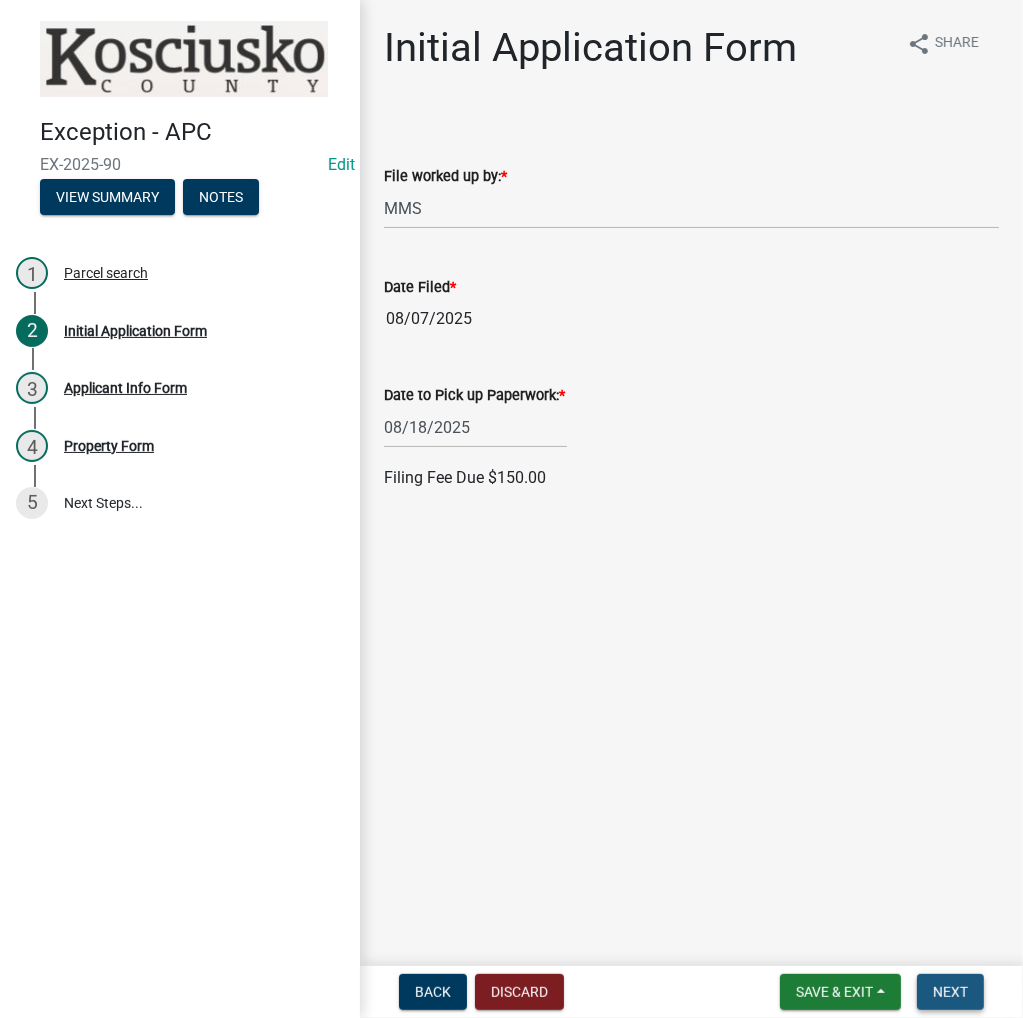 click on "Next" at bounding box center (950, 992) 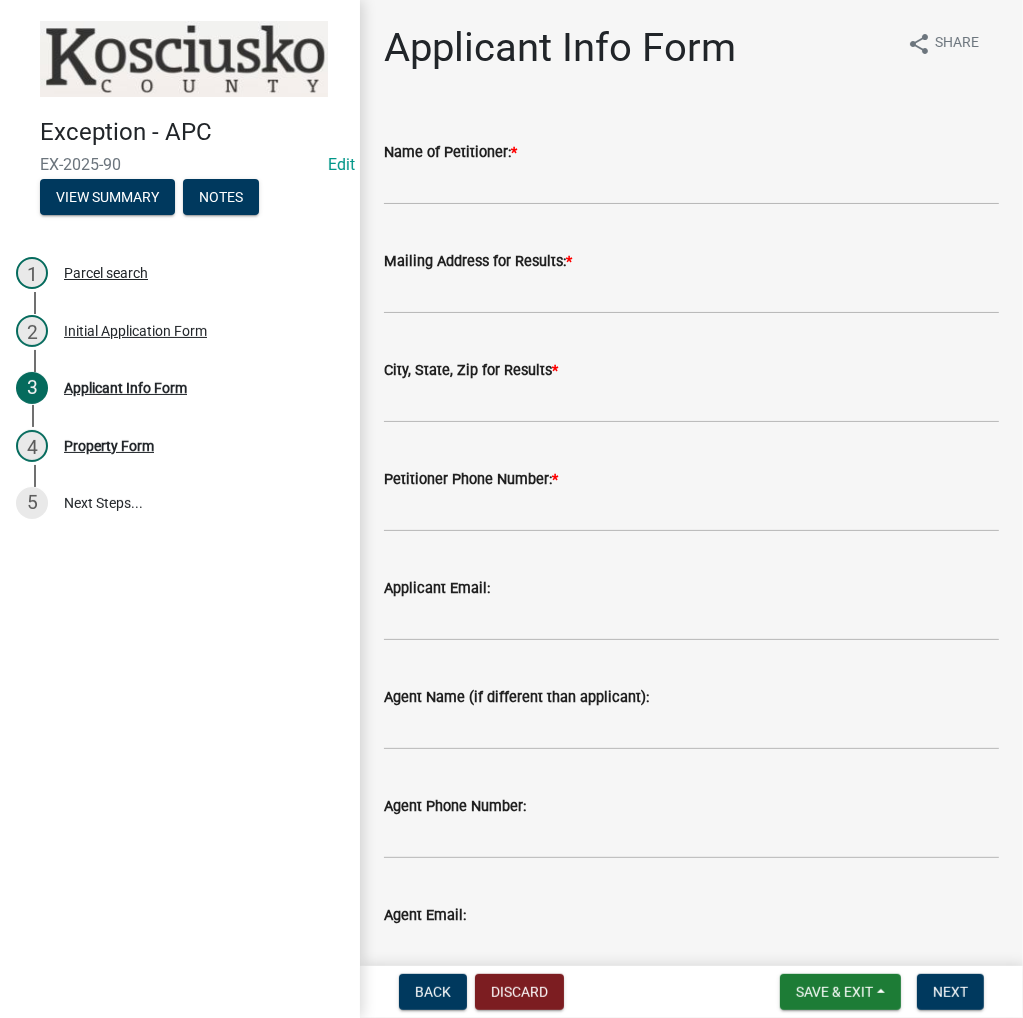 click on "*" 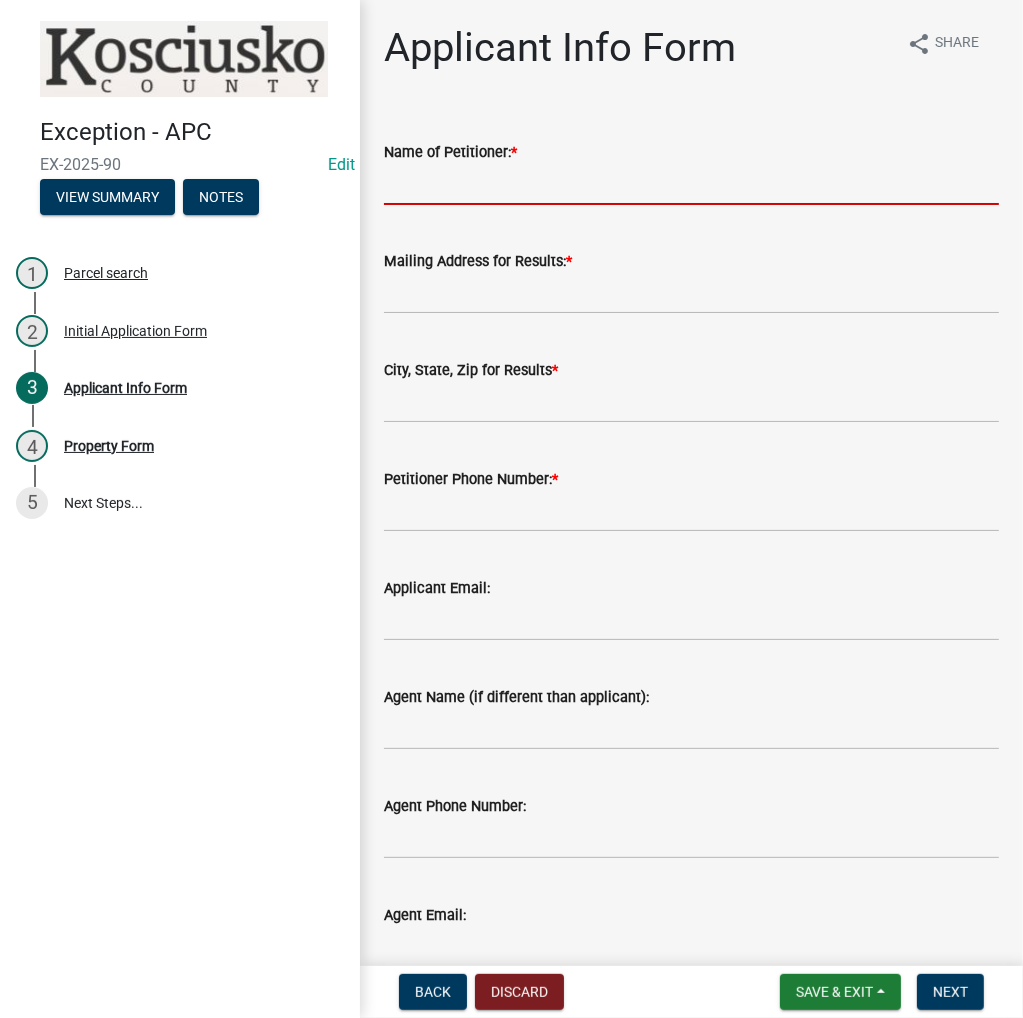 click on "Name of Petitioner:  *" at bounding box center (691, 184) 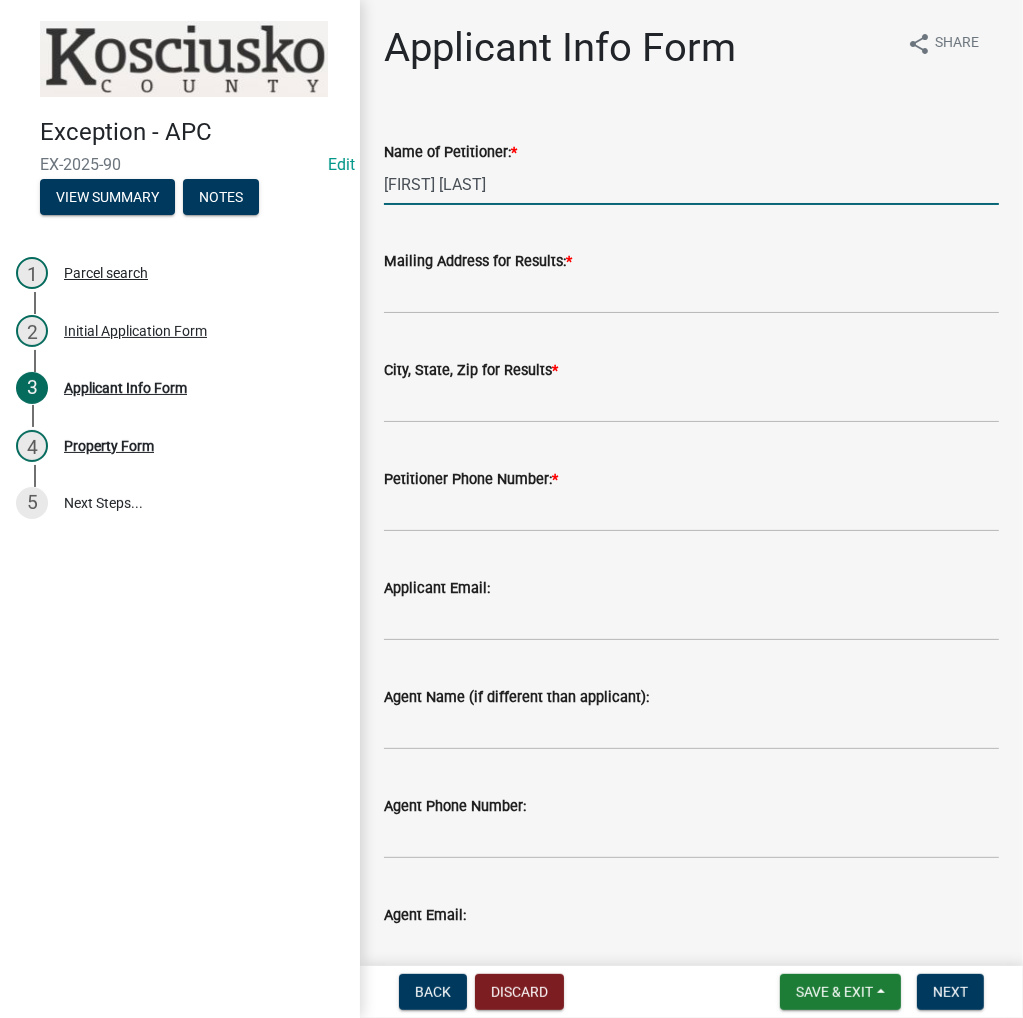 type on "Melody Barker" 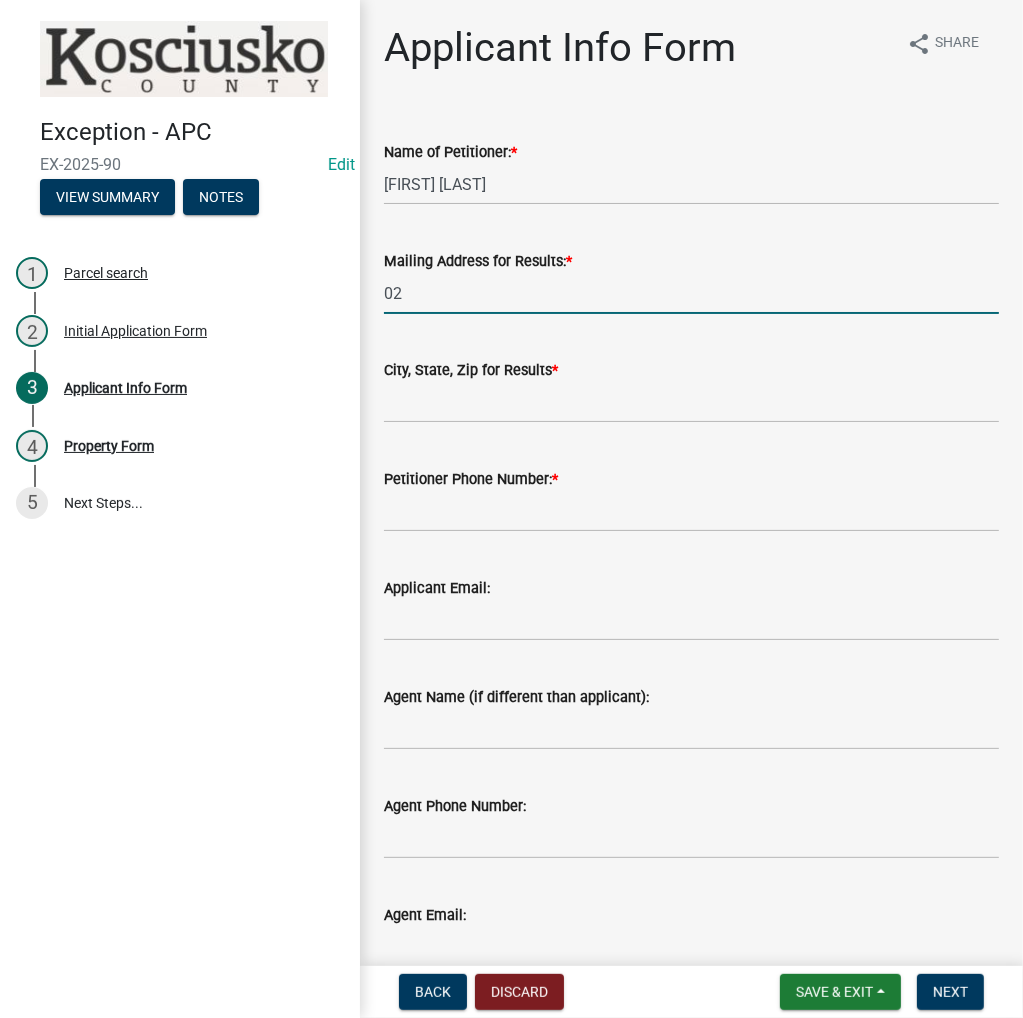 type on "0" 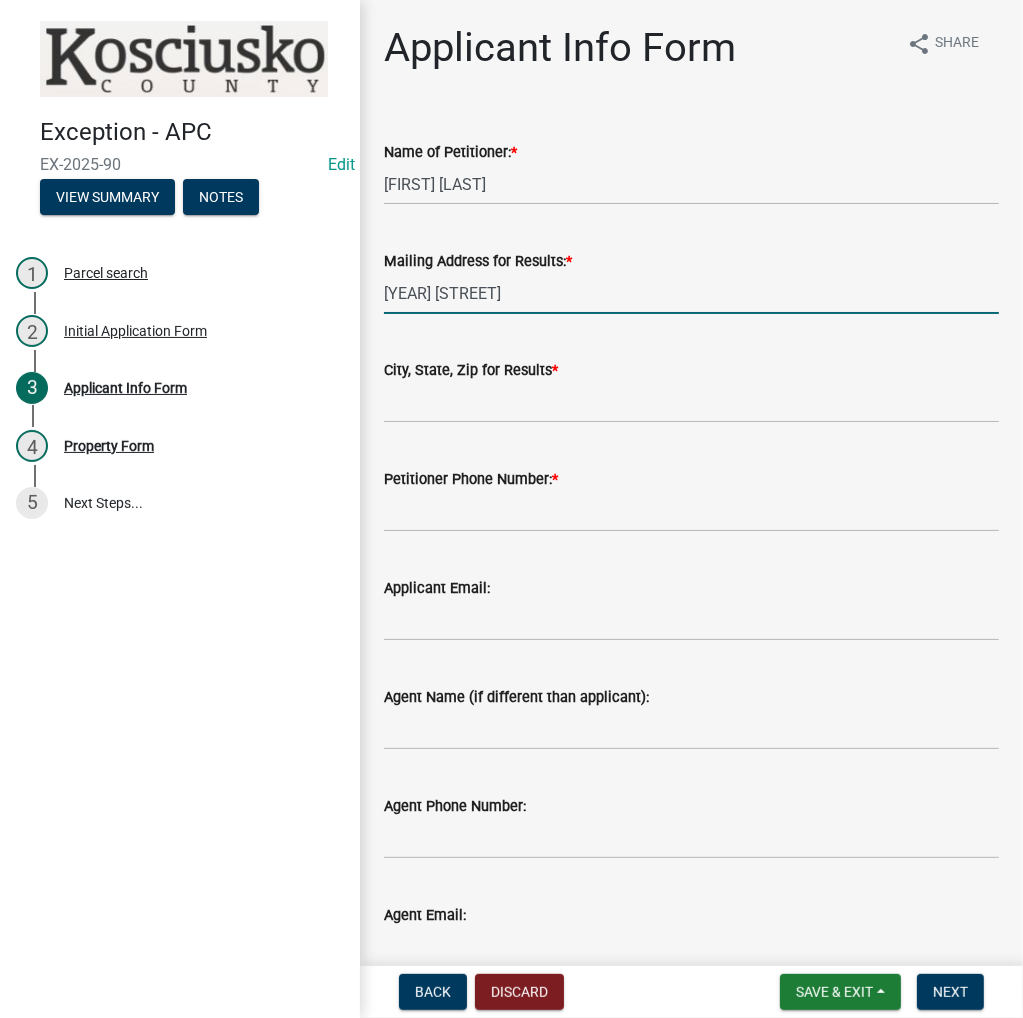 type on "1951 Chapman Lake Dr" 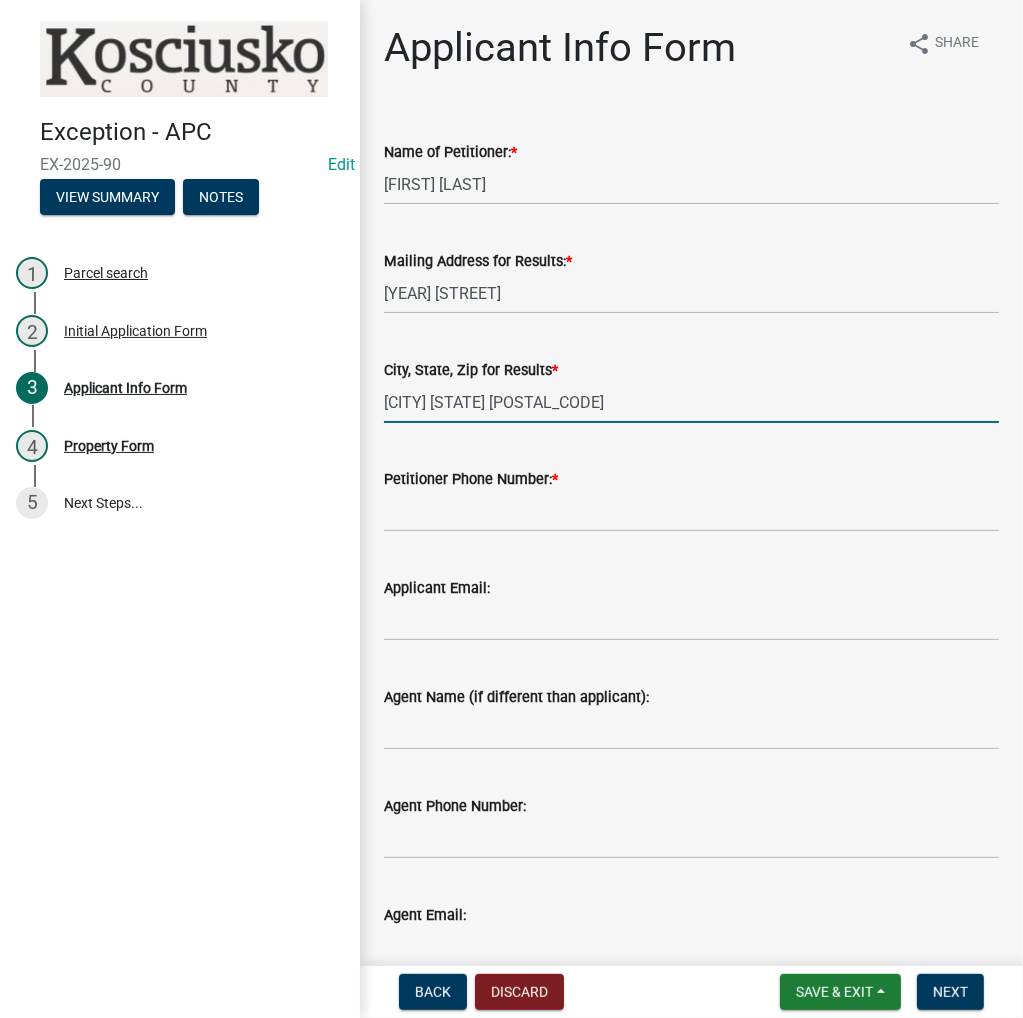type on "Warsaw In 46582" 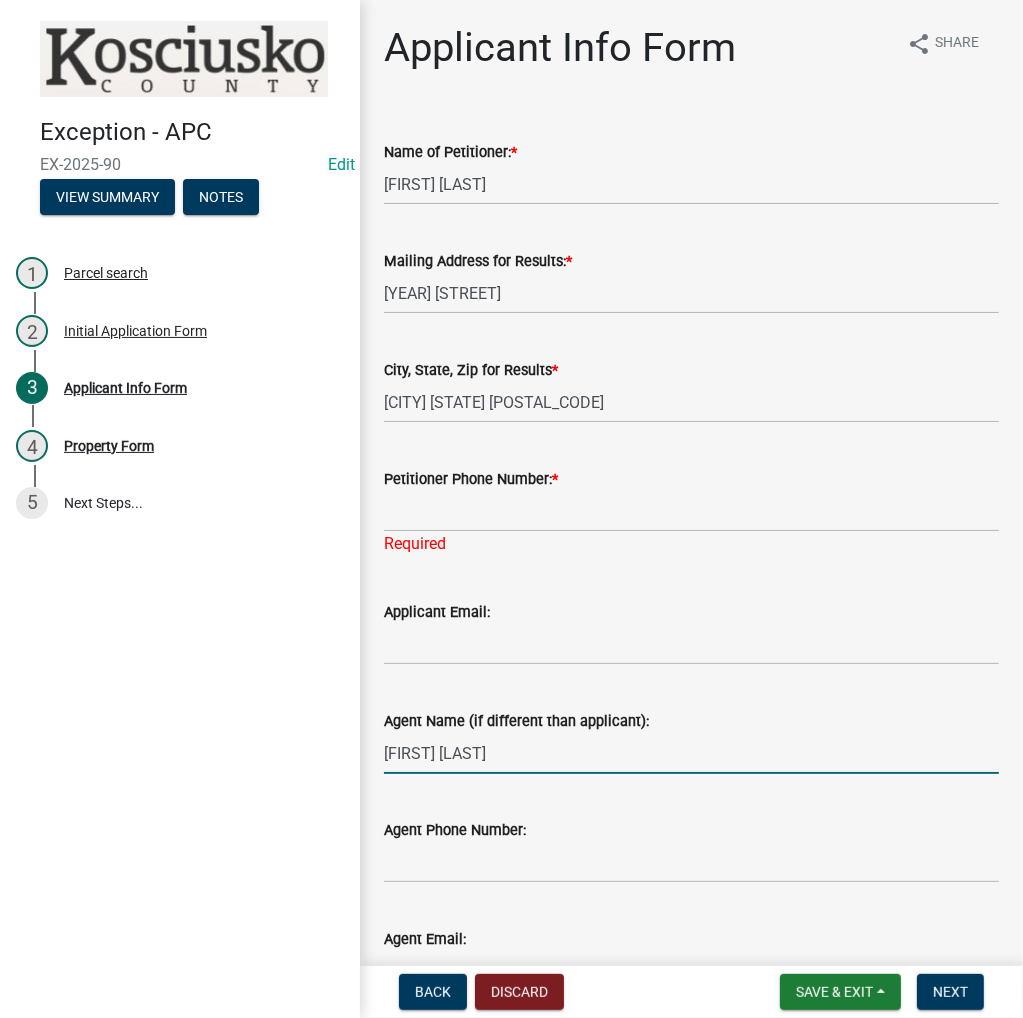 type on "[FIRST] [LAST]" 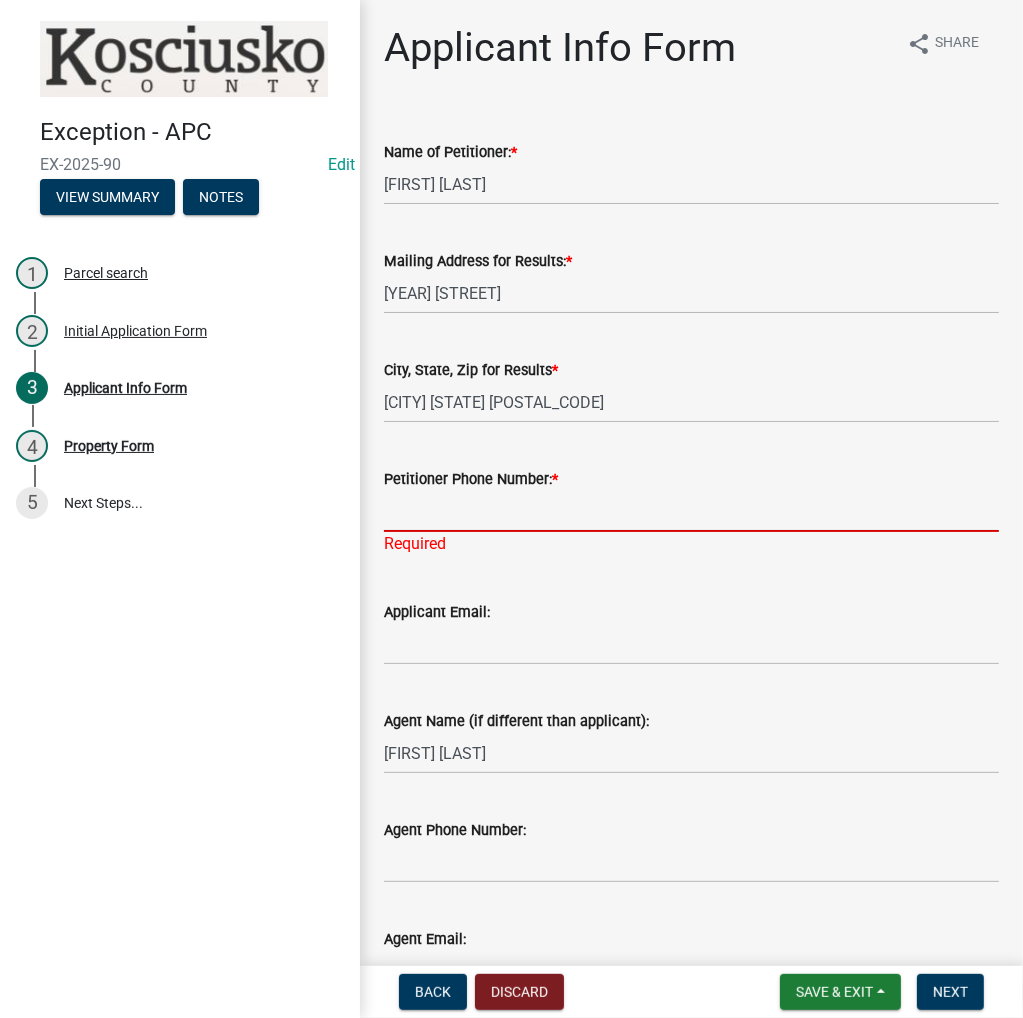 click on "Petitioner Phone Number:  *" at bounding box center [691, 511] 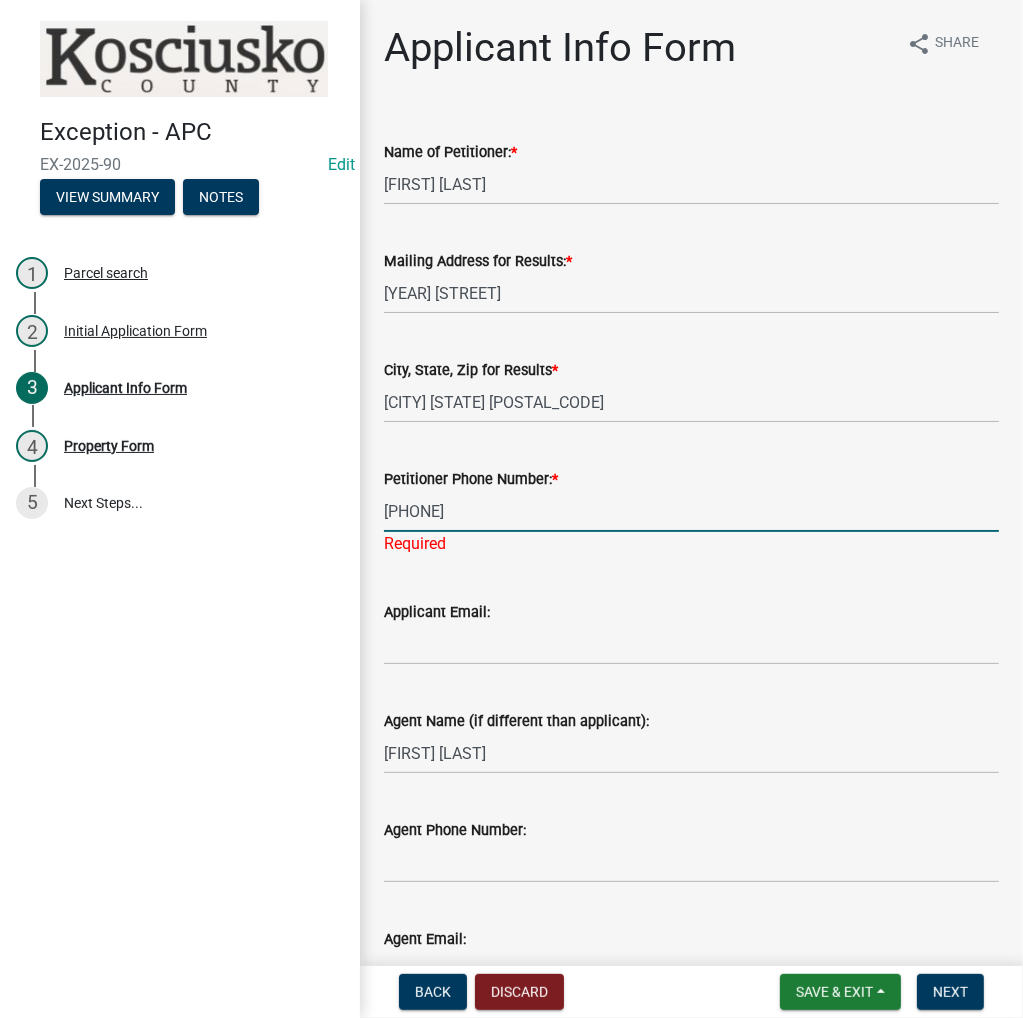 type on "574-268-8840" 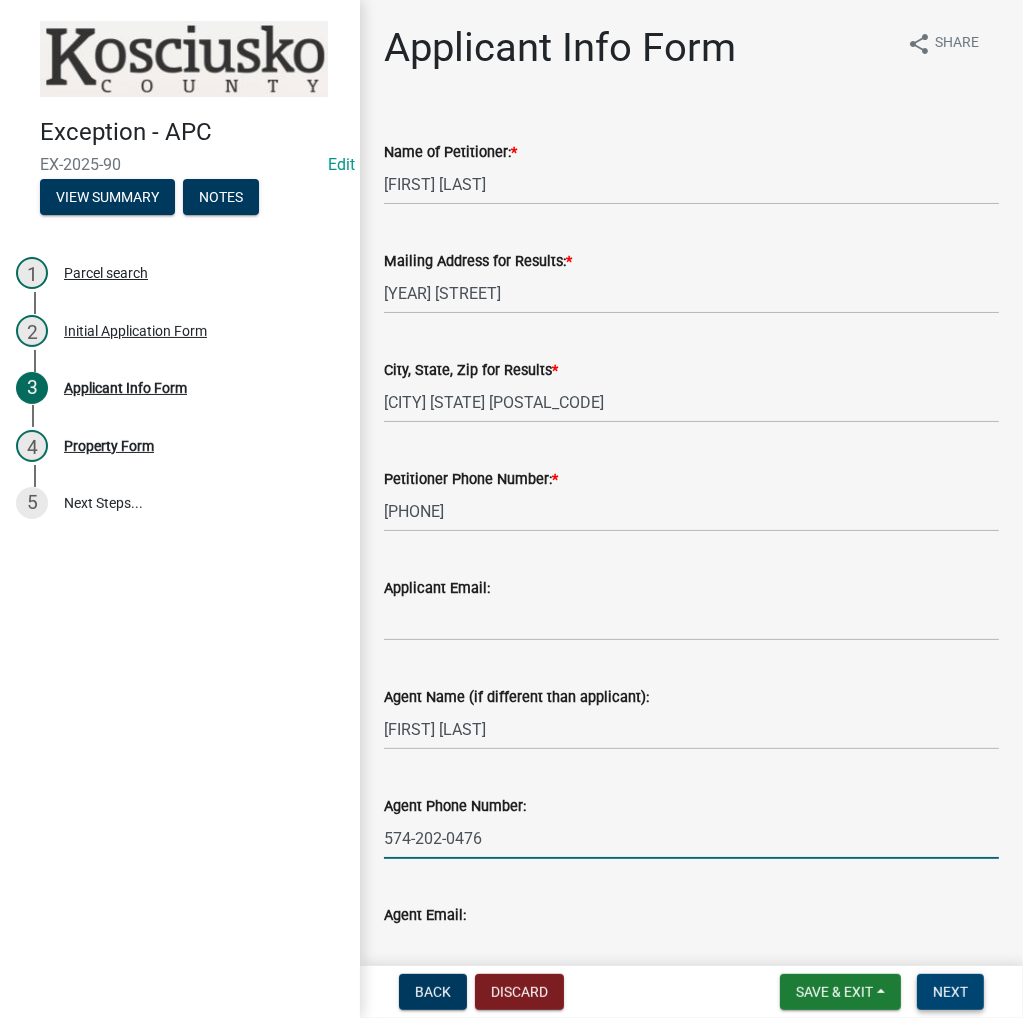 type on "574-202-0476" 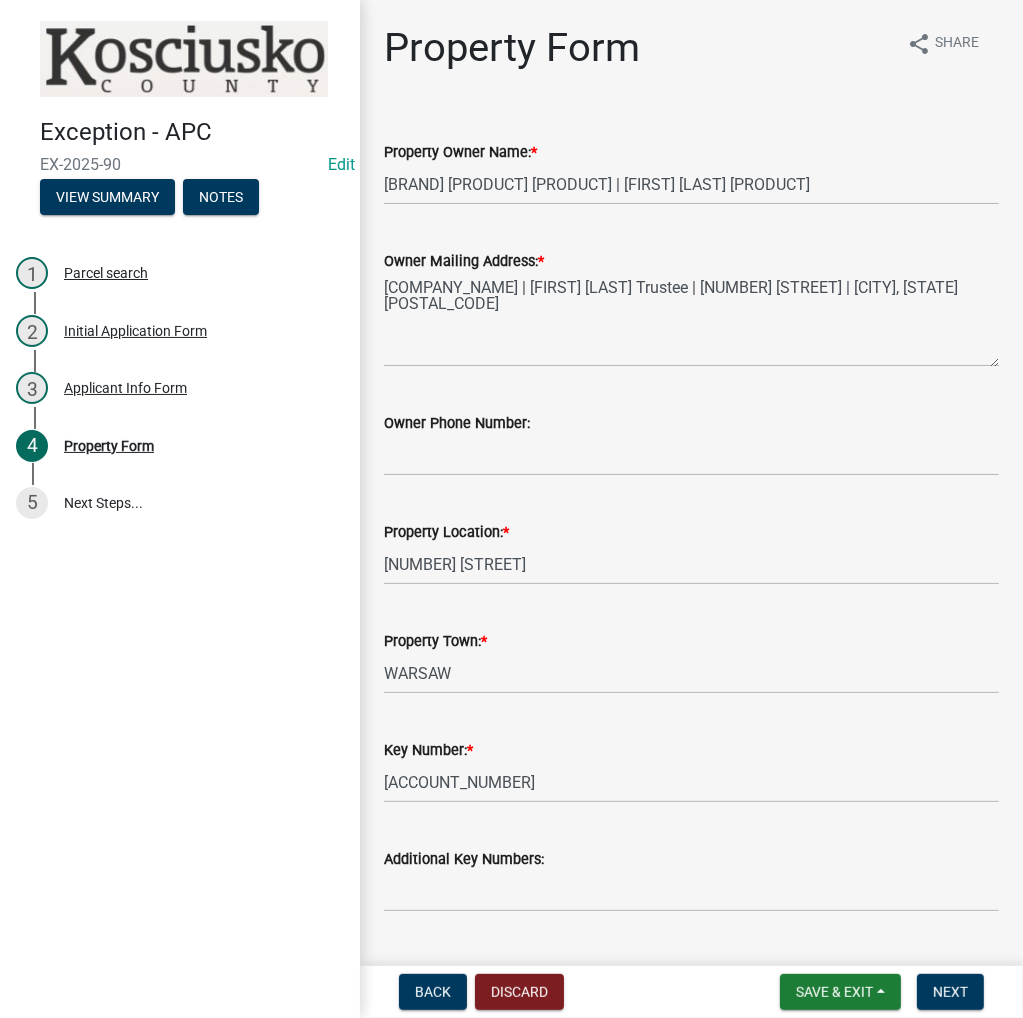 scroll, scrollTop: 400, scrollLeft: 0, axis: vertical 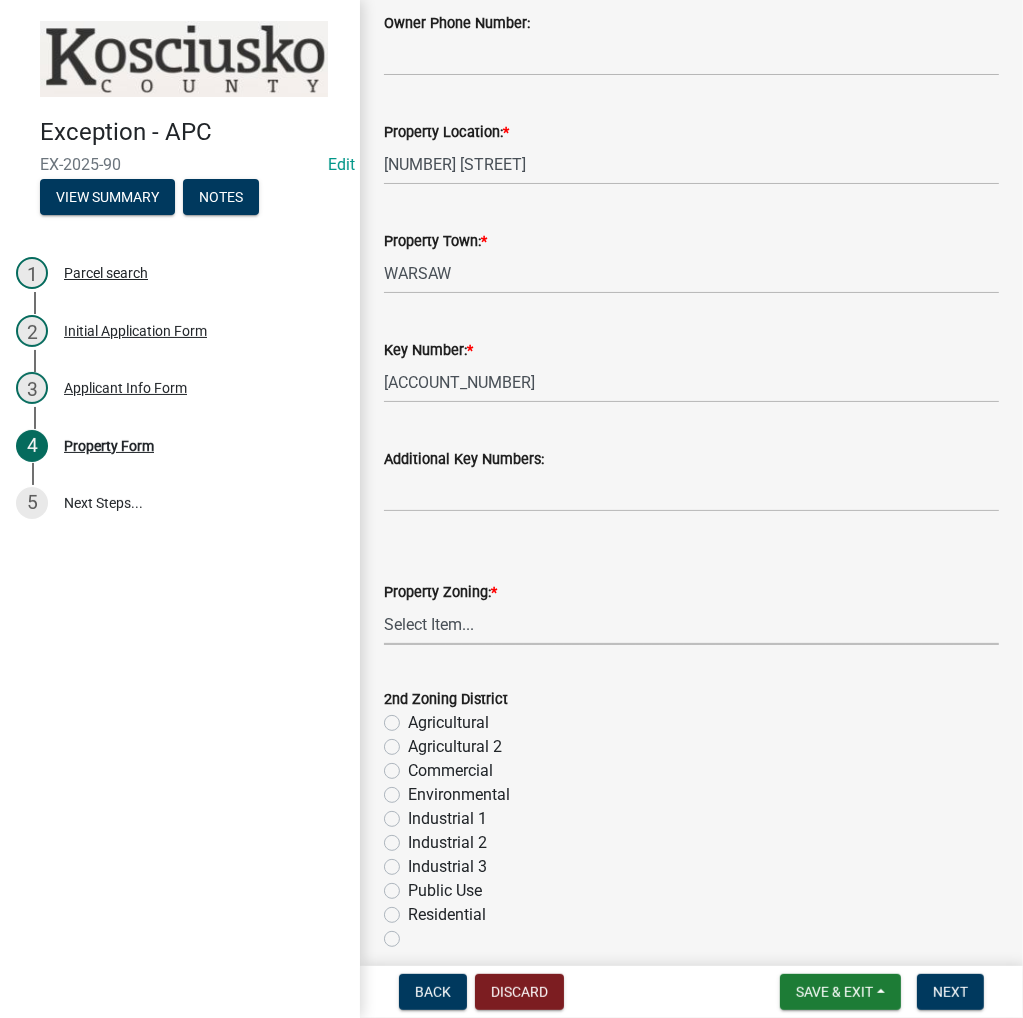 click on "Select Item...   Agricultural   Agricultural 2   Commercial   Environmental   Industrial 1   Industrial 2   Industrial 3   Public Use   Residential" at bounding box center [691, 624] 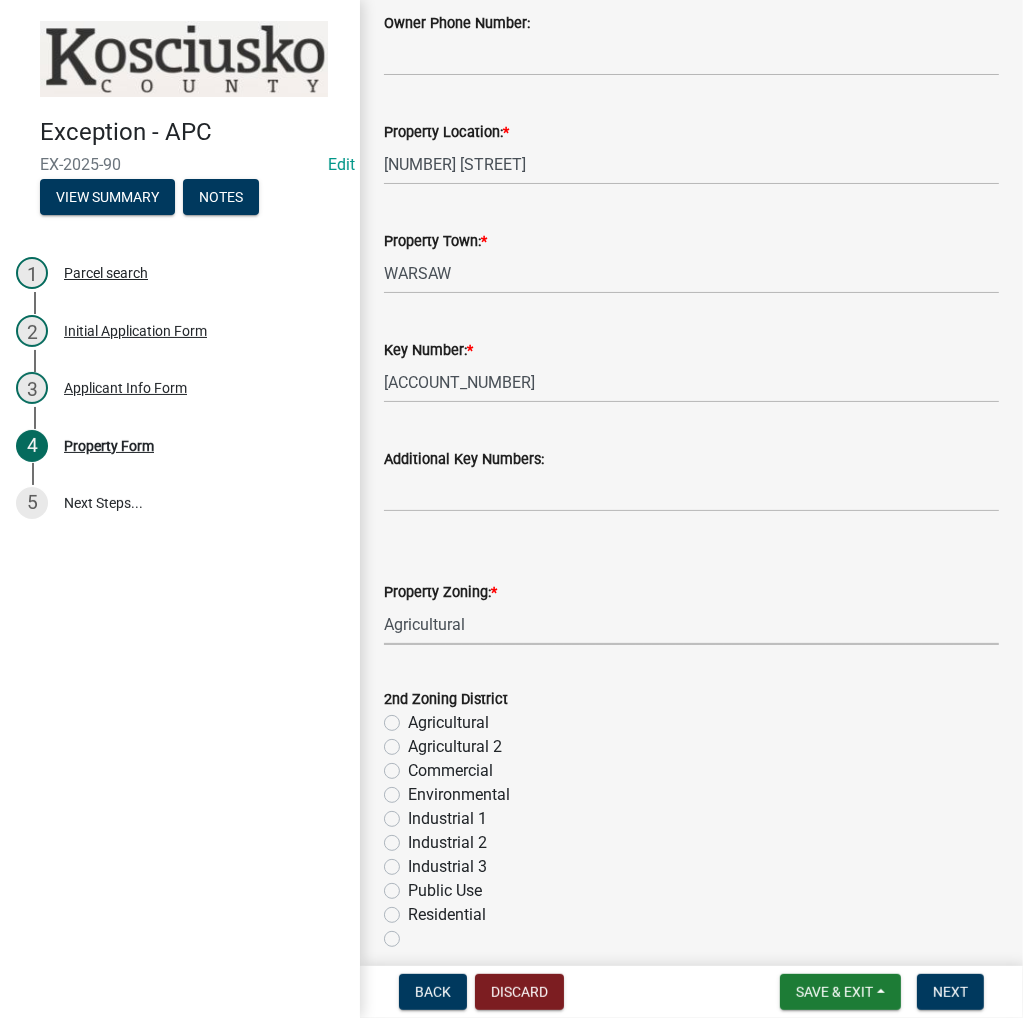click on "Select Item...   Agricultural   Agricultural 2   Commercial   Environmental   Industrial 1   Industrial 2   Industrial 3   Public Use   Residential" at bounding box center (691, 624) 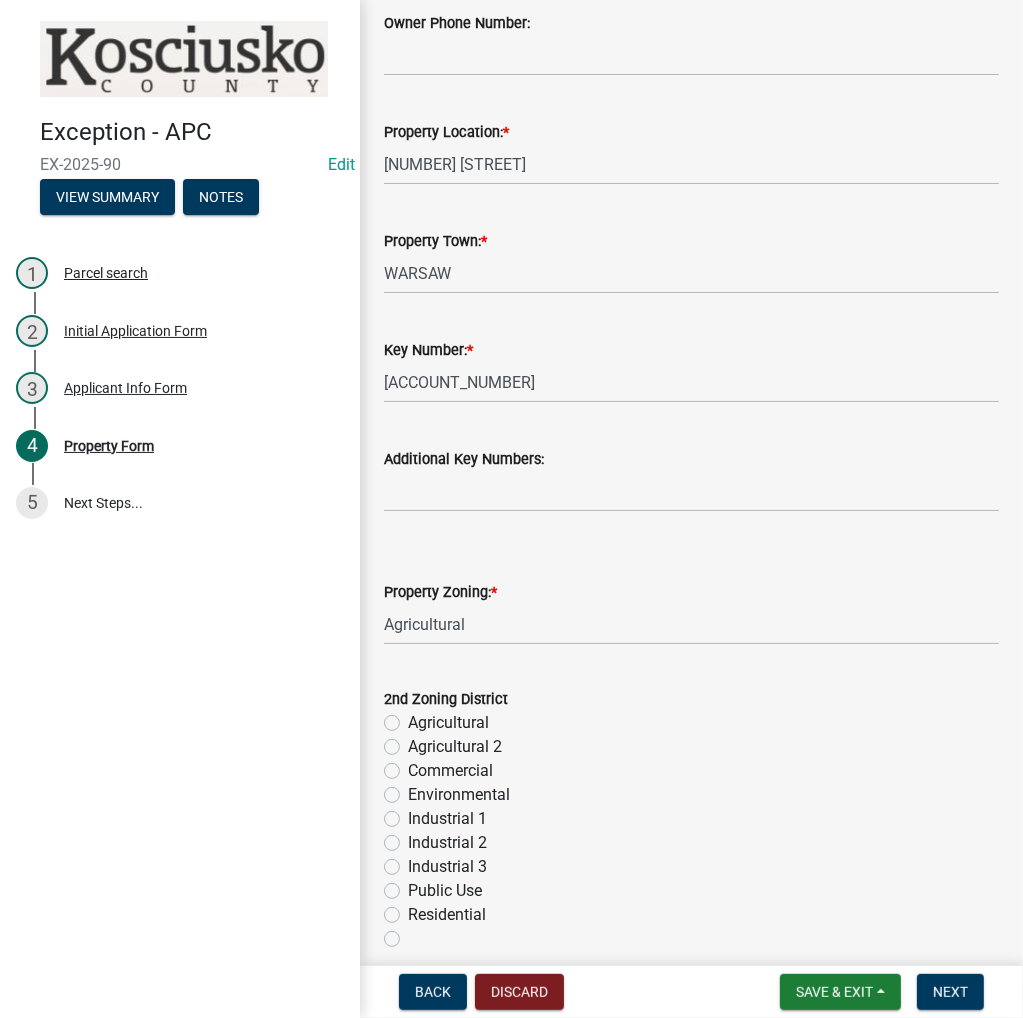 scroll, scrollTop: 700, scrollLeft: 0, axis: vertical 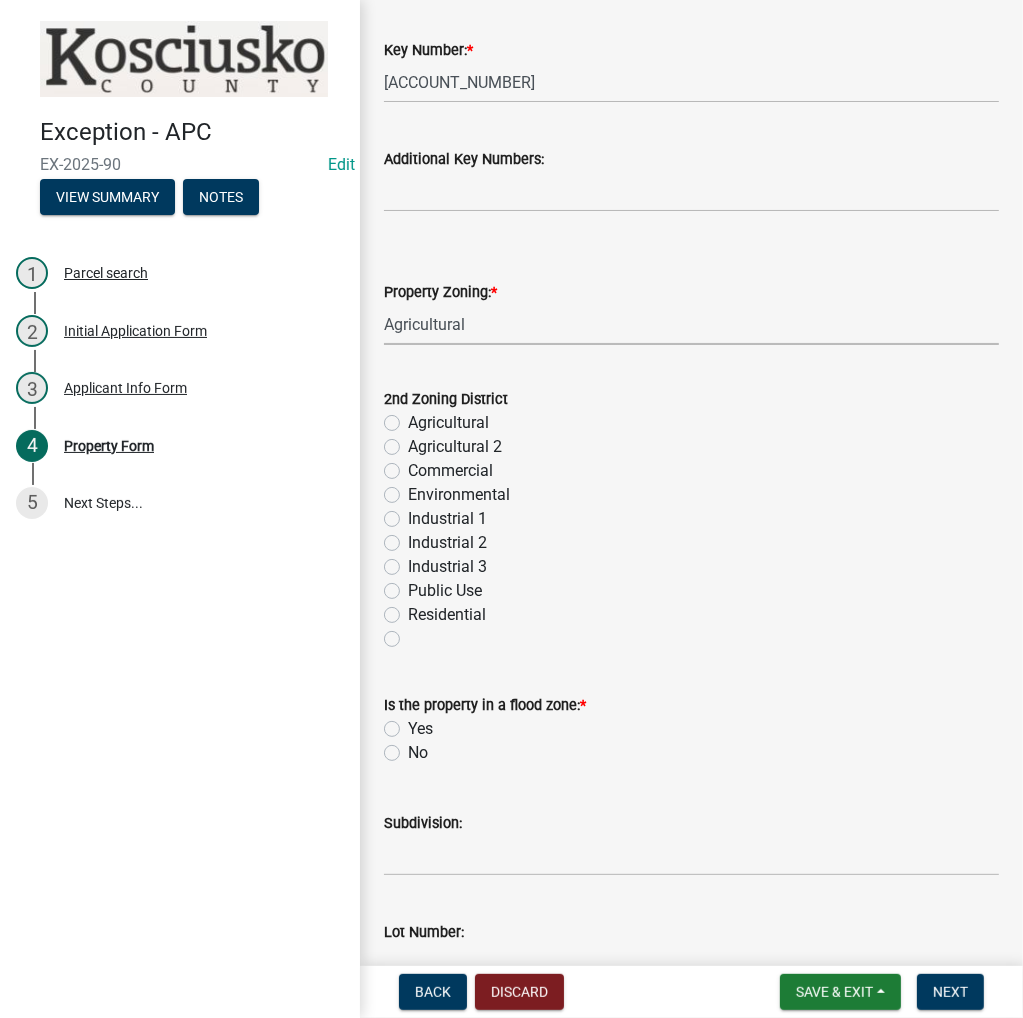 click on "No" 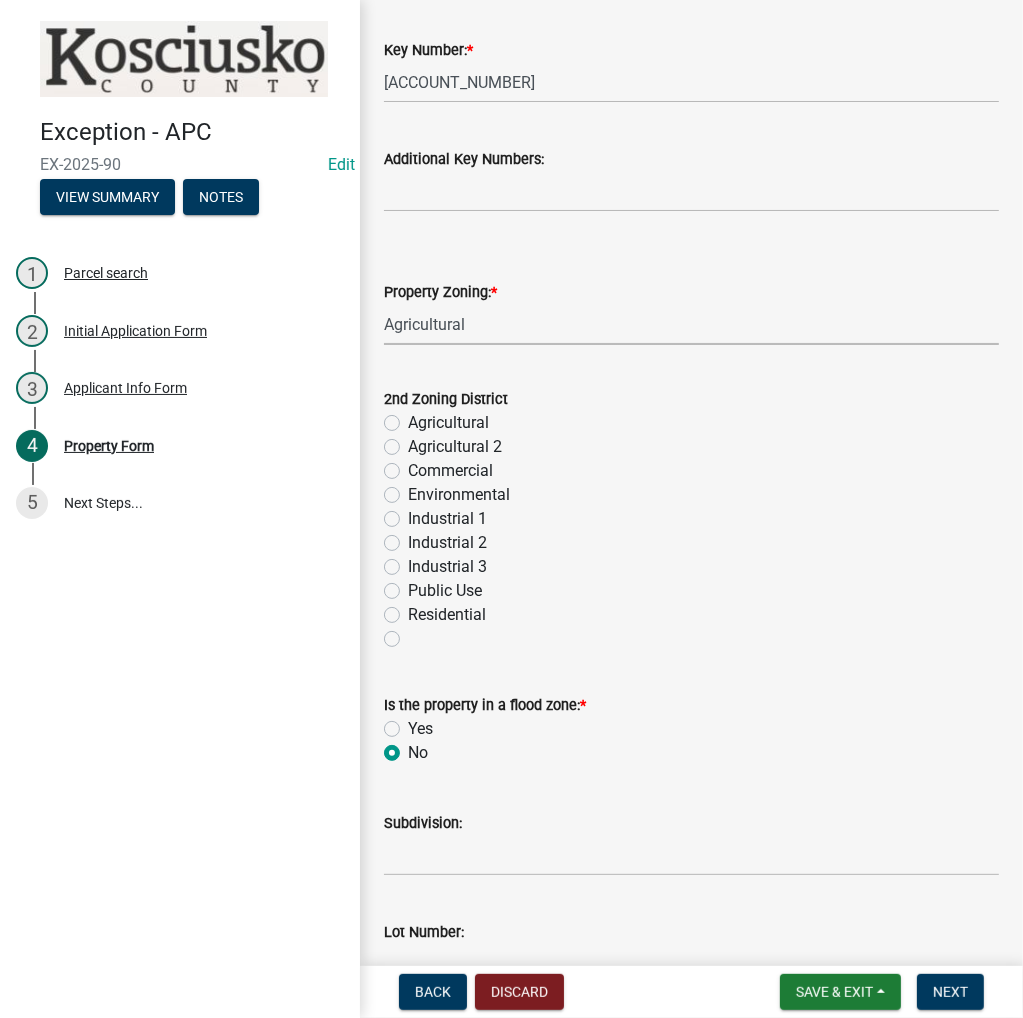radio on "true" 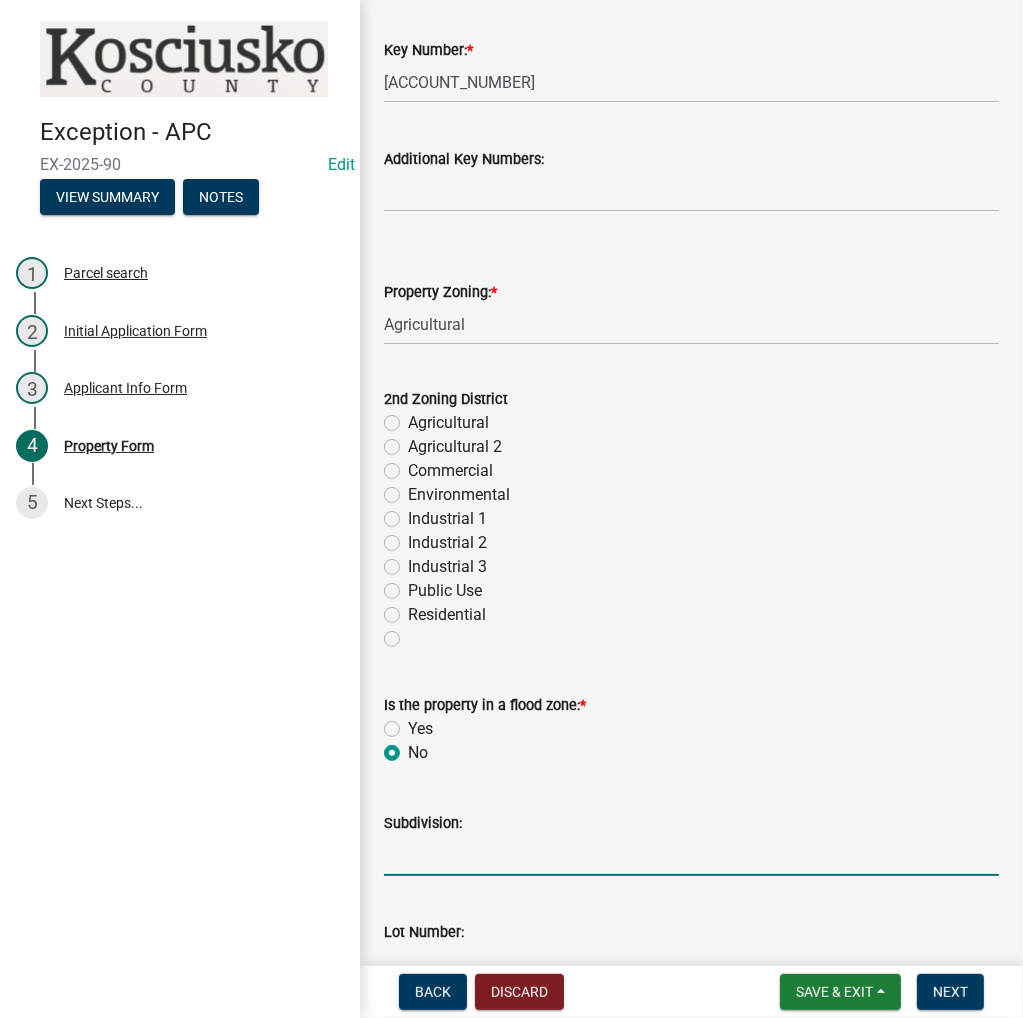 click on "Subdivision:" at bounding box center (691, 855) 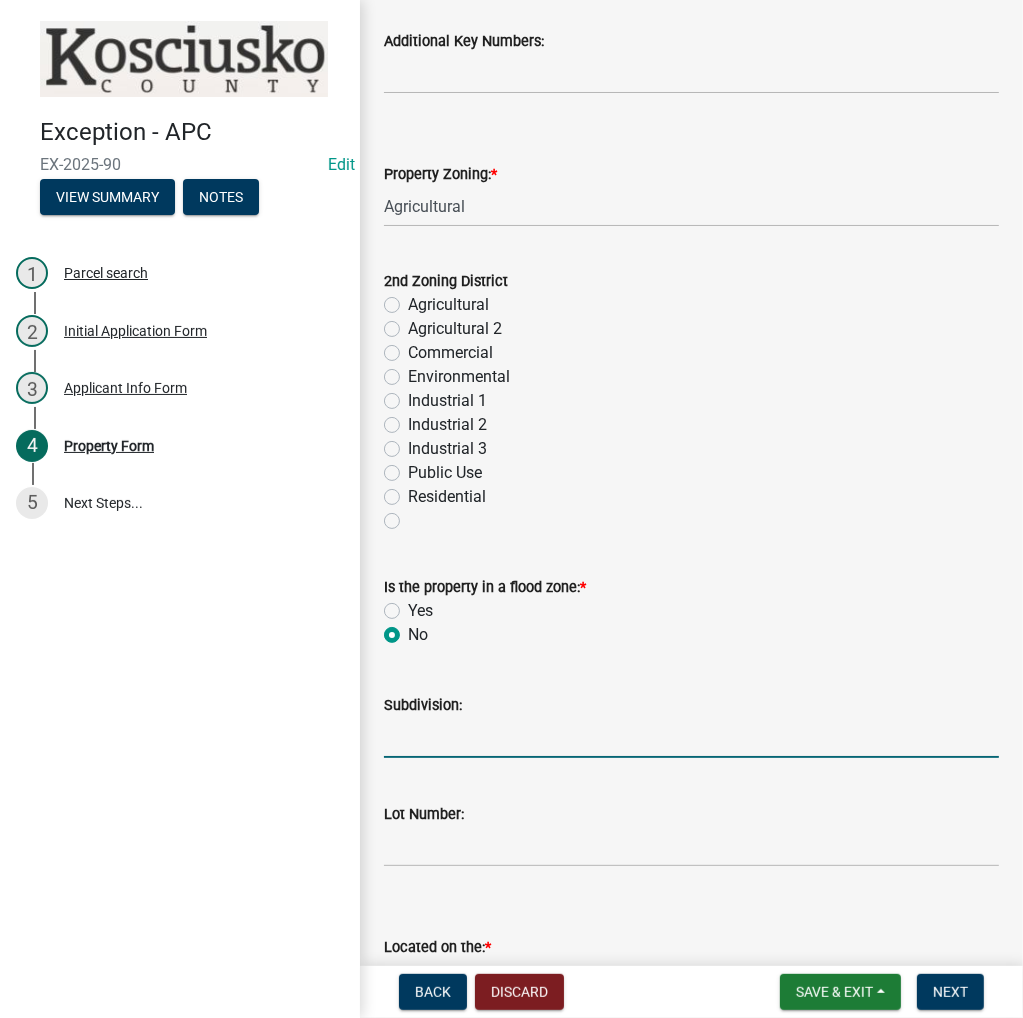 scroll, scrollTop: 1000, scrollLeft: 0, axis: vertical 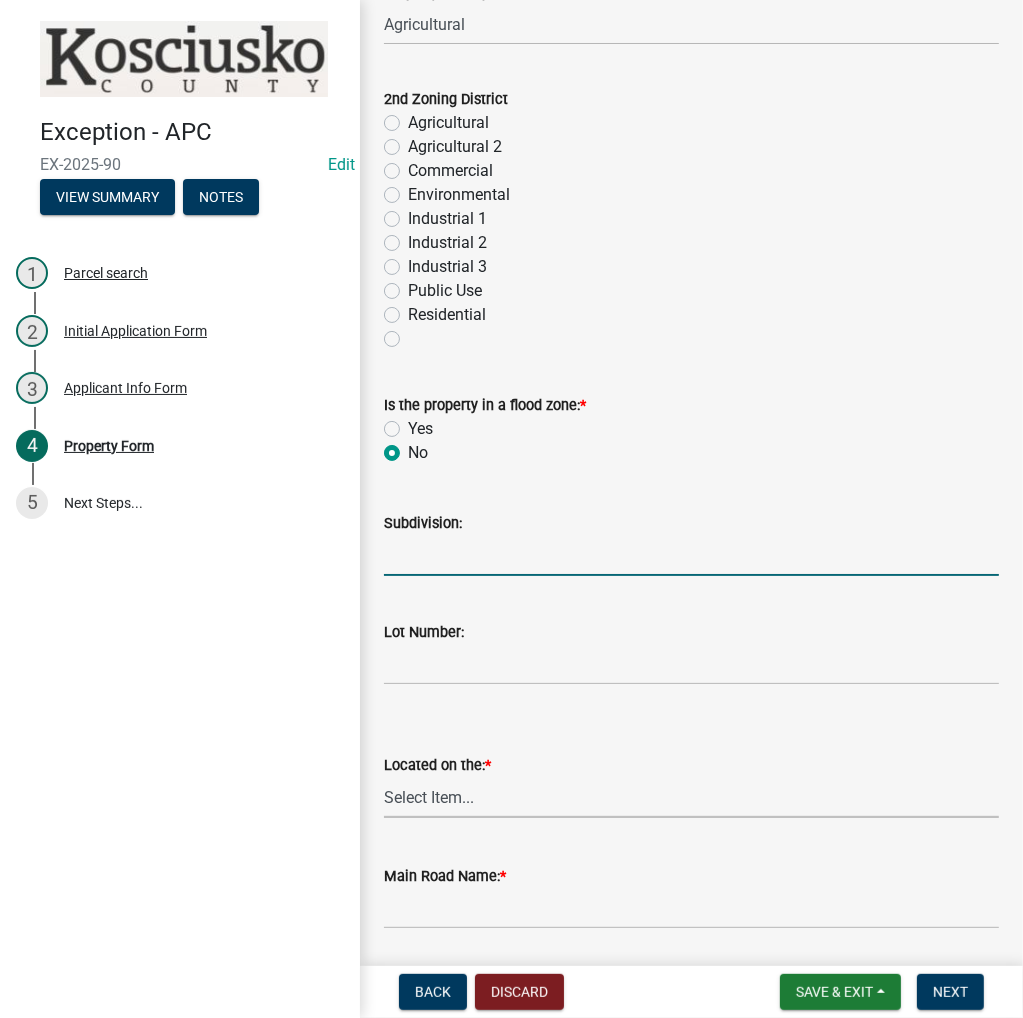 click on "Select Item...   N   NE   NW   E   S   SE   SW   W" at bounding box center (691, 797) 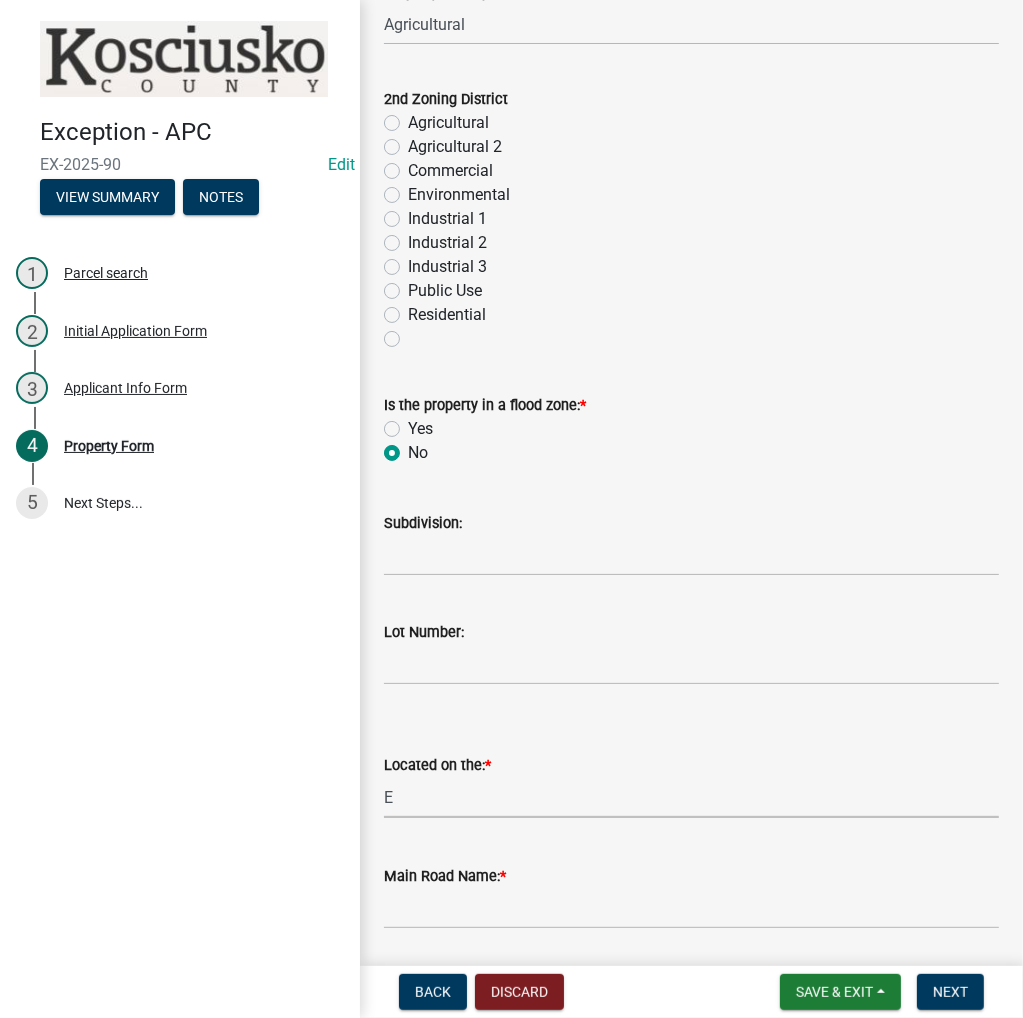 click on "Select Item...   N   NE   NW   E   S   SE   SW   W" at bounding box center (691, 797) 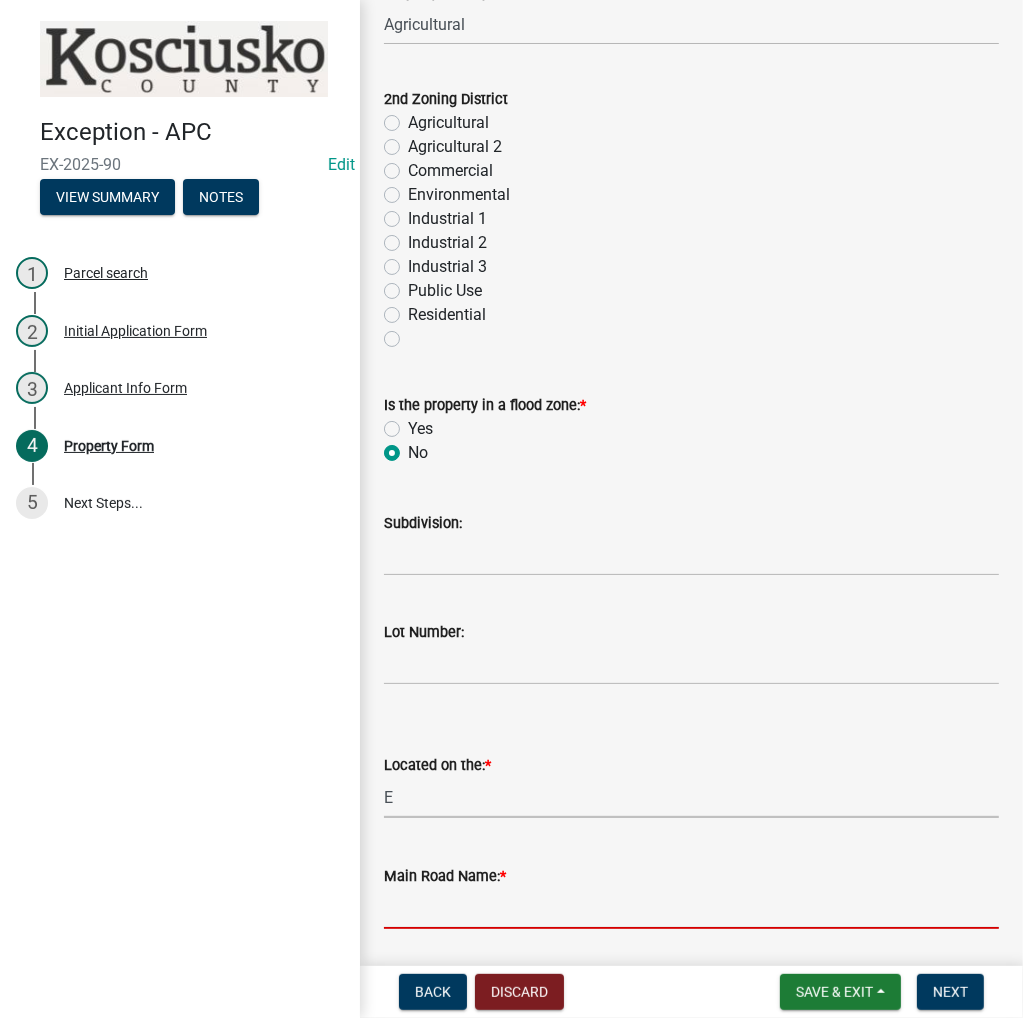 click on "Main Road Name:  *" at bounding box center [691, 908] 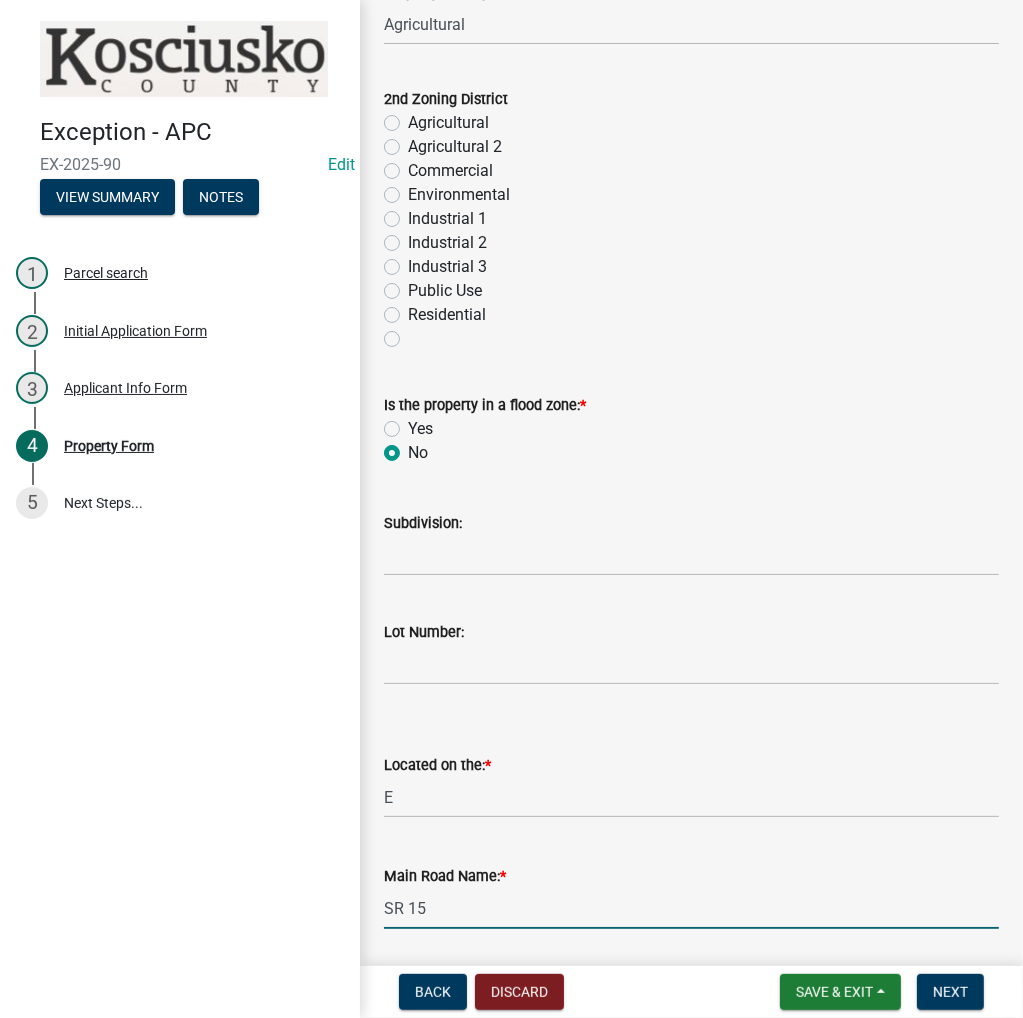 type on "SR 15" 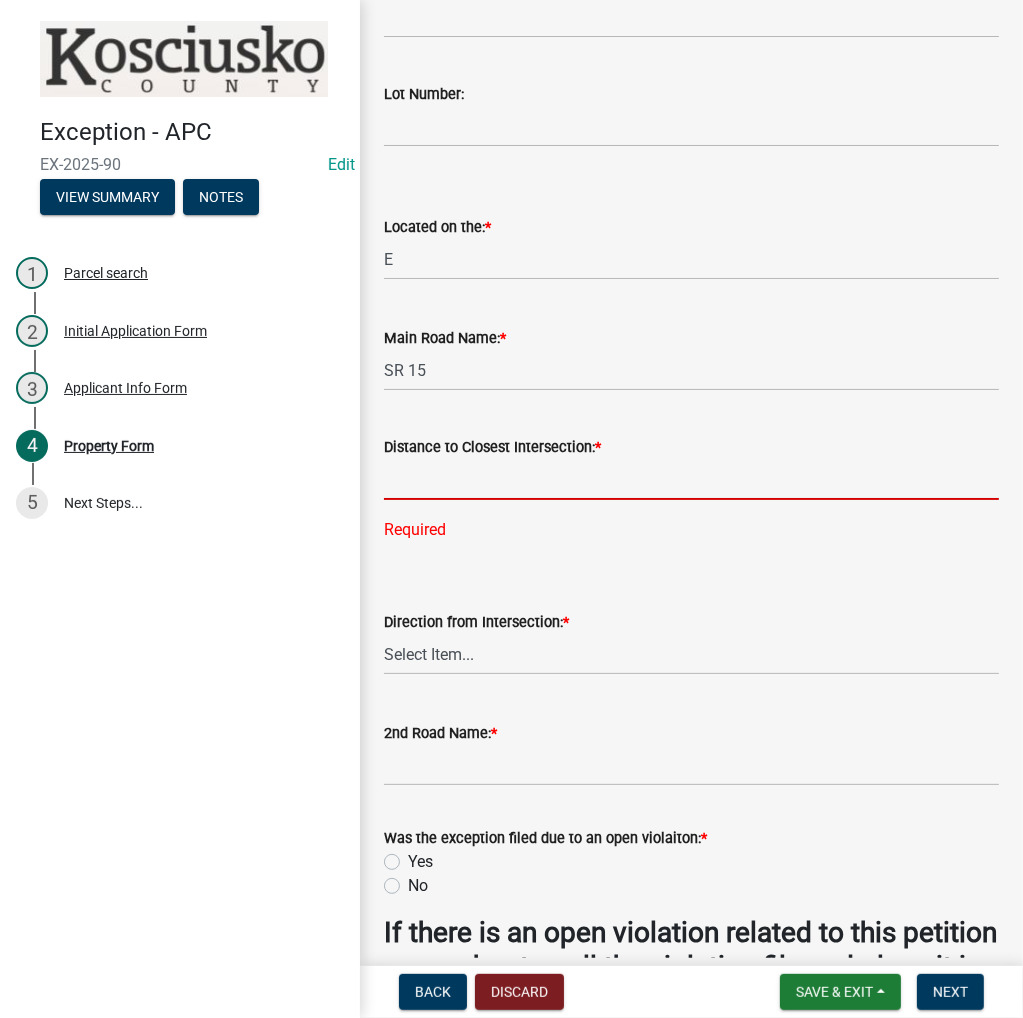 click 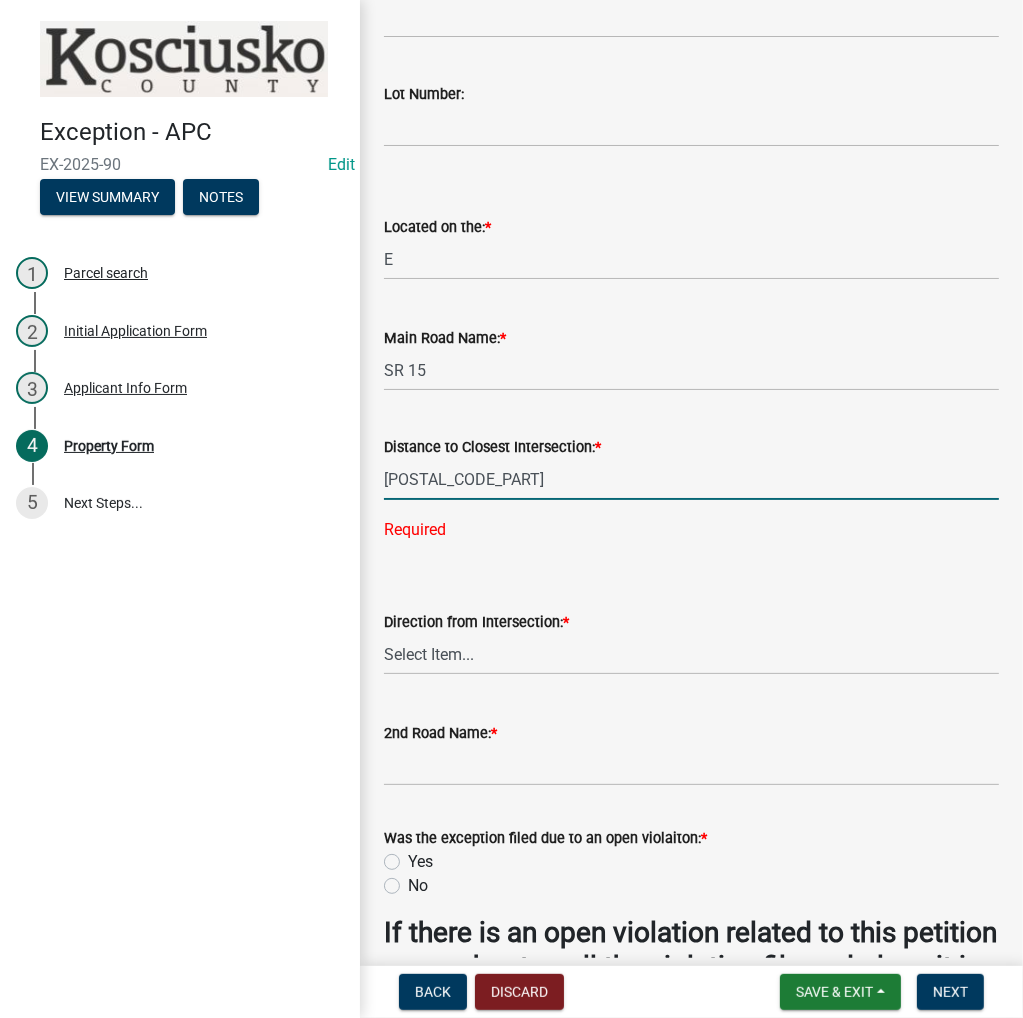 type on "967" 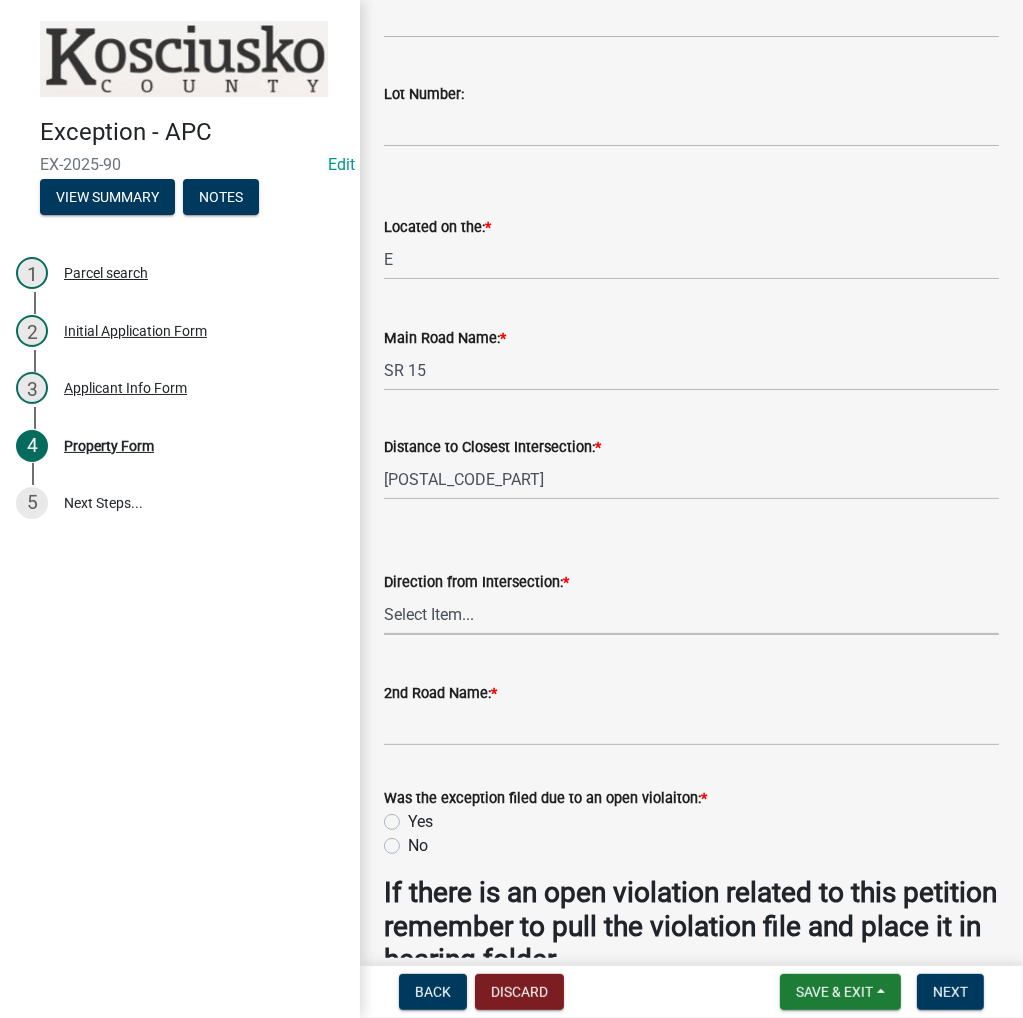 select on "[UUID]" 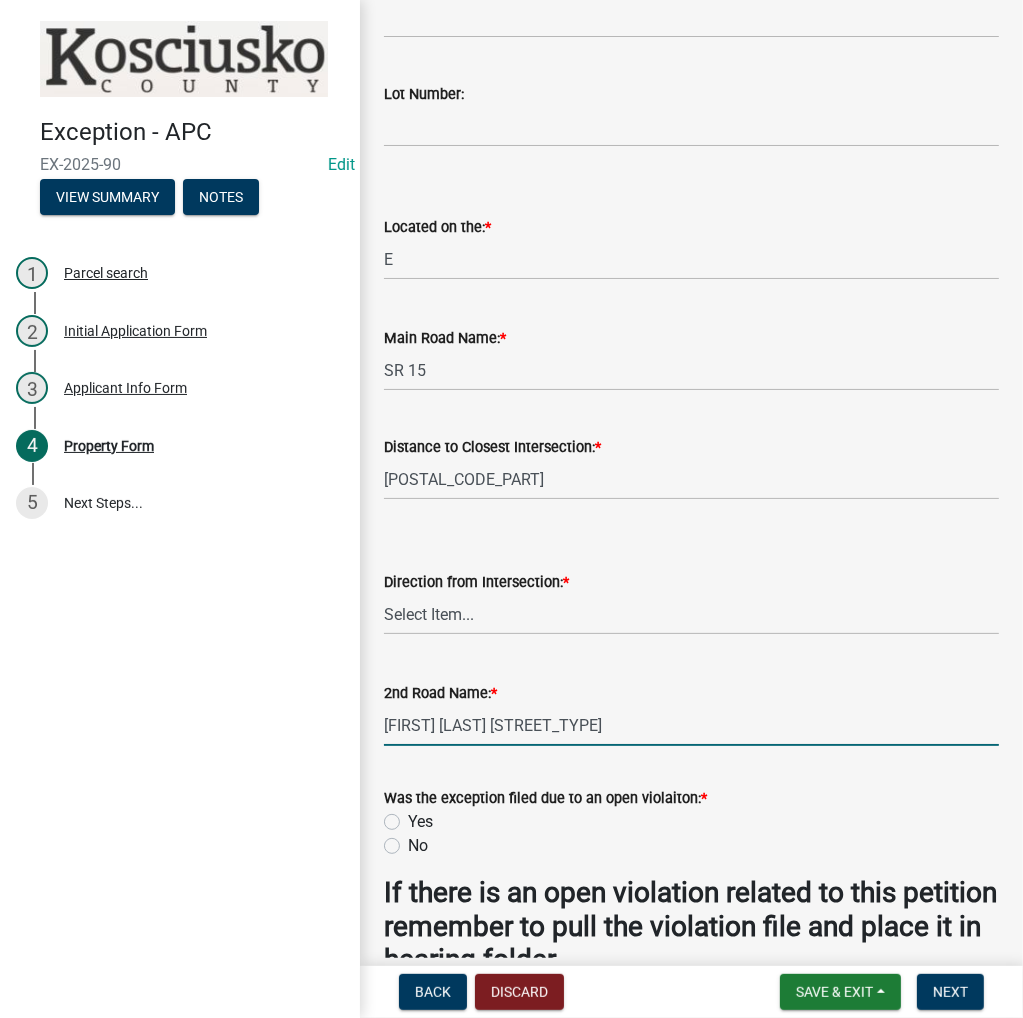 type on "Levi Lee Rd" 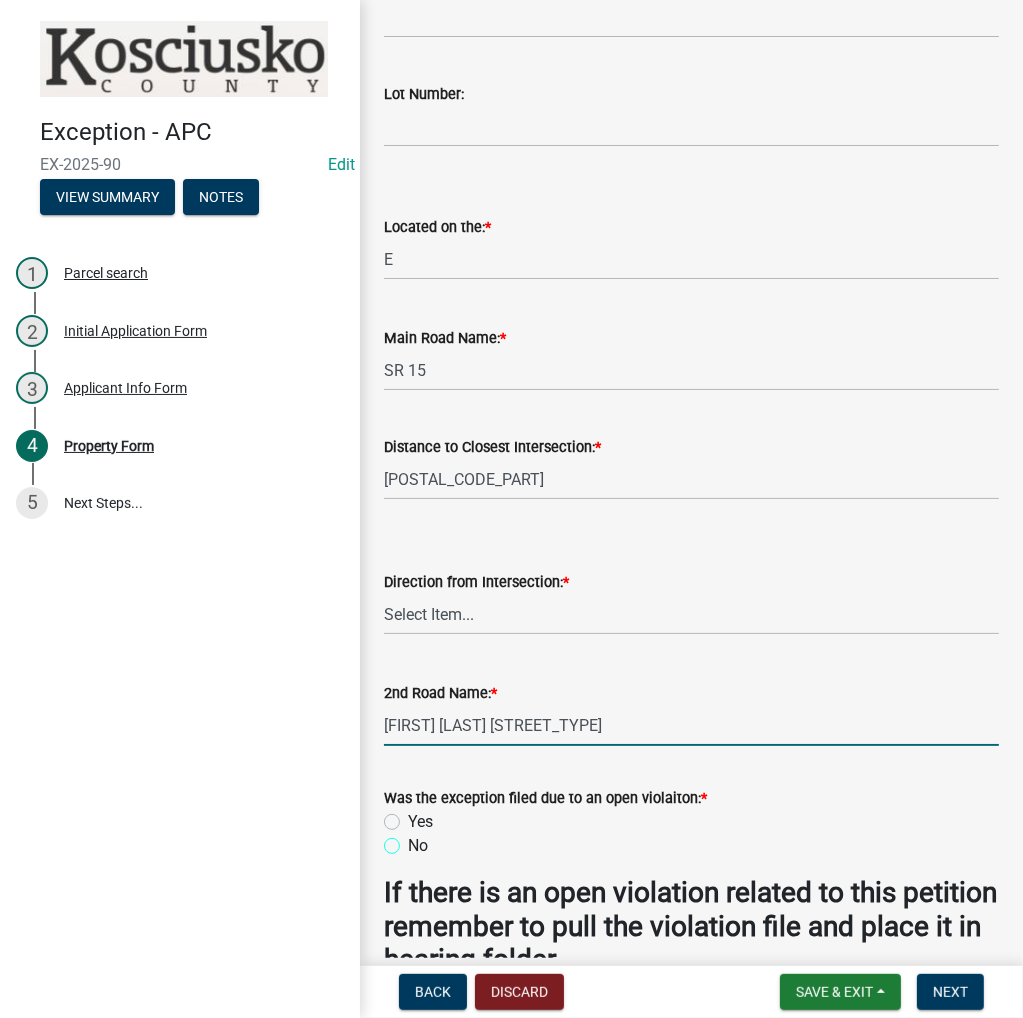 click on "No" at bounding box center [414, 840] 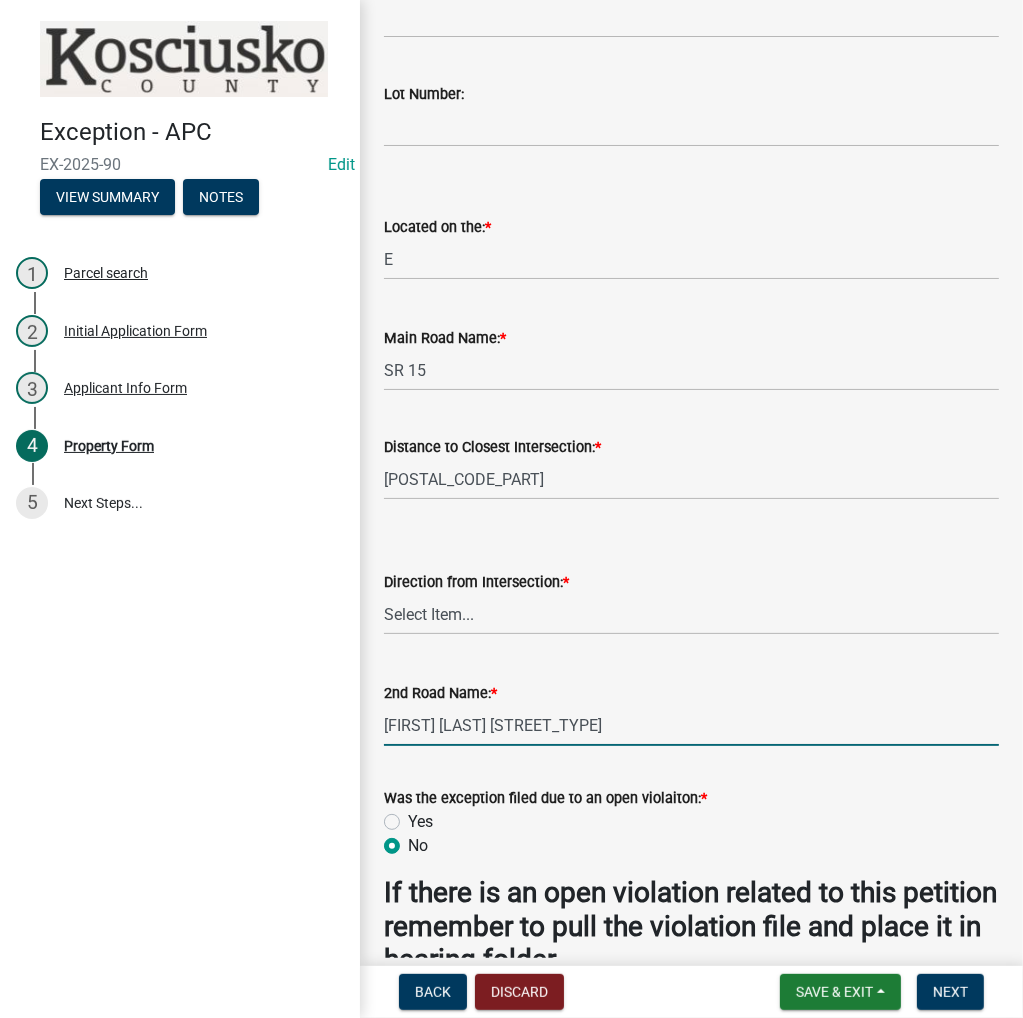 radio on "true" 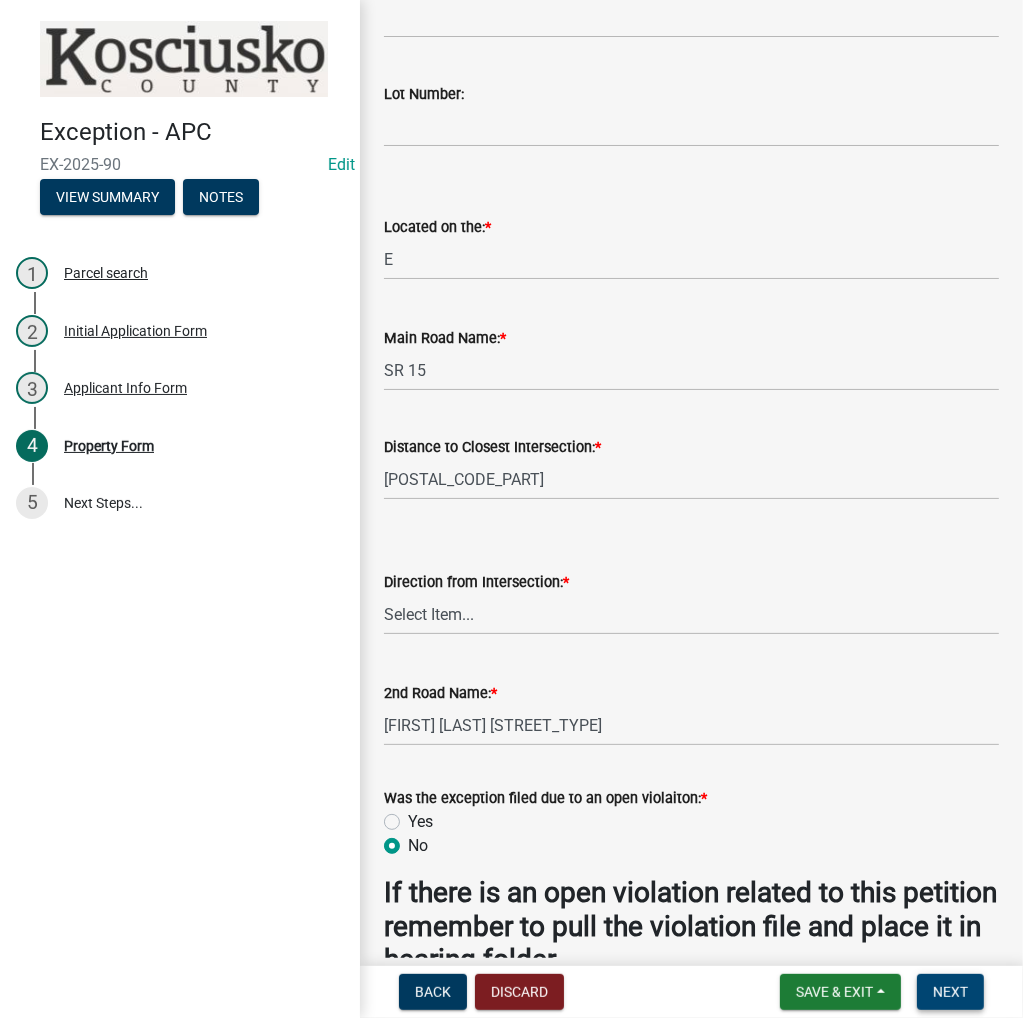 click on "Next" at bounding box center (950, 992) 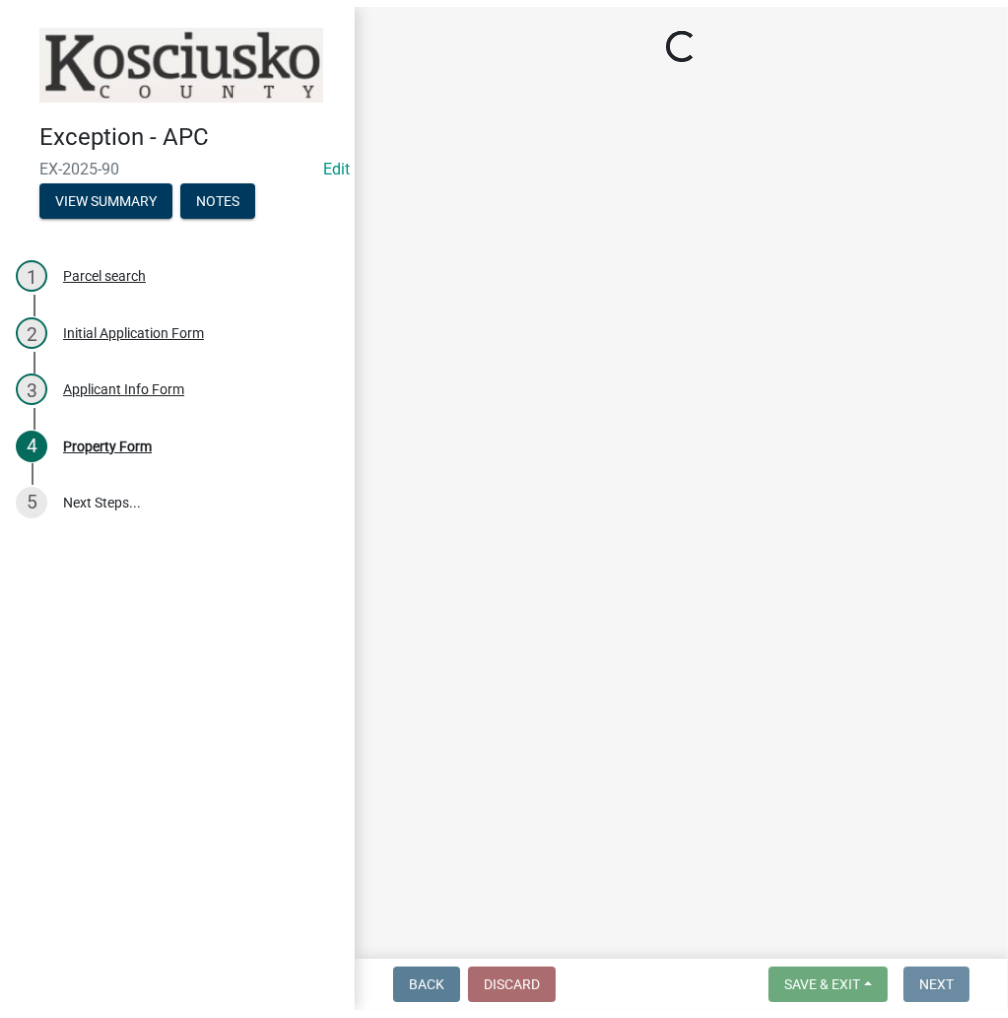 scroll, scrollTop: 0, scrollLeft: 0, axis: both 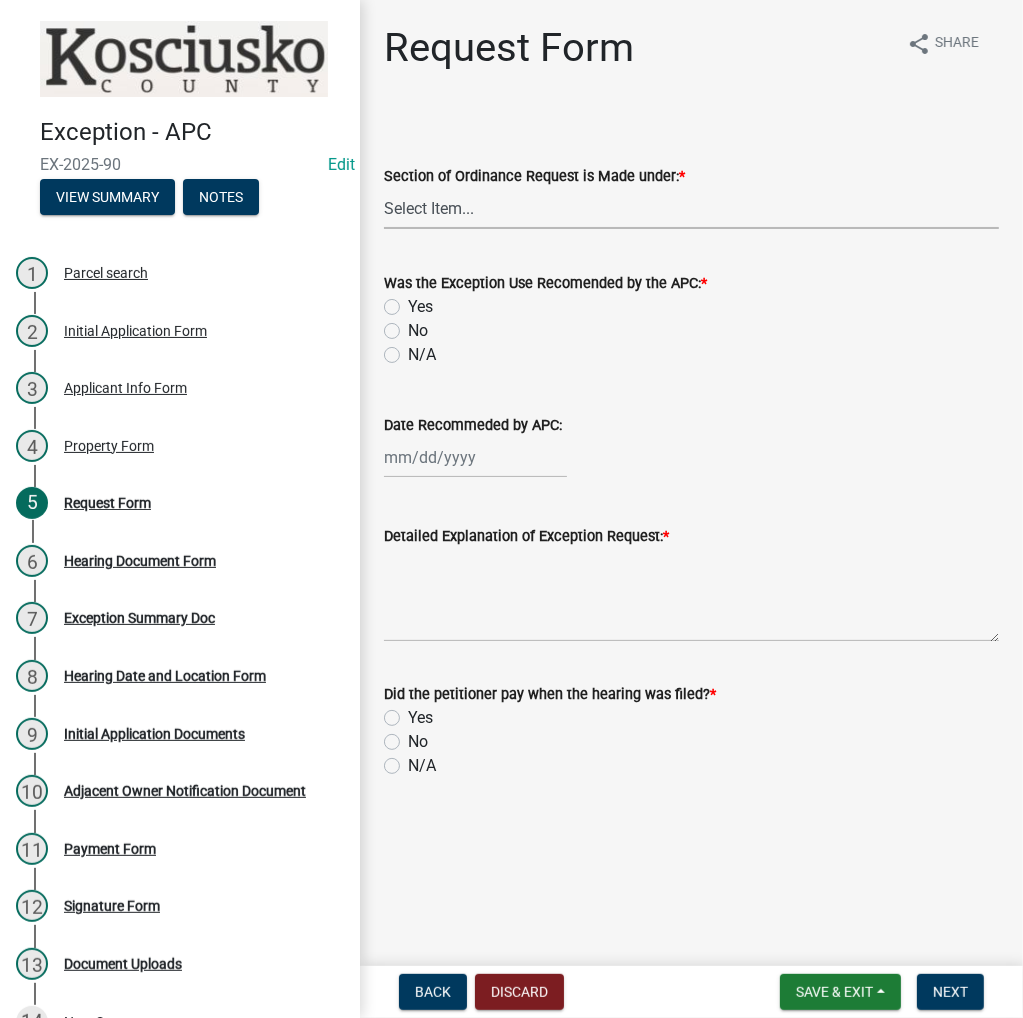 click on "Select Item...   2.14 Table A   3.5 Acc. No Res.   3.5 Table D Acc. Bldg. Size   3.21 Home Occupation   3.22 Home Based Business   3.23 S.O.B   3.25 Communication Tower   3.7 Non-Conforming Use or Structure   3.29 Wind Turbine   3.30 Solar Energy System" at bounding box center (691, 208) 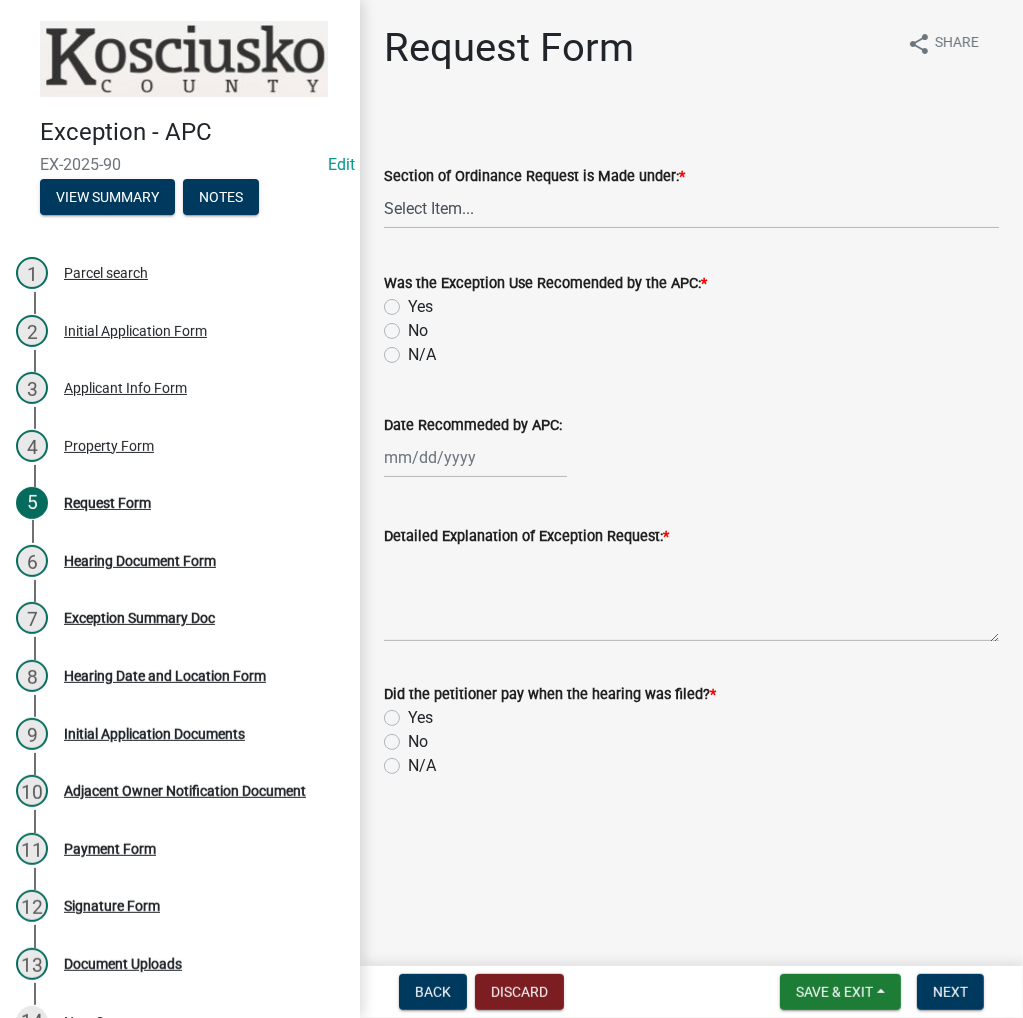 click on "N/A" 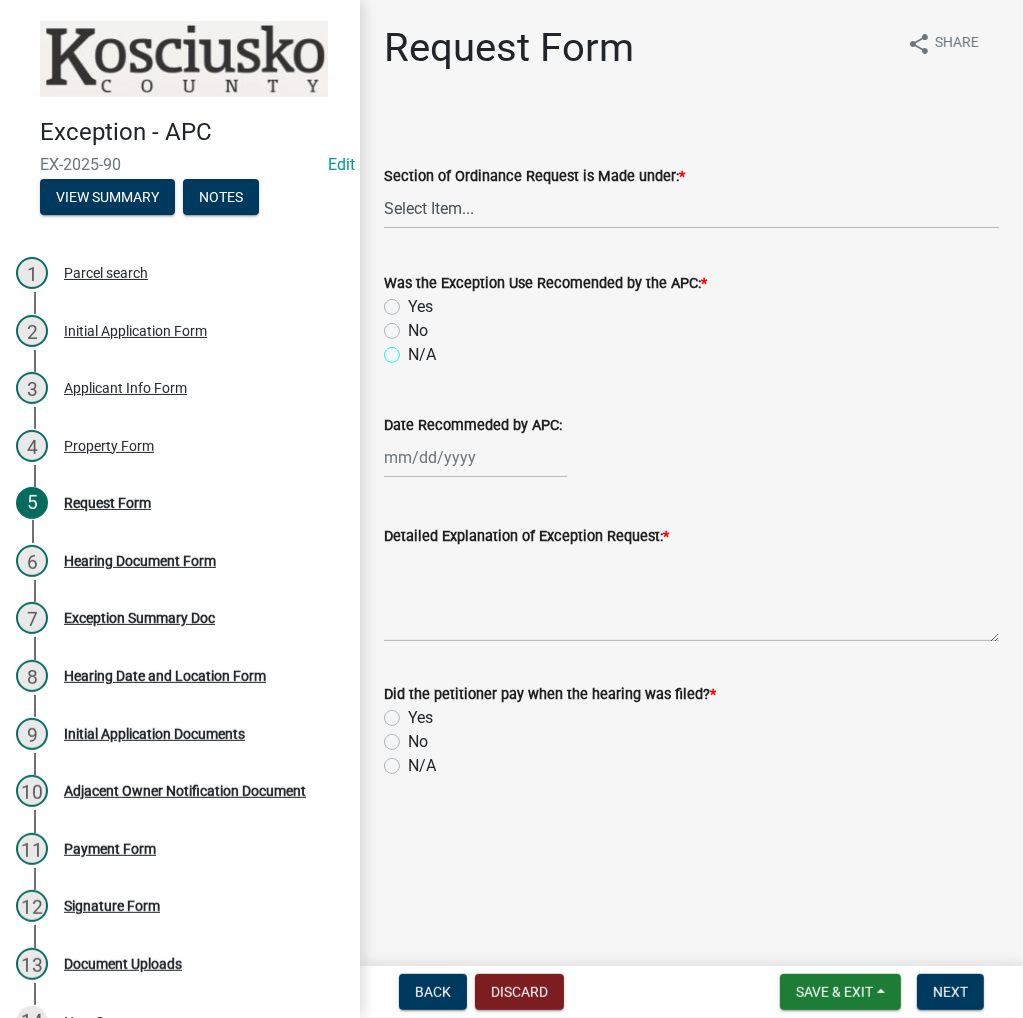 click on "N/A" at bounding box center [414, 349] 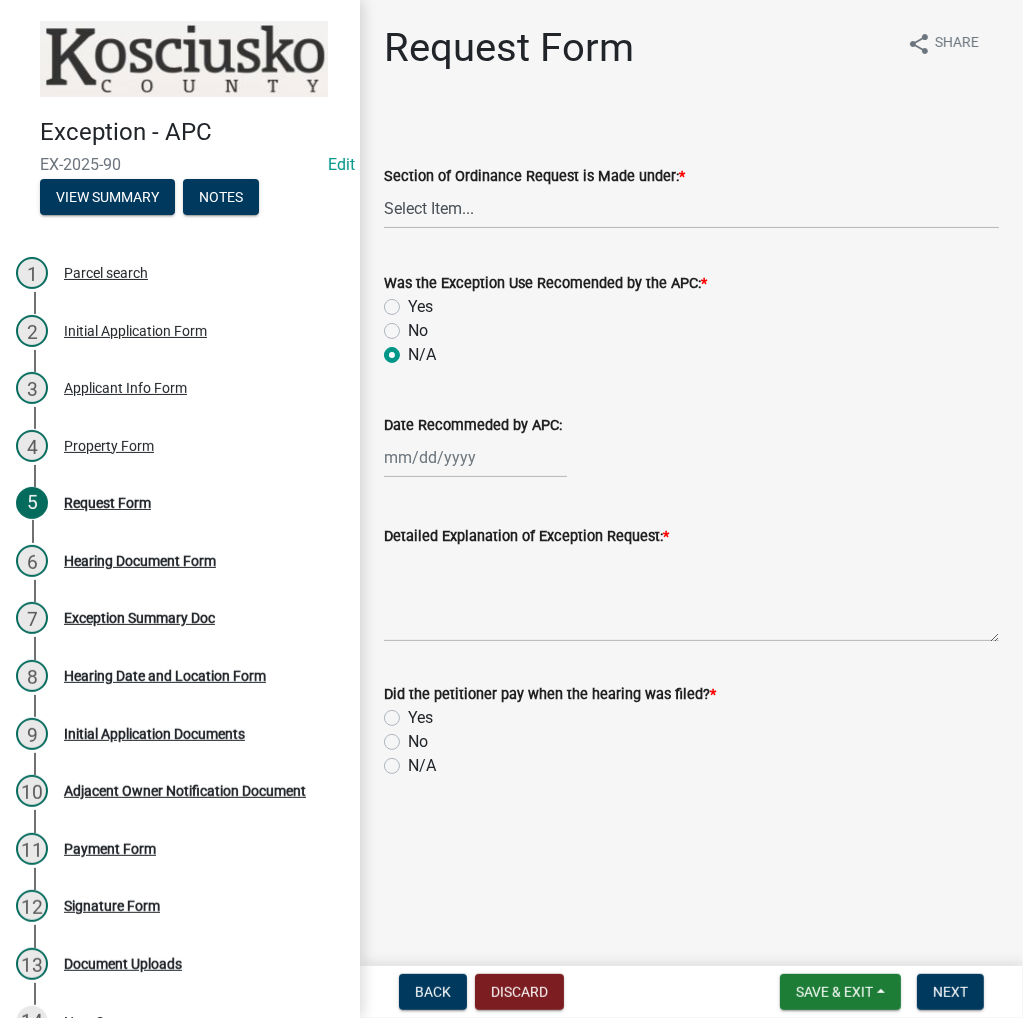 radio on "true" 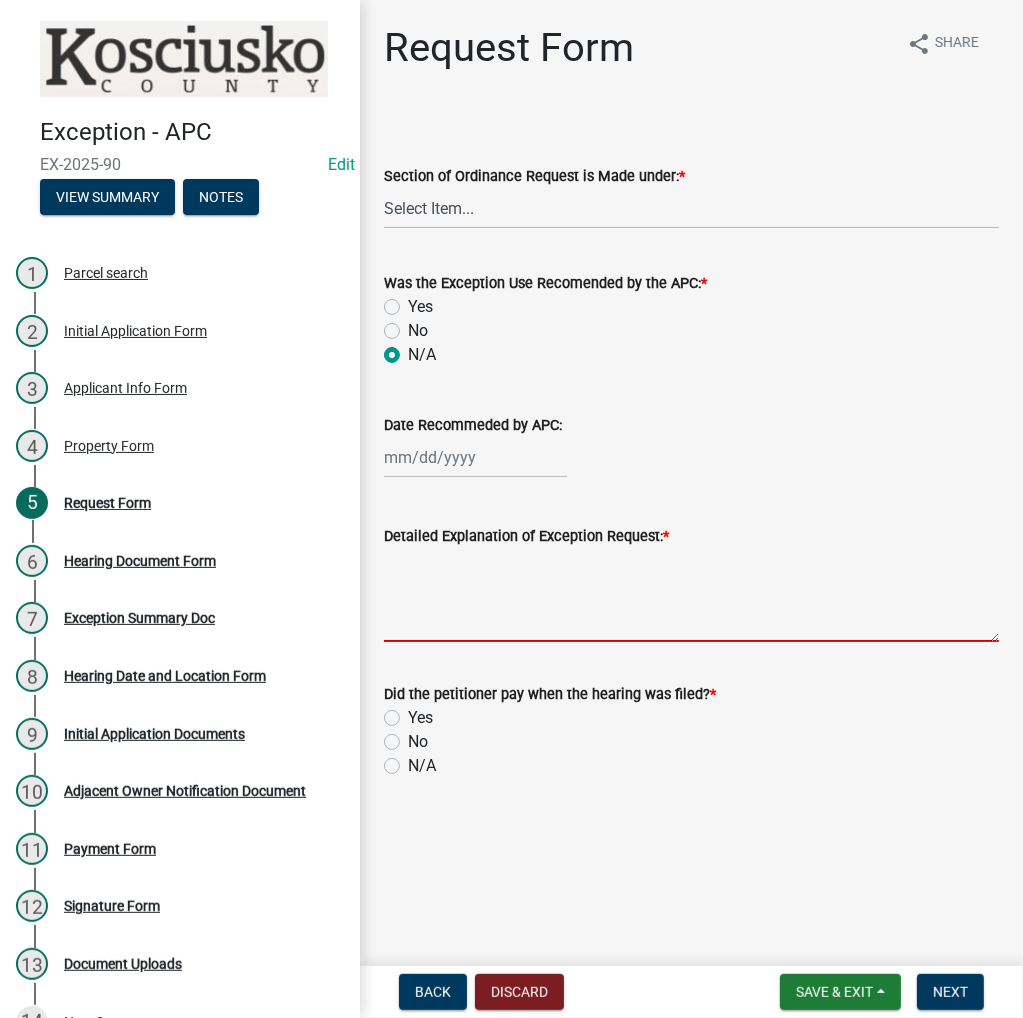 click on "Detailed Explanation of Exception Request:  *" at bounding box center [691, 595] 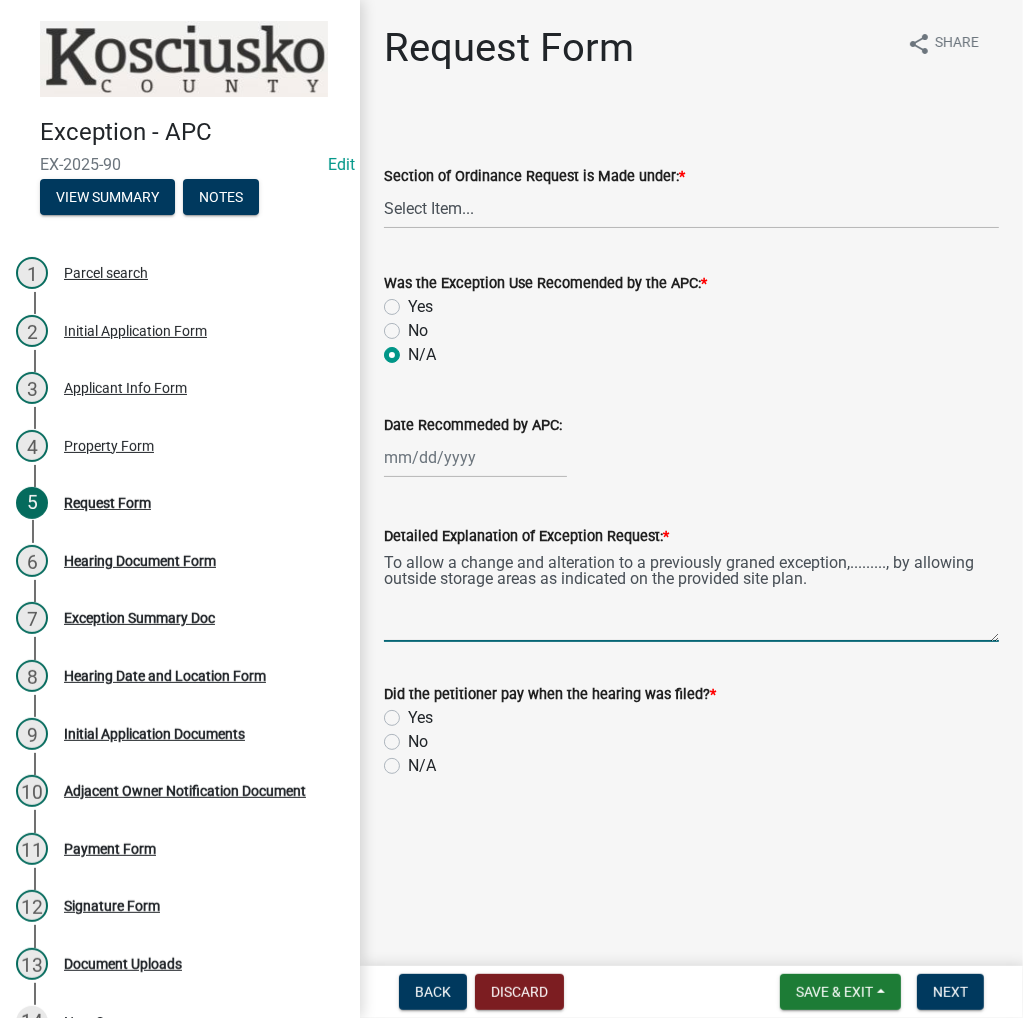 type on "To allow a change and alteration to a previously graned exception,........., by allowing outside storage areas as indicated on the provided site plan." 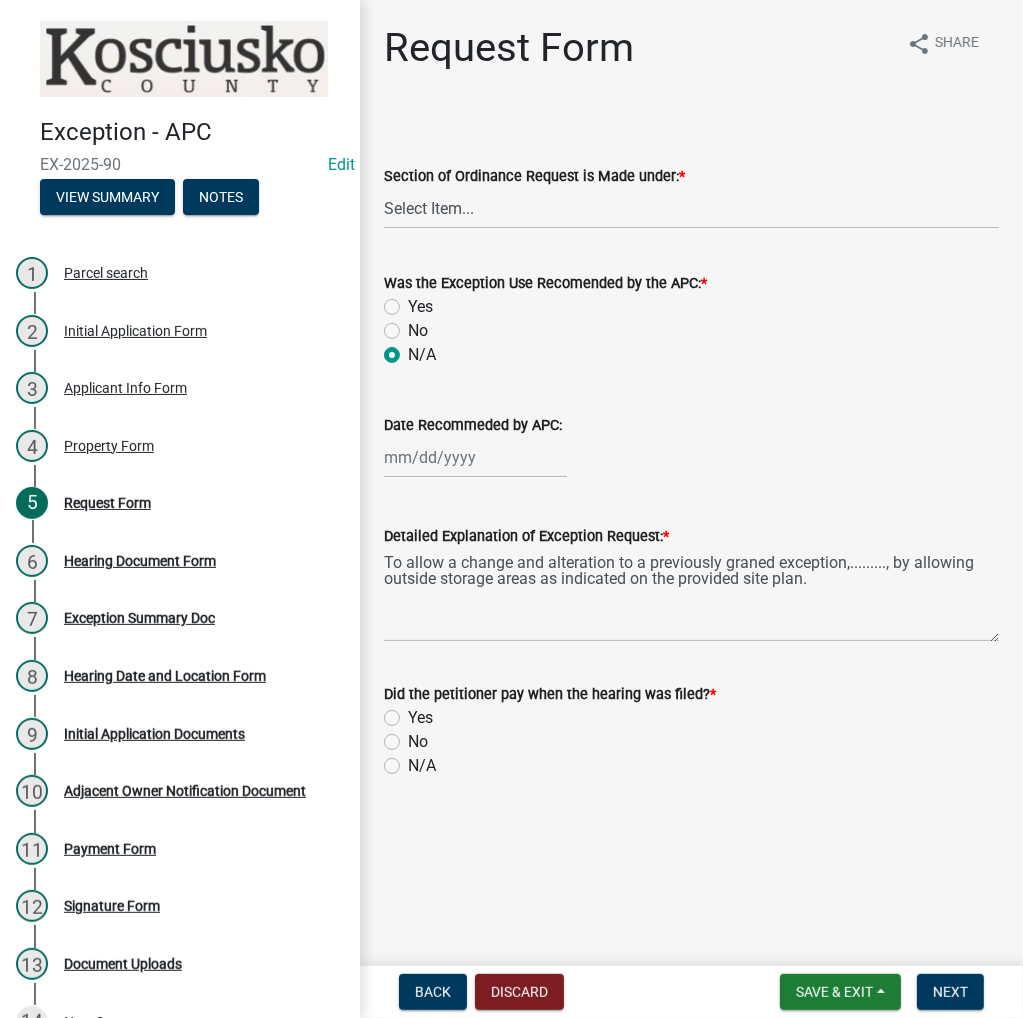 click on "No" 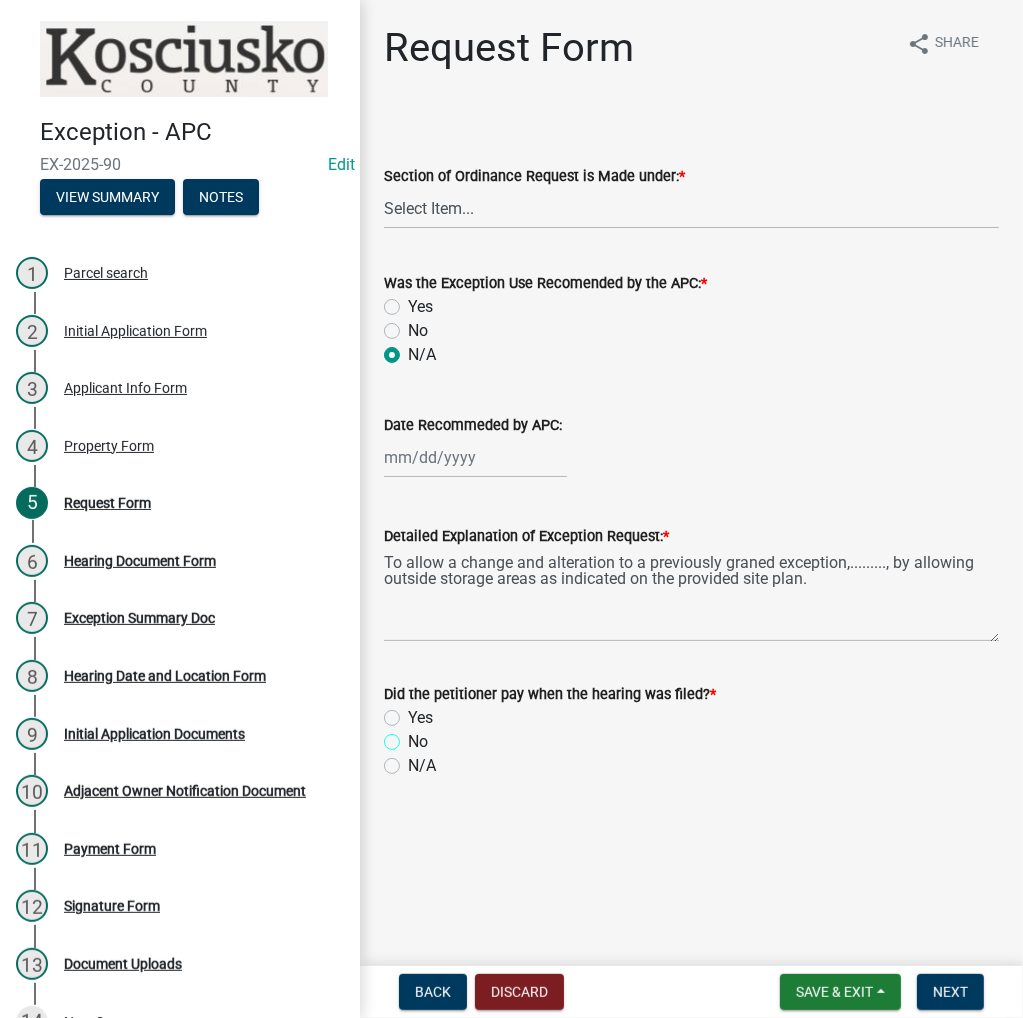 click on "No" at bounding box center [414, 736] 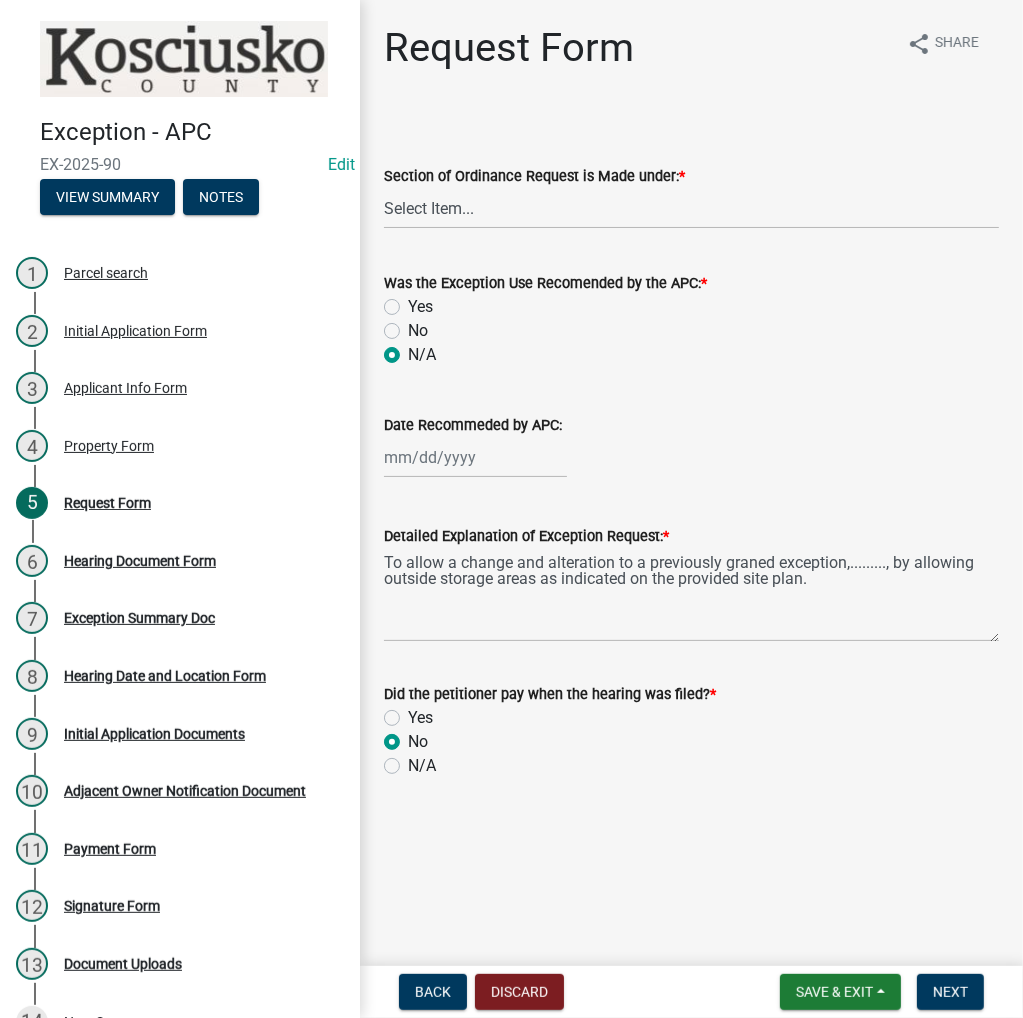 radio on "true" 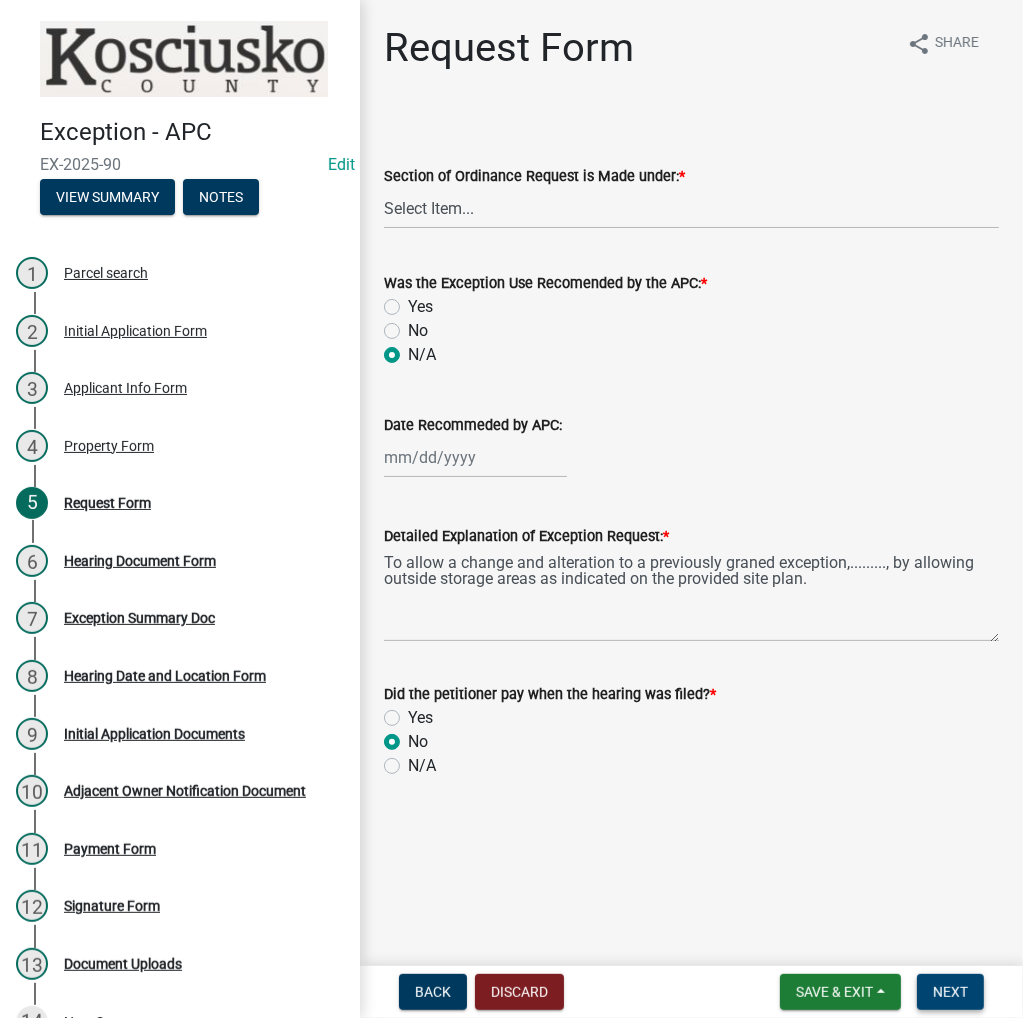 click on "Next" at bounding box center (950, 992) 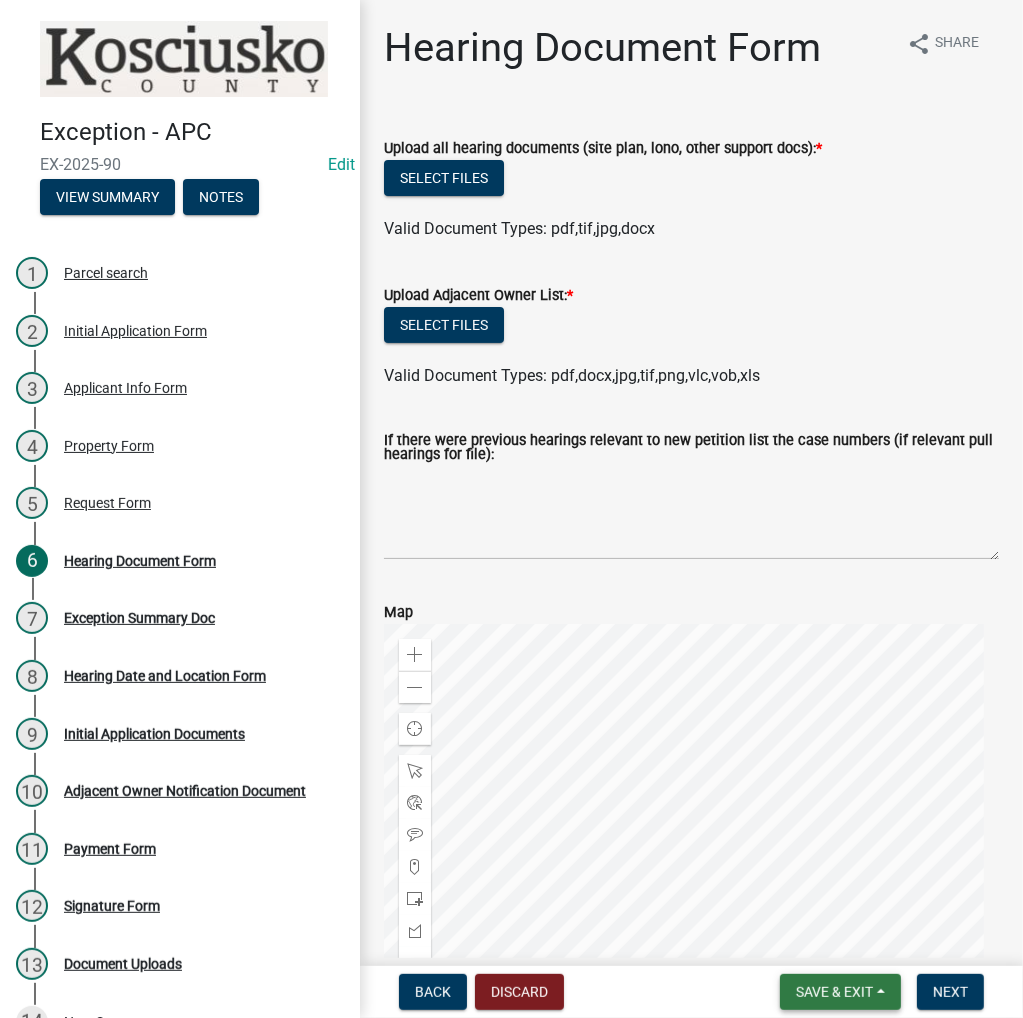 click on "Save & Exit" at bounding box center [834, 992] 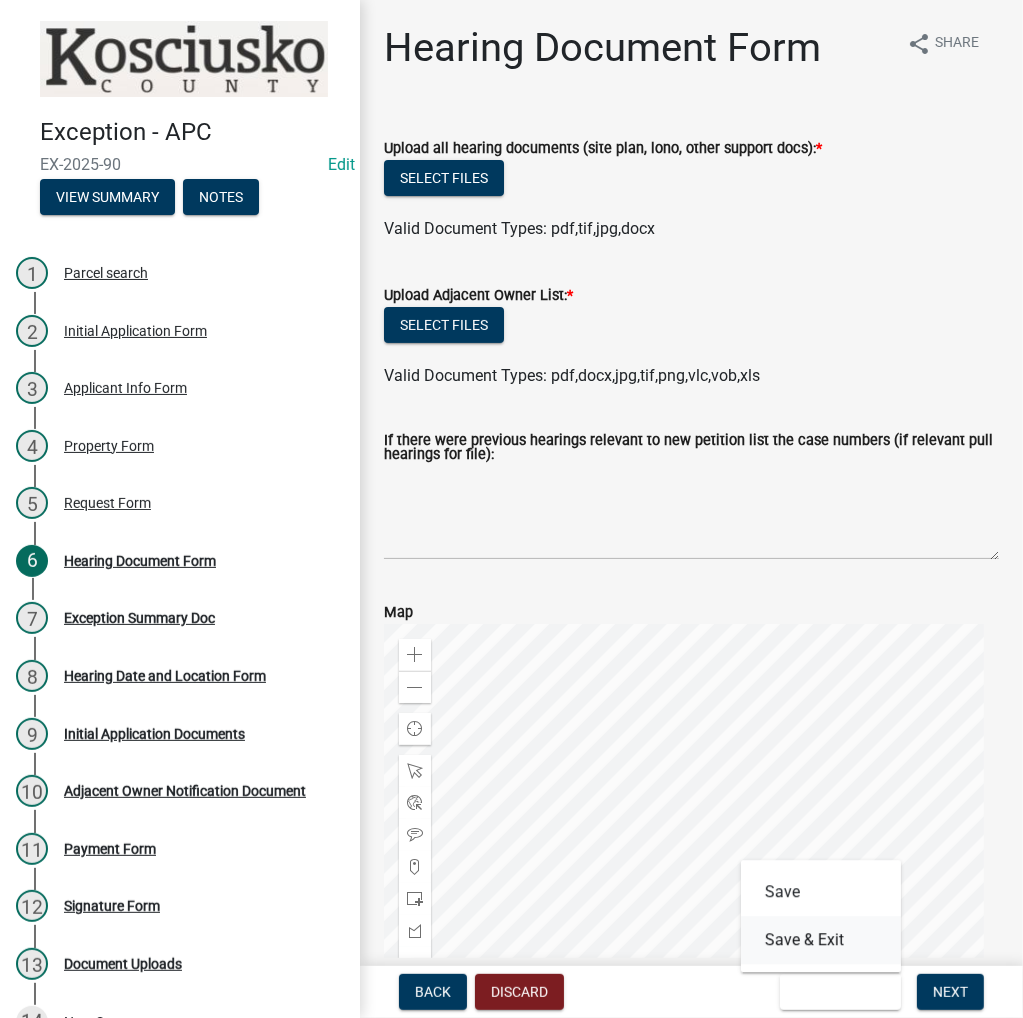 click on "Save & Exit" at bounding box center (821, 940) 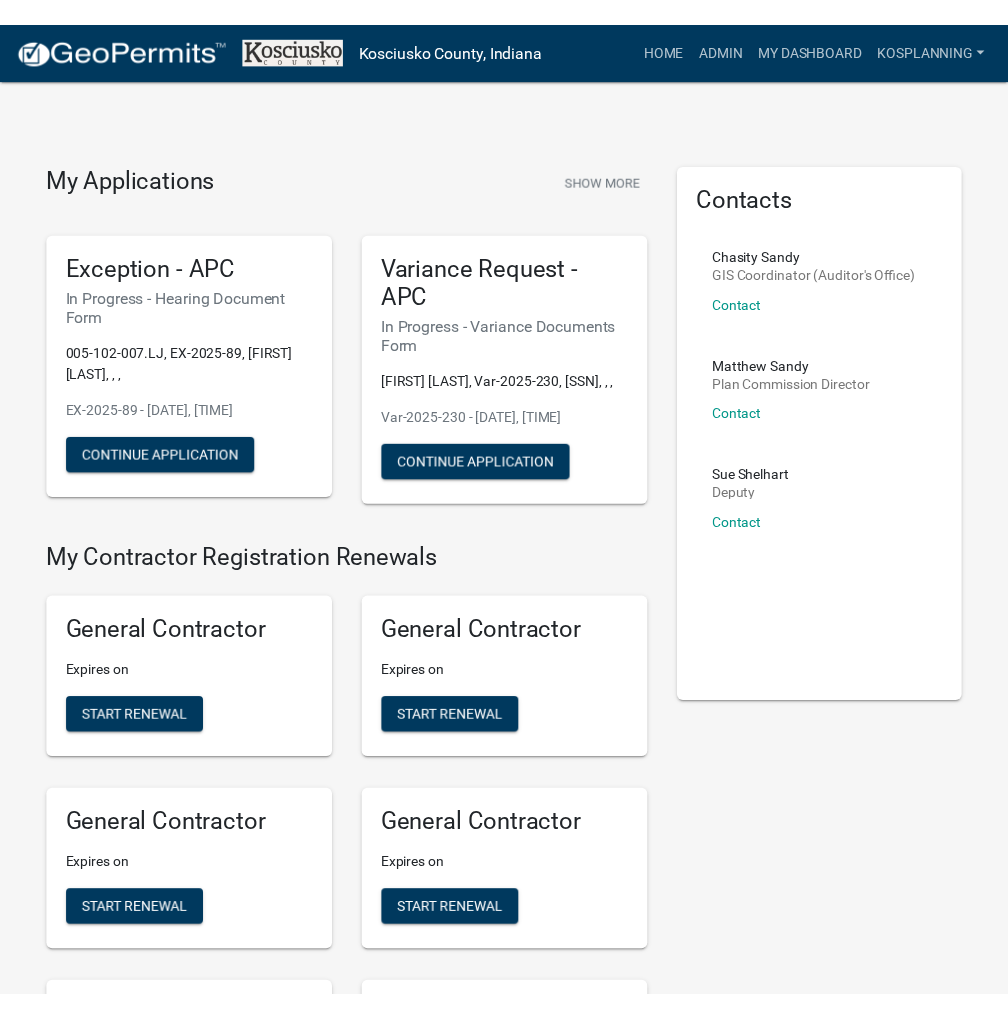 scroll, scrollTop: 0, scrollLeft: 0, axis: both 